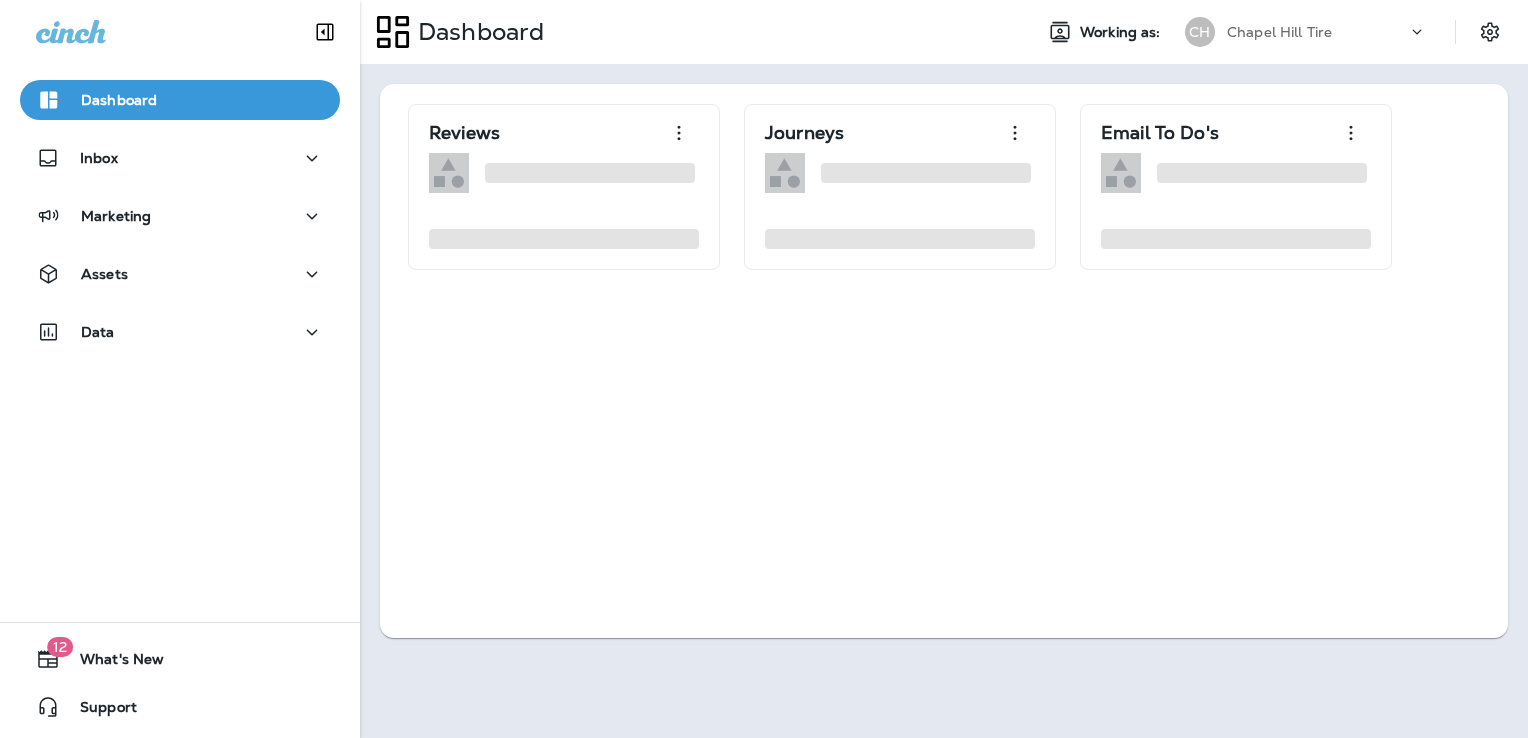 scroll, scrollTop: 0, scrollLeft: 0, axis: both 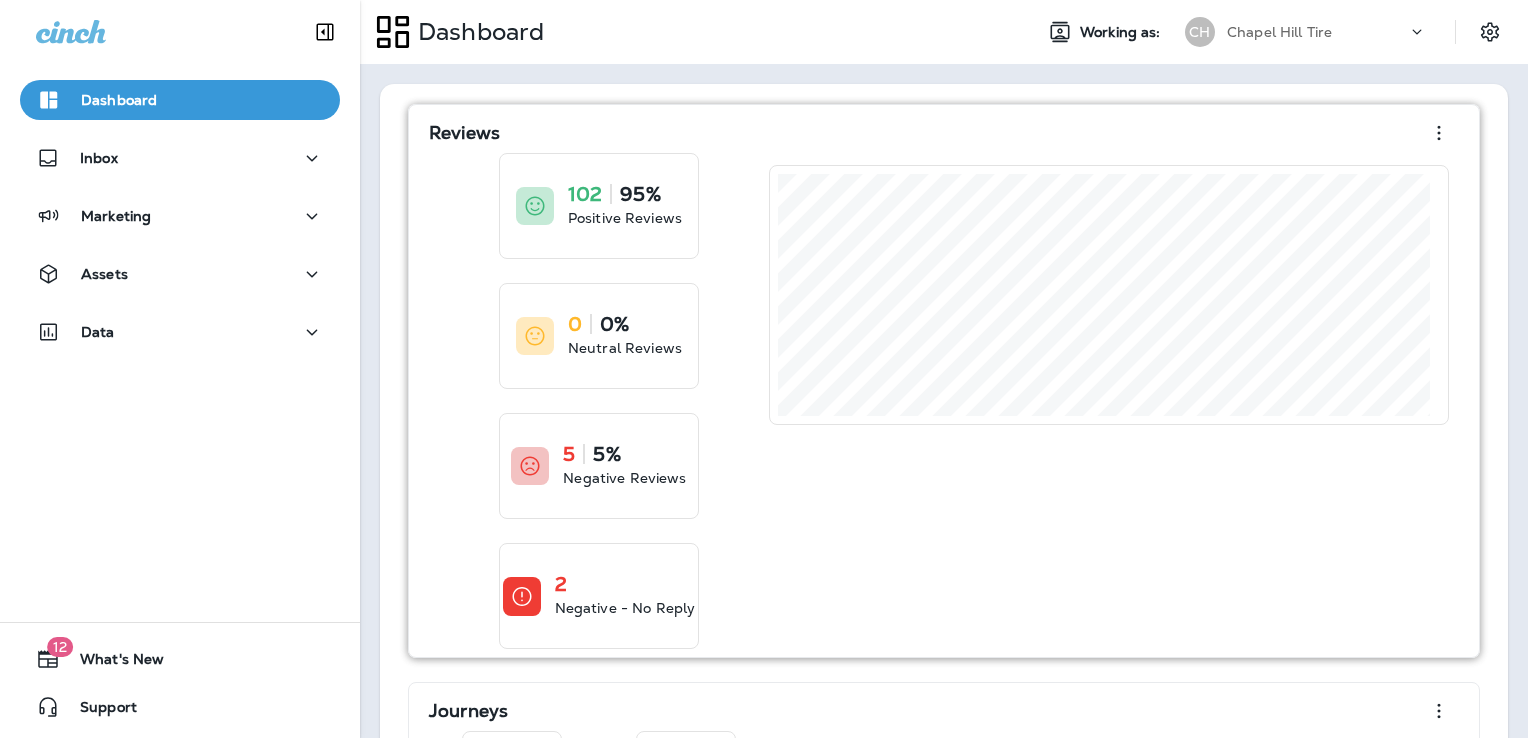 drag, startPoint x: 0, startPoint y: 0, endPoint x: 938, endPoint y: 469, distance: 1048.716 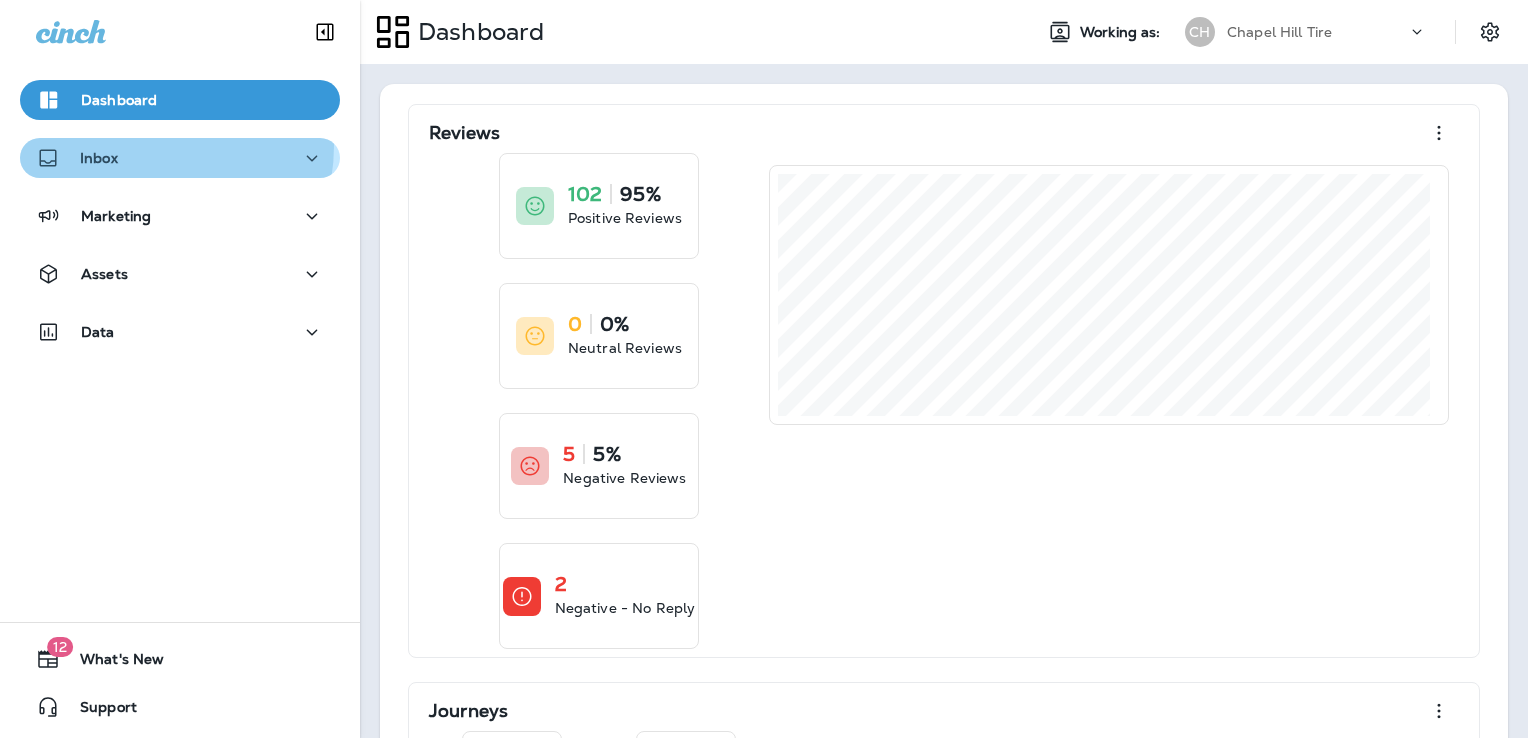 click on "Inbox" at bounding box center (180, 158) 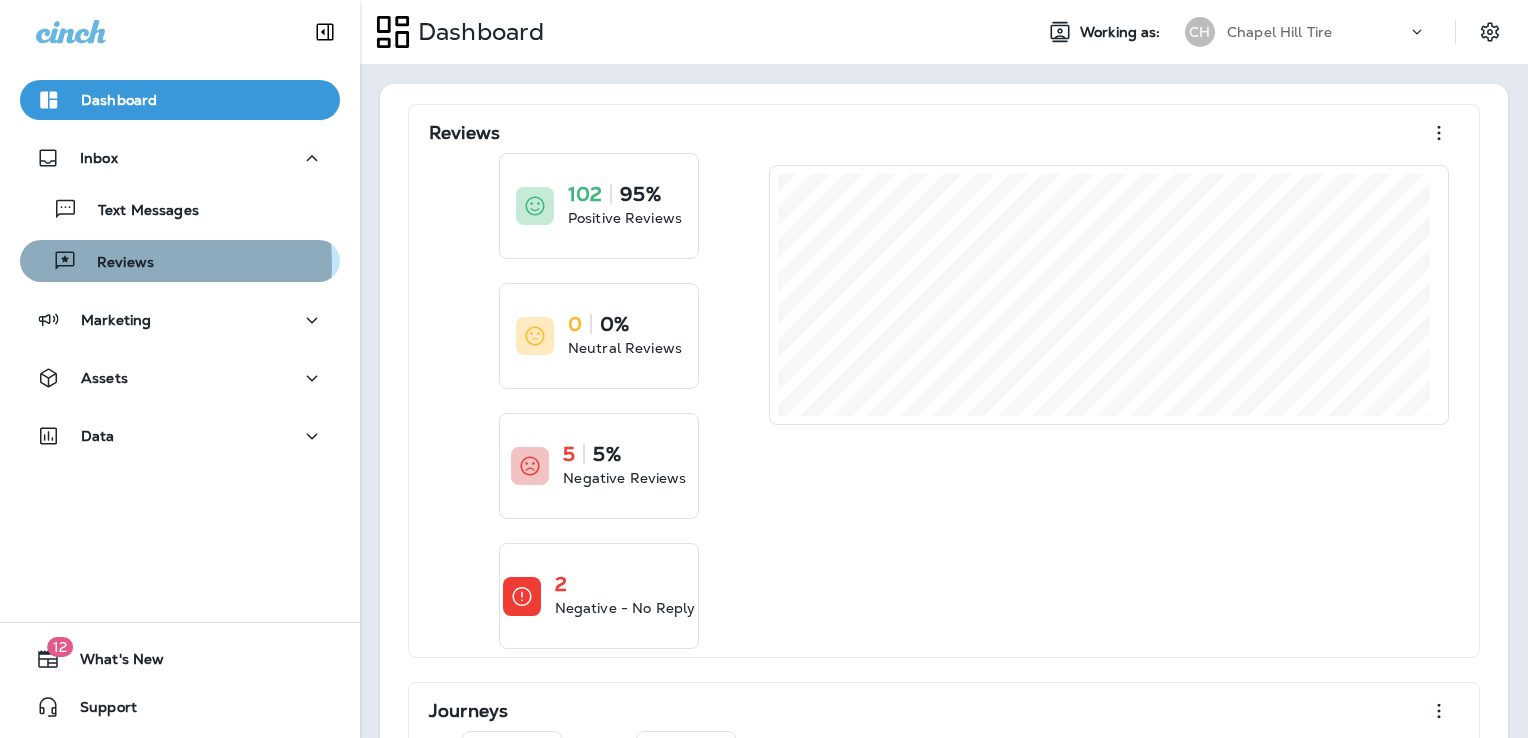 click on "Reviews" at bounding box center (115, 263) 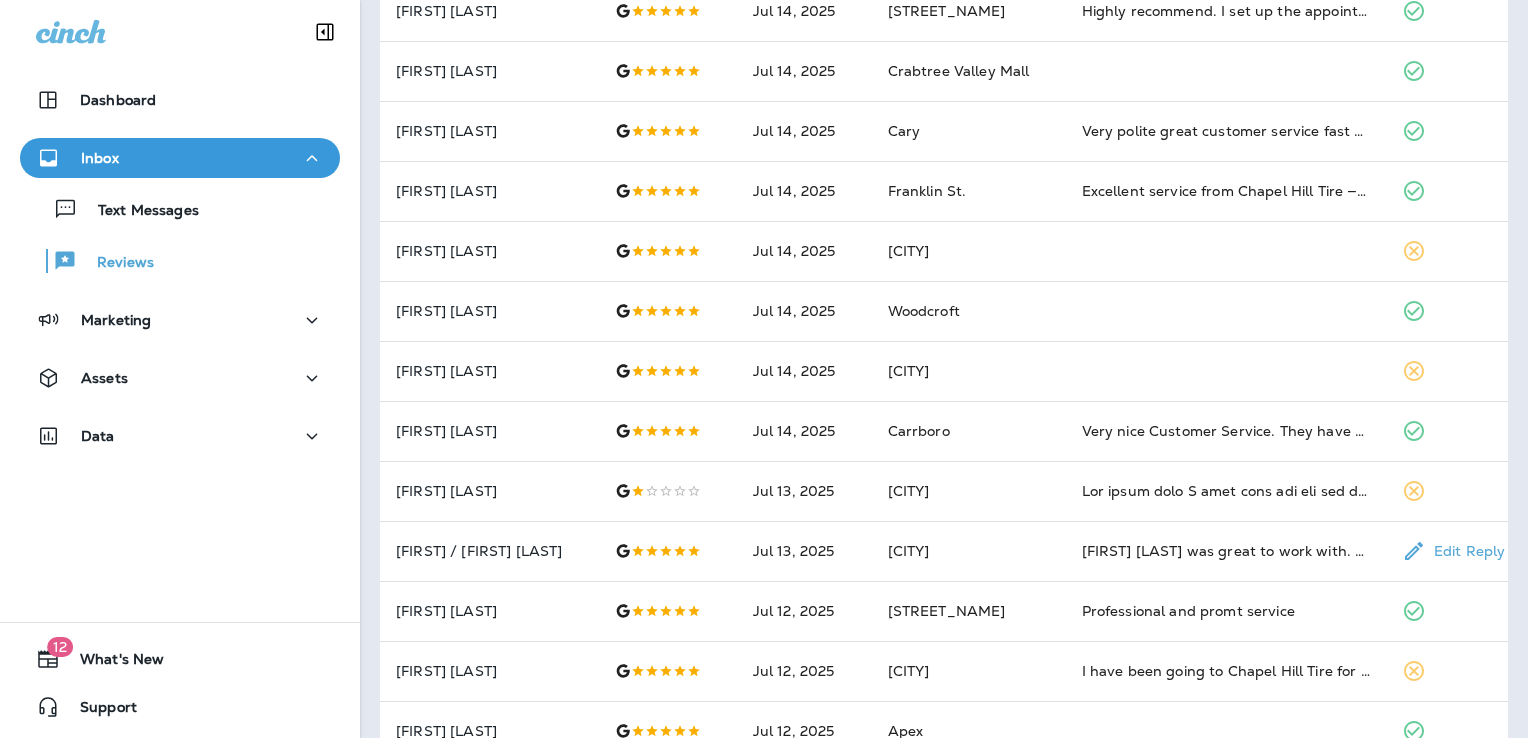 scroll, scrollTop: 691, scrollLeft: 0, axis: vertical 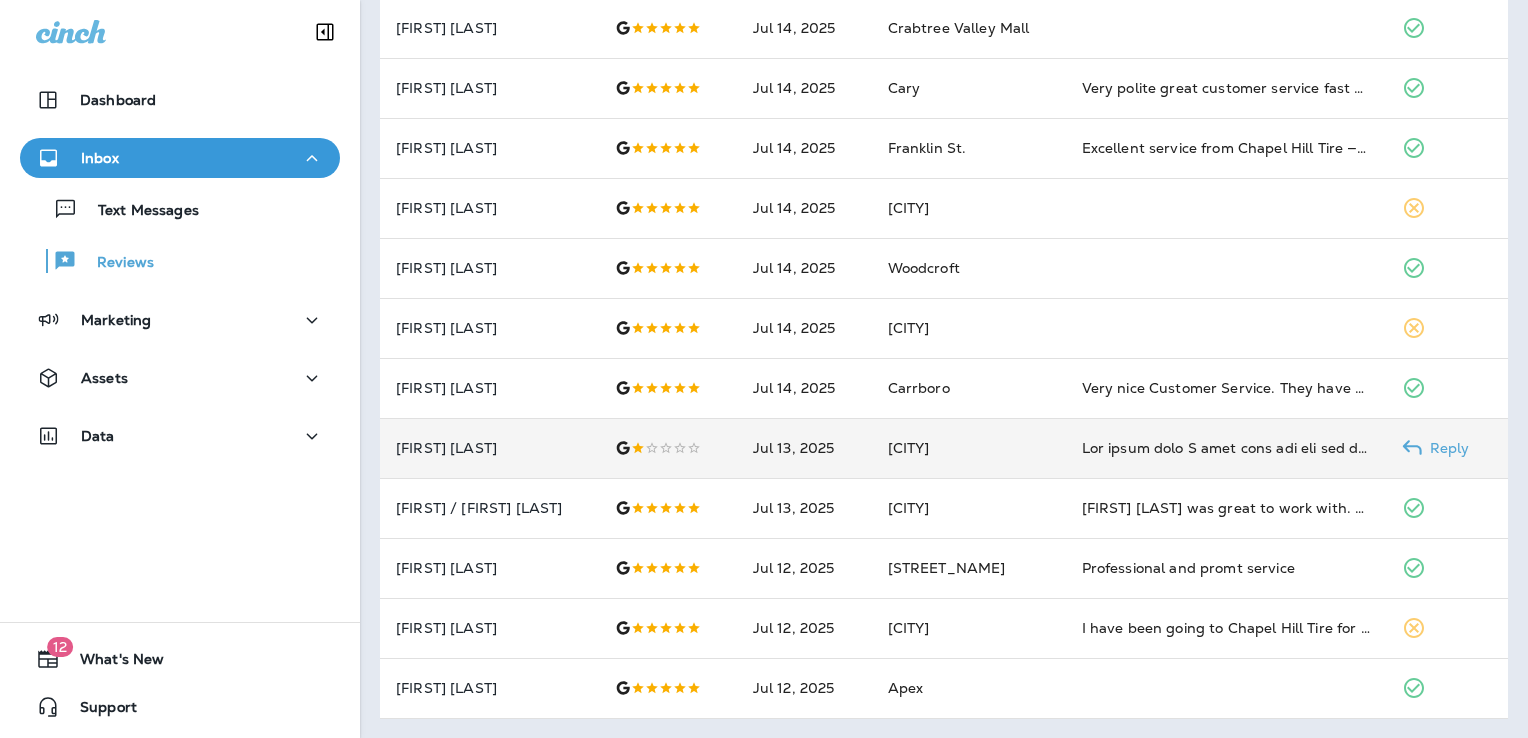 click on "Jul 13, 2025" at bounding box center [804, 448] 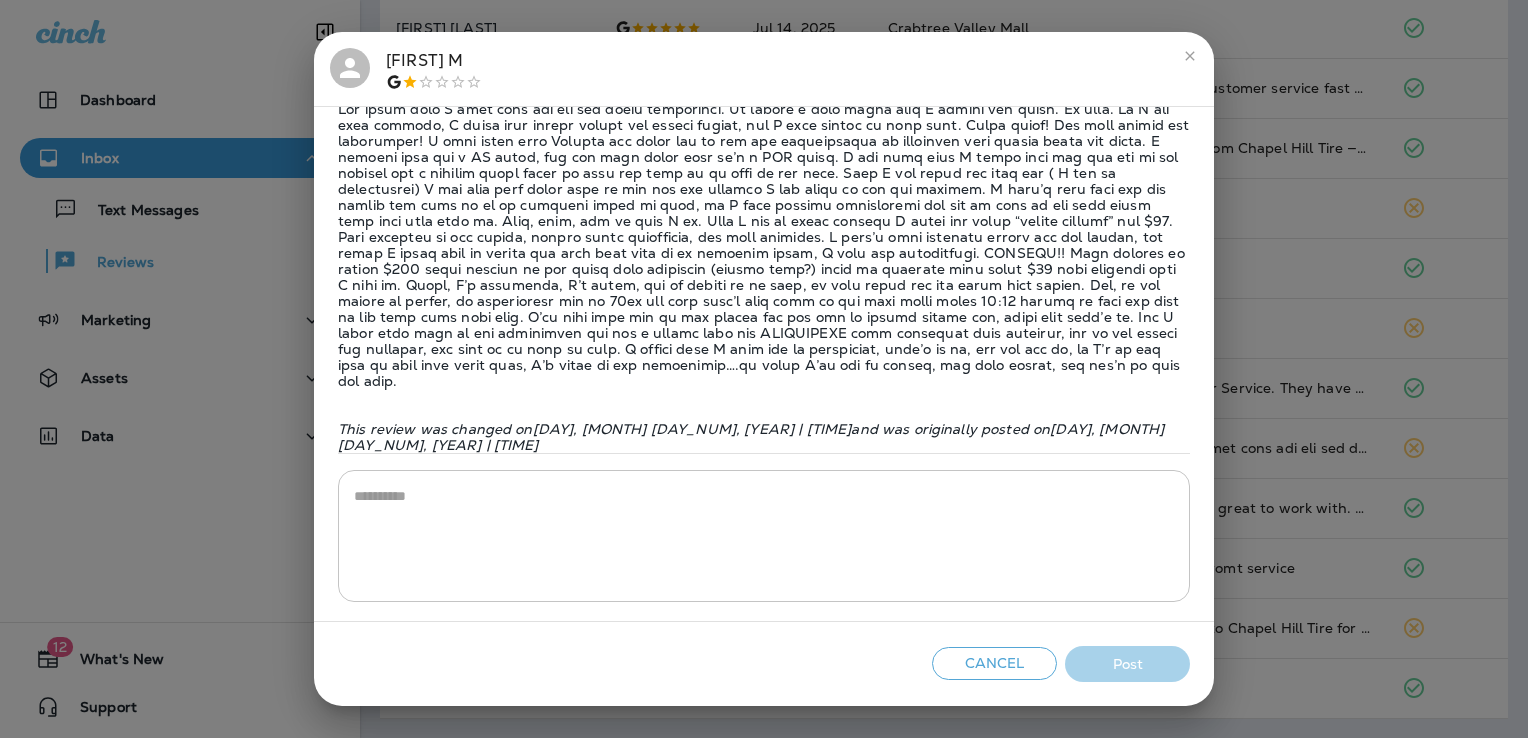 scroll, scrollTop: 0, scrollLeft: 0, axis: both 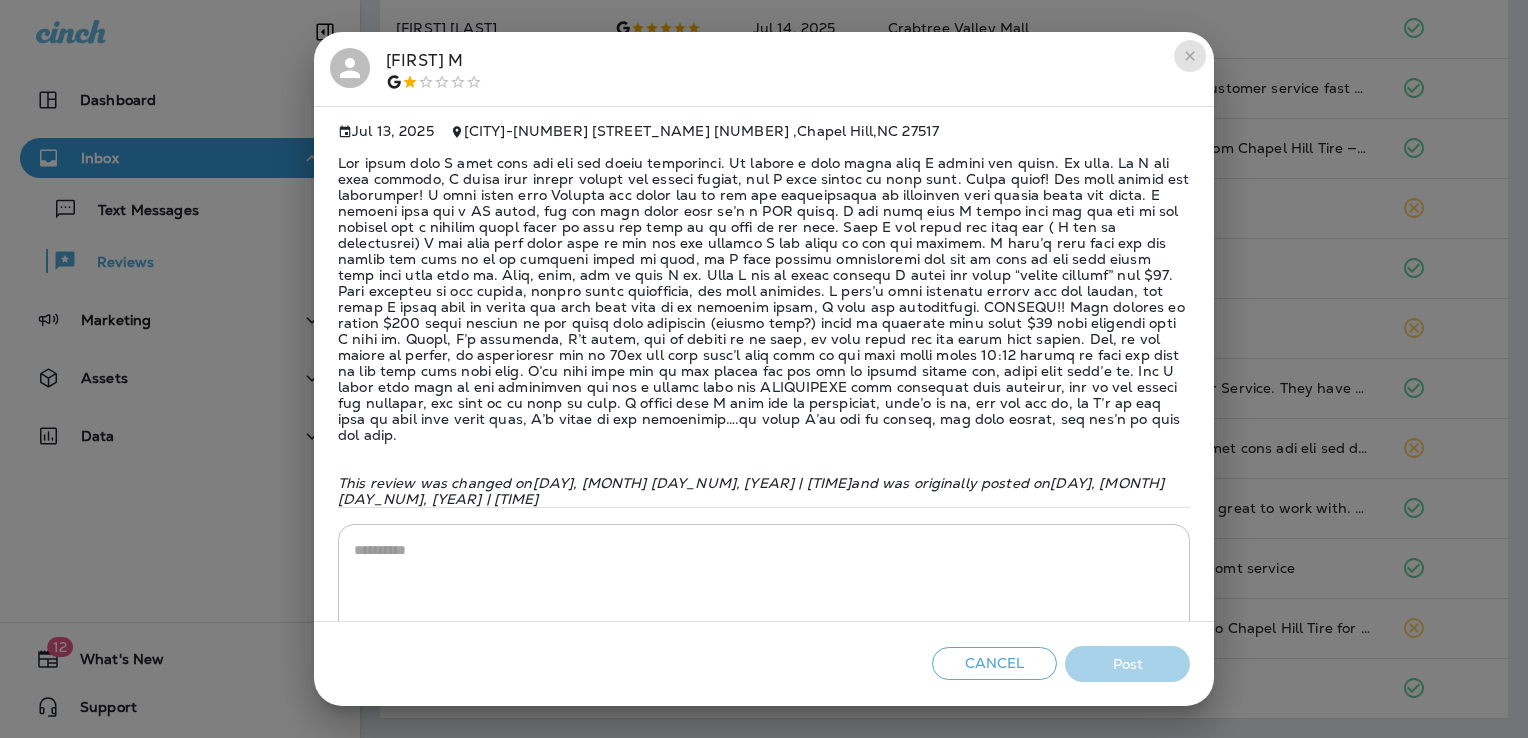 click 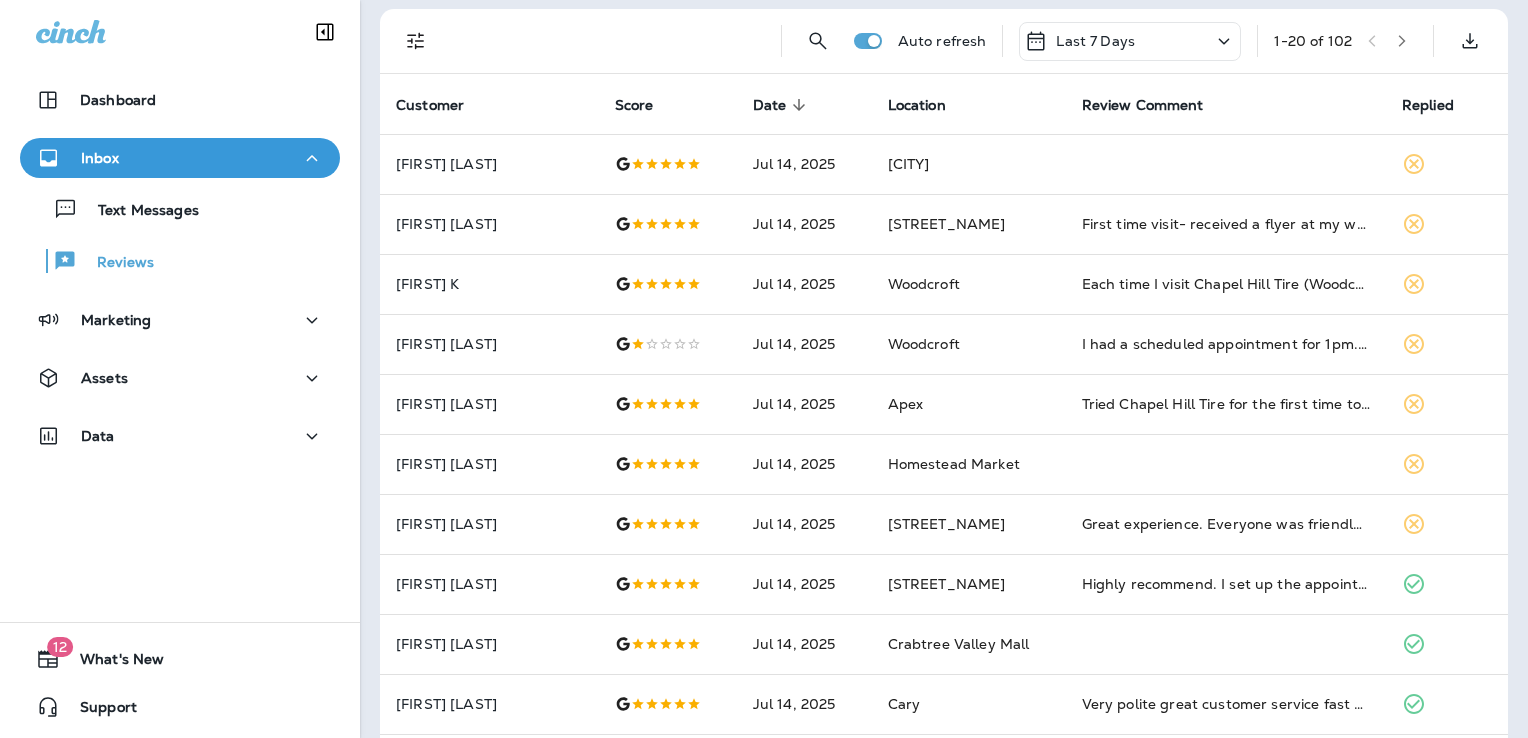 scroll, scrollTop: 74, scrollLeft: 0, axis: vertical 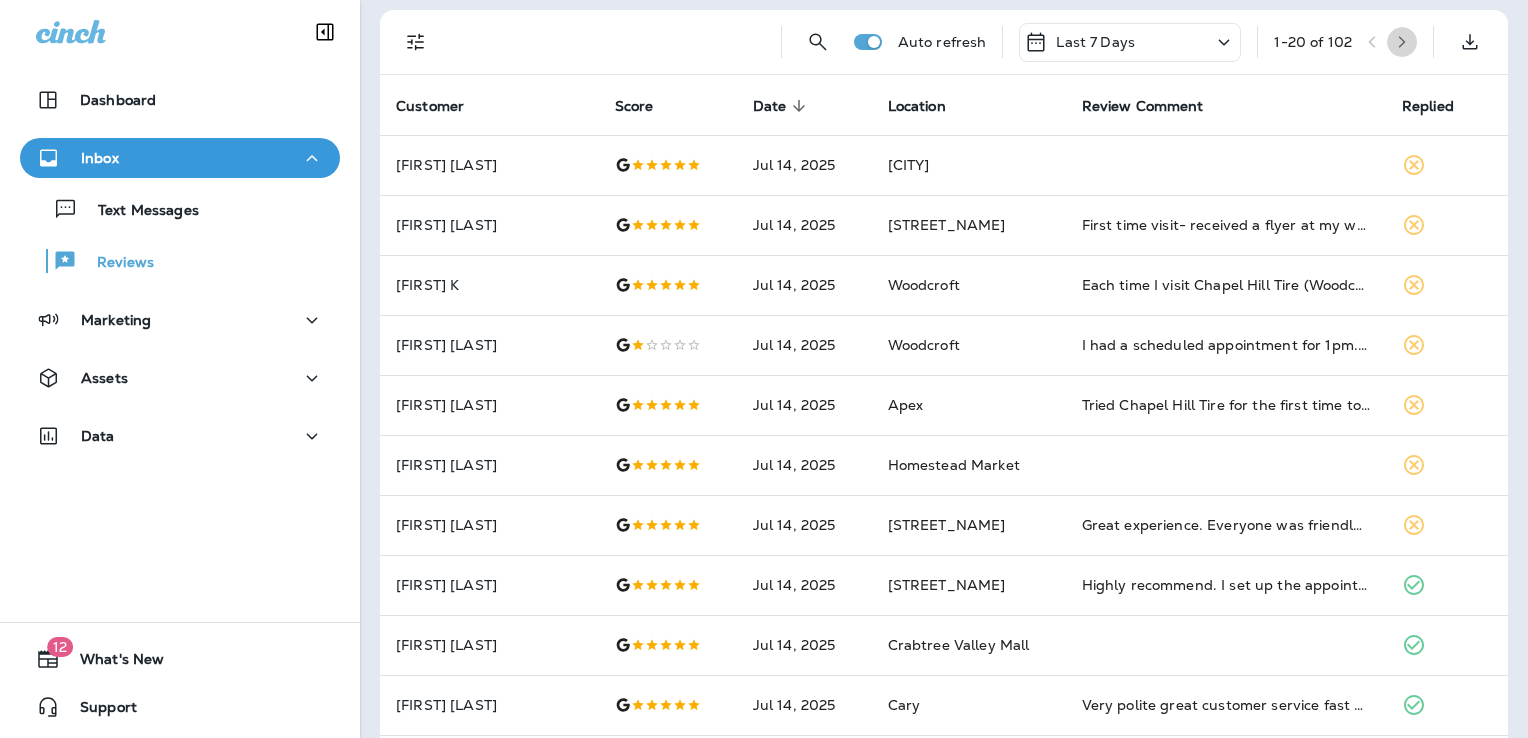 click at bounding box center (1402, 42) 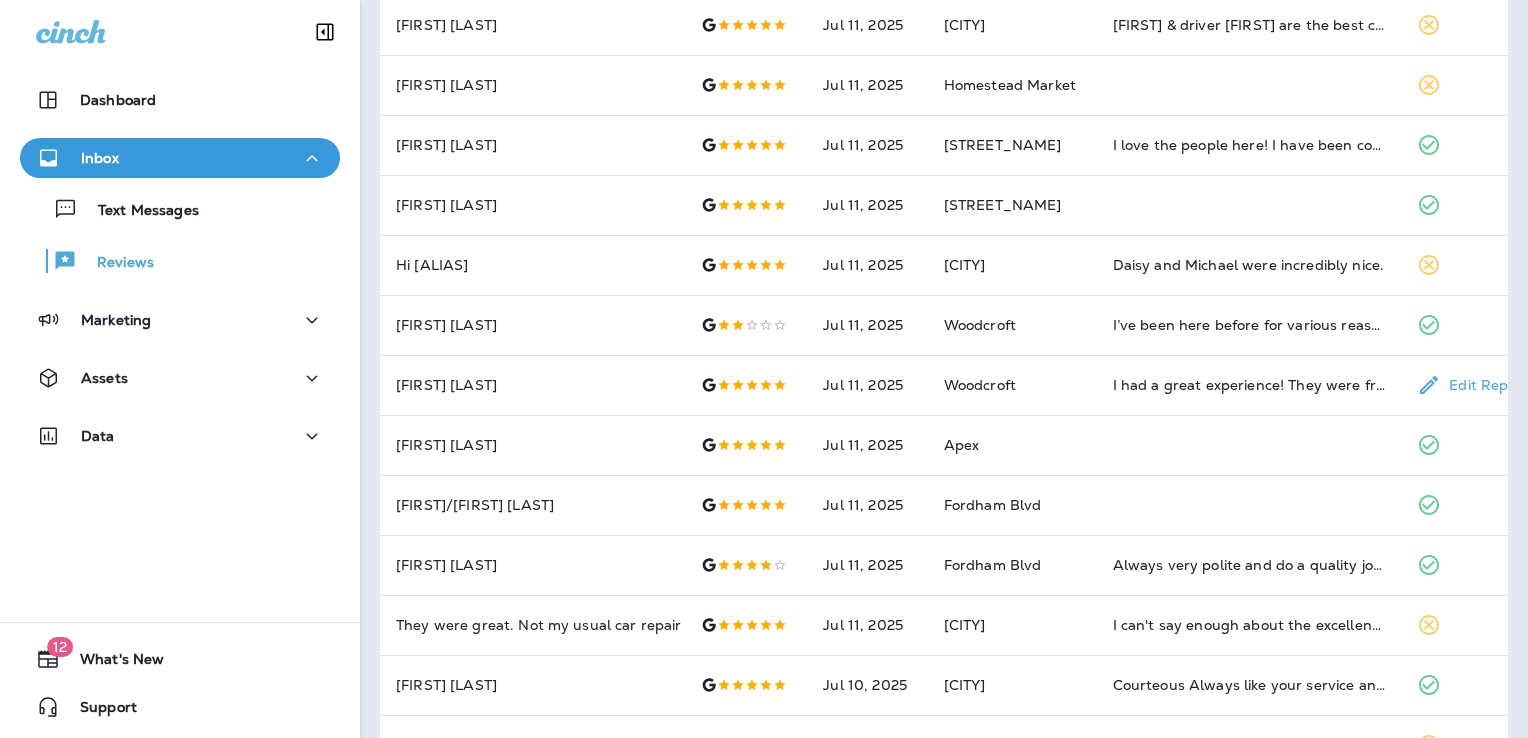 scroll, scrollTop: 395, scrollLeft: 0, axis: vertical 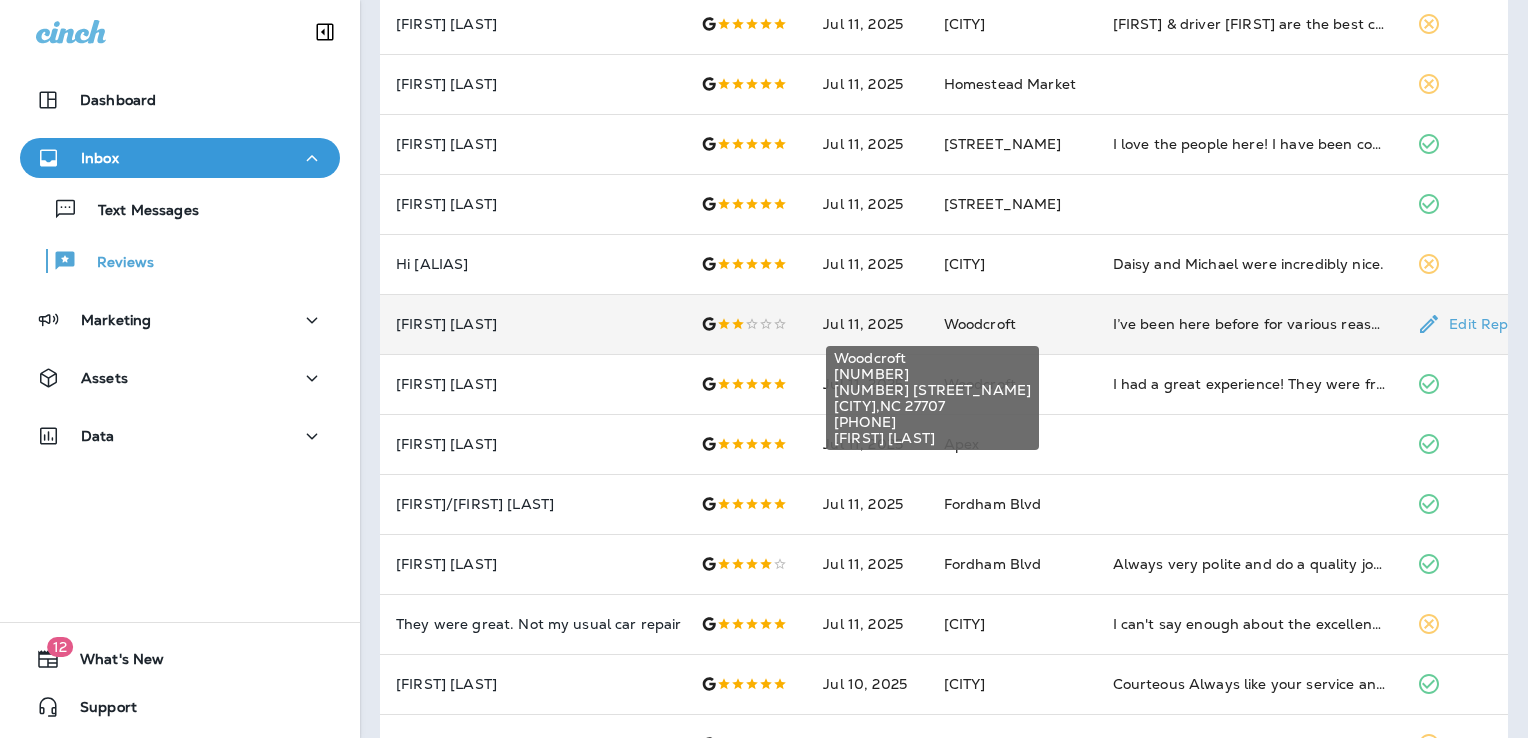 click on "Woodcroft" at bounding box center [980, 324] 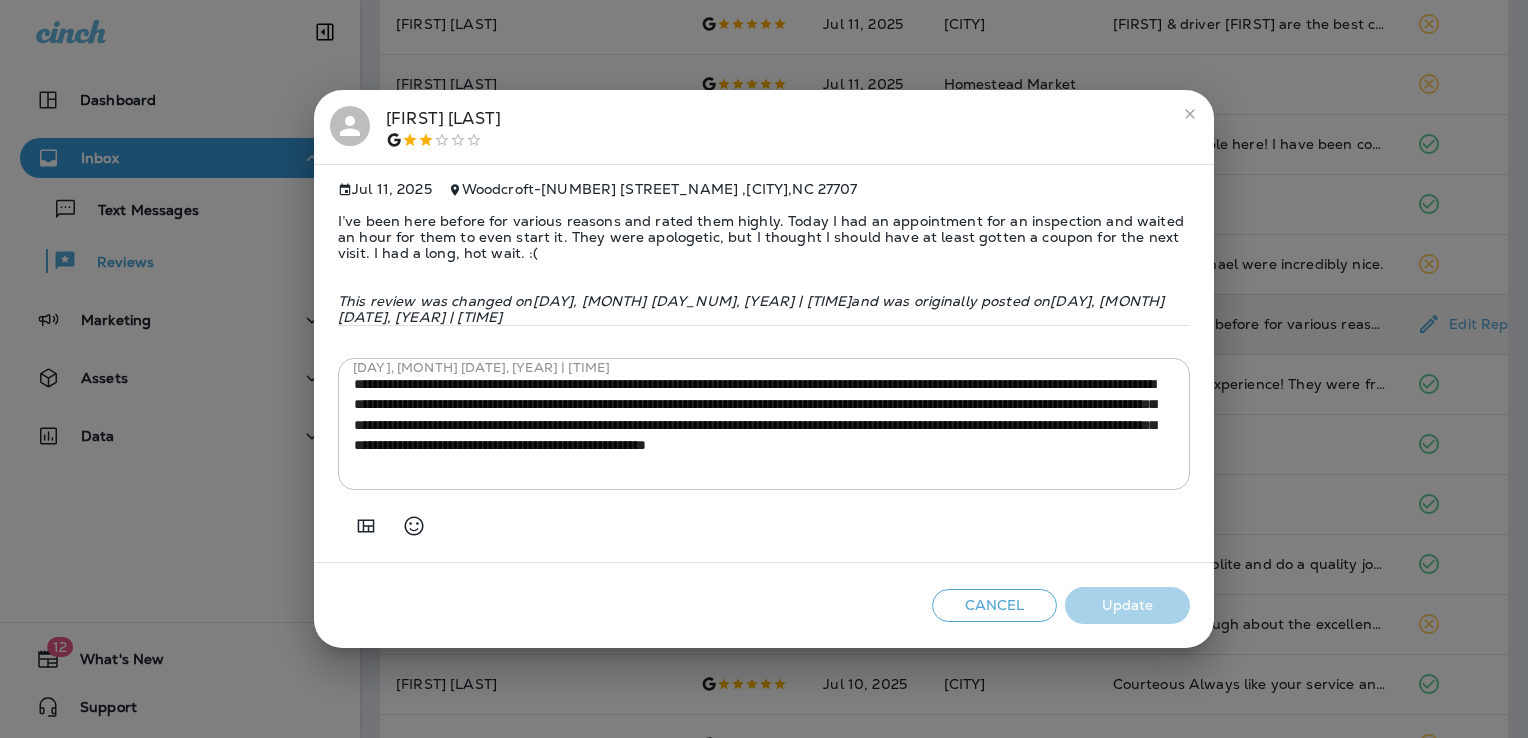click 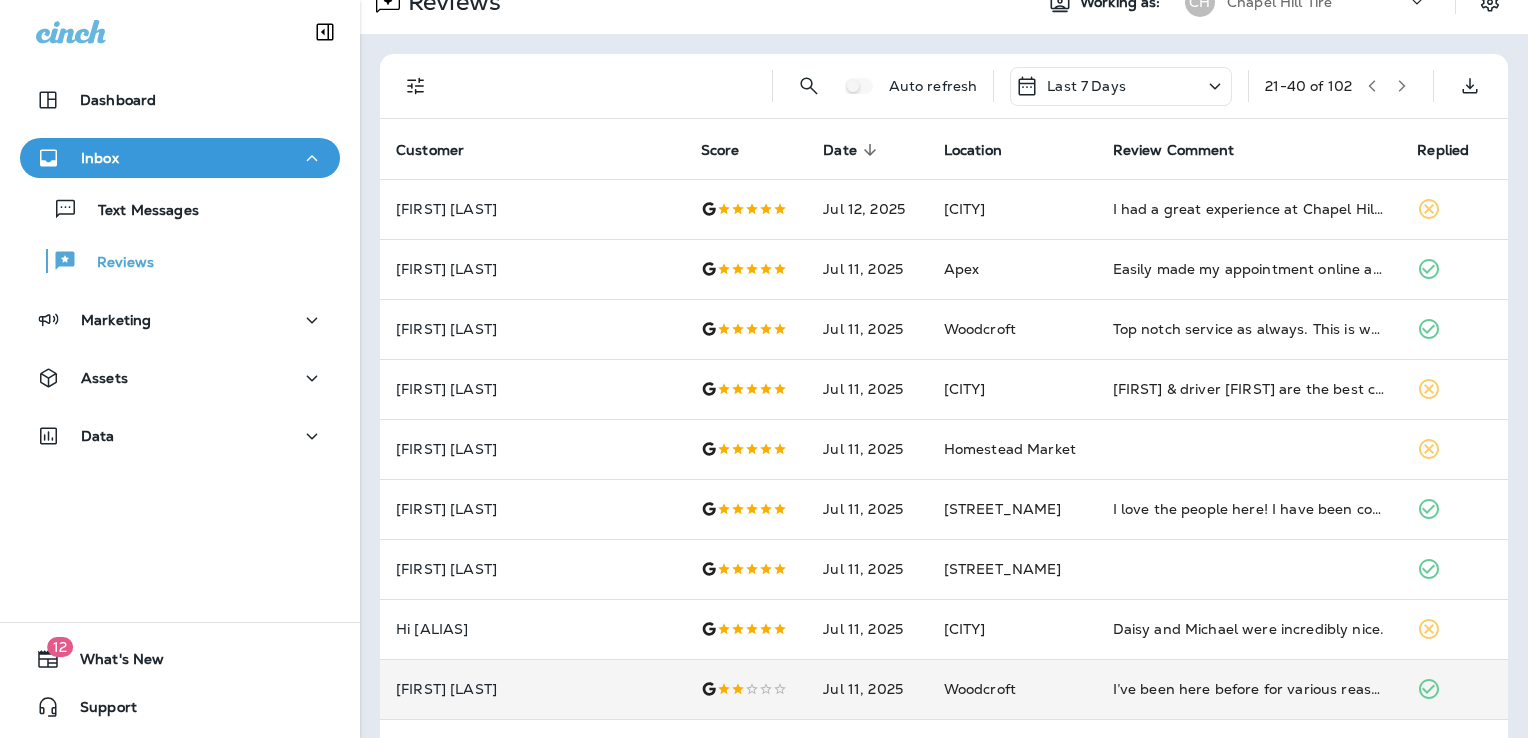 scroll, scrollTop: 0, scrollLeft: 0, axis: both 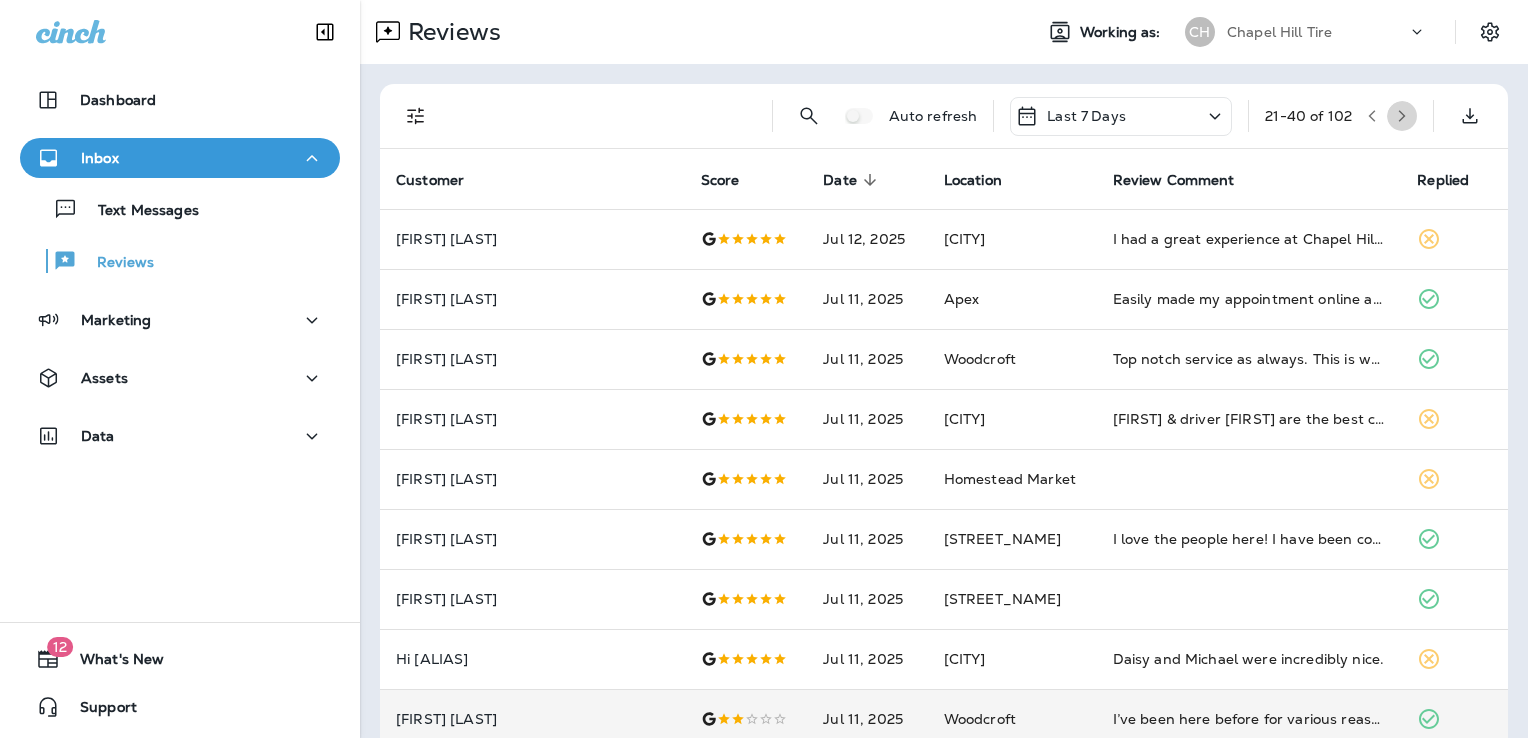 click 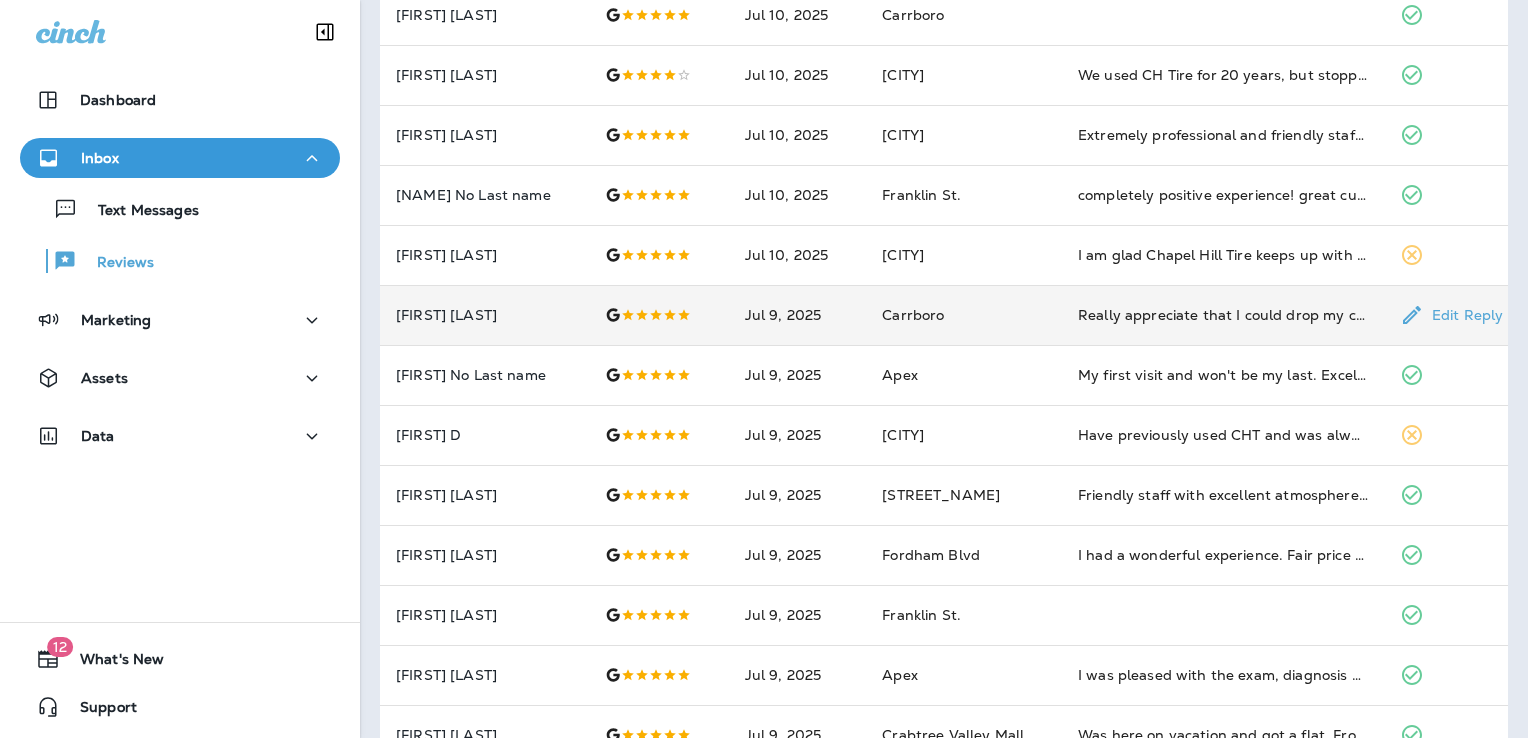 scroll, scrollTop: 212, scrollLeft: 0, axis: vertical 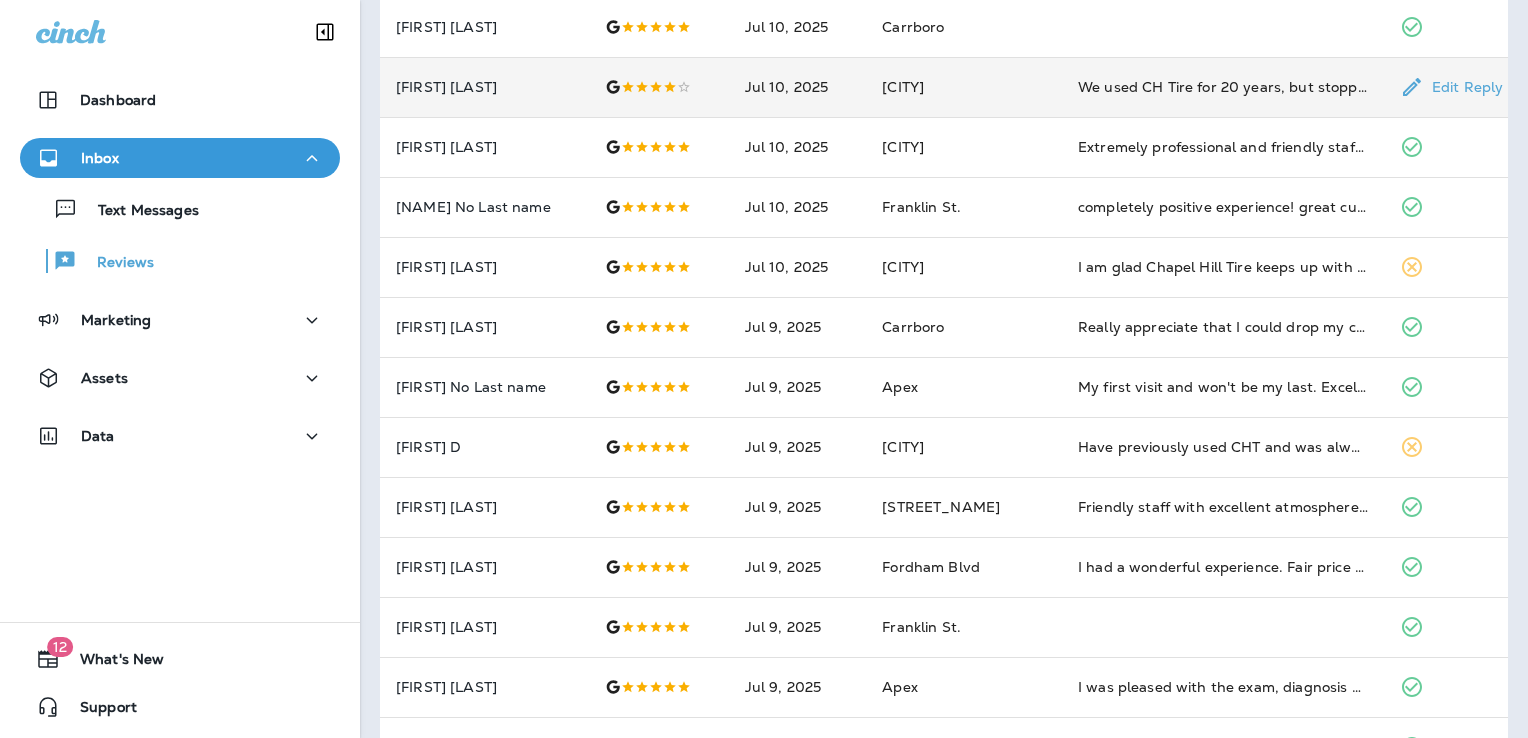 click on "We used CH Tire for 20 years, but stopped several years ago because of bills for services we didn’t order and extraordinary repeated unpleasantness at the reception desk. The offending employee seems to have moved on and the current folks are quite good. Can’t vouch for quality of service yet, but certainly more customer oriented at front desk." at bounding box center (1223, 87) 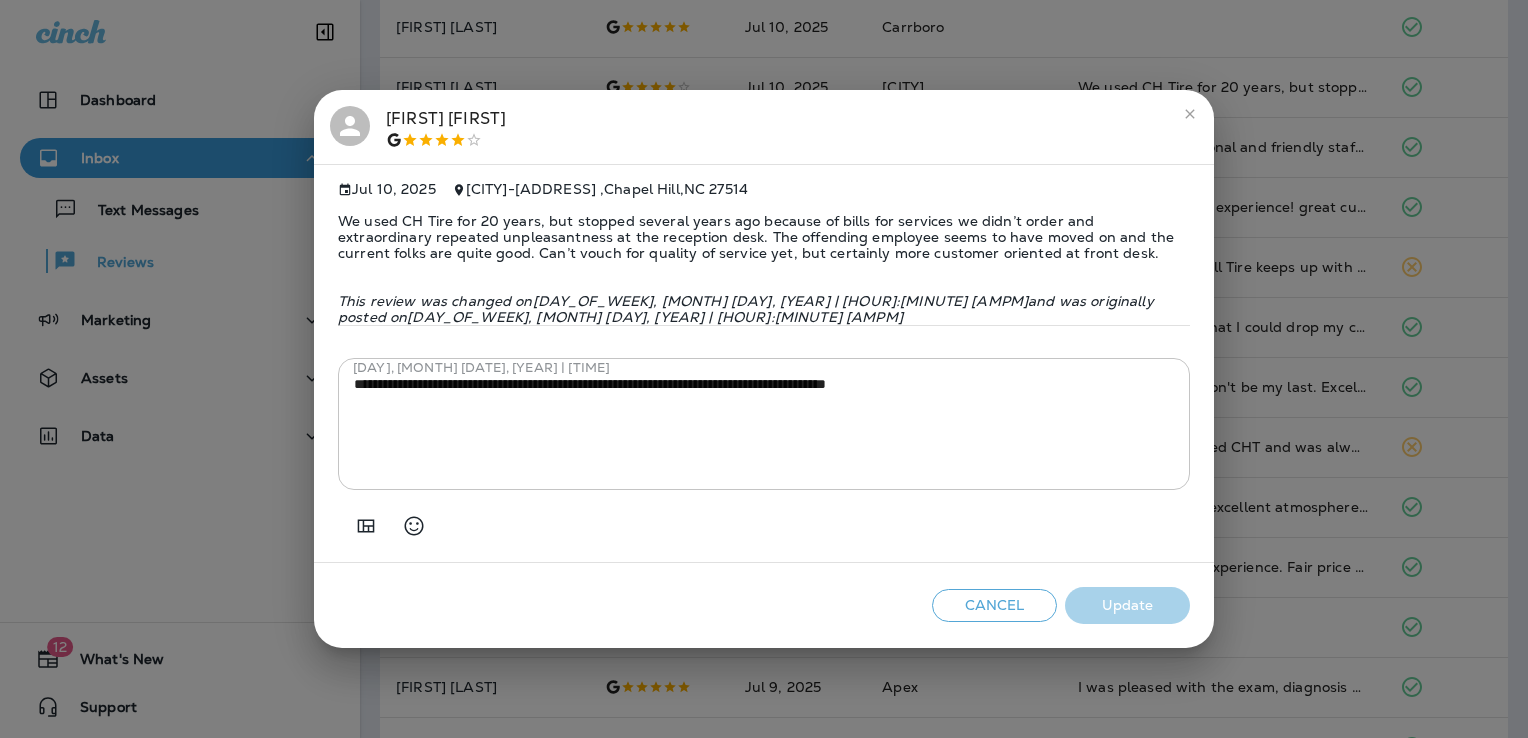 drag, startPoint x: 1024, startPoint y: 252, endPoint x: 336, endPoint y: 224, distance: 688.5695 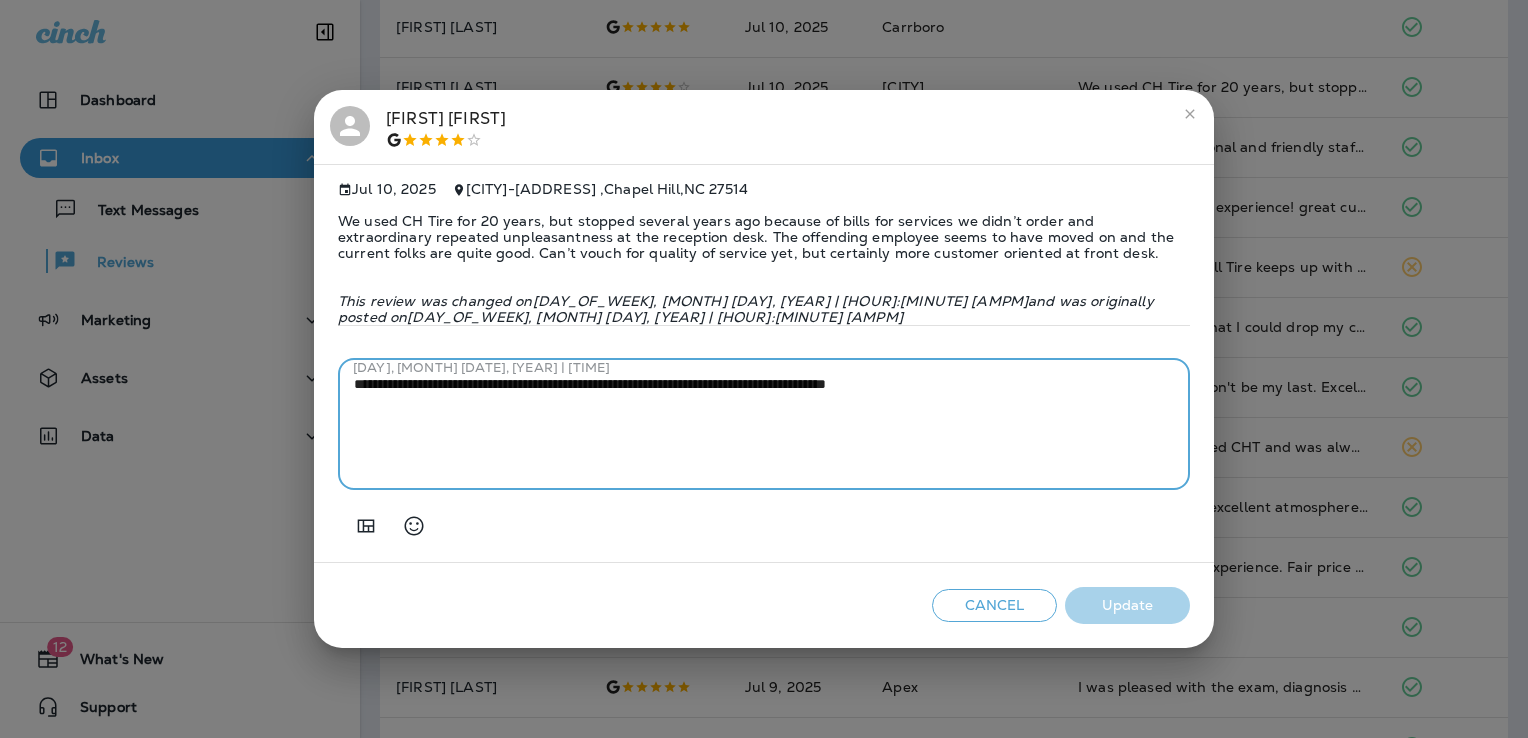 drag, startPoint x: 993, startPoint y: 389, endPoint x: 391, endPoint y: 382, distance: 602.0407 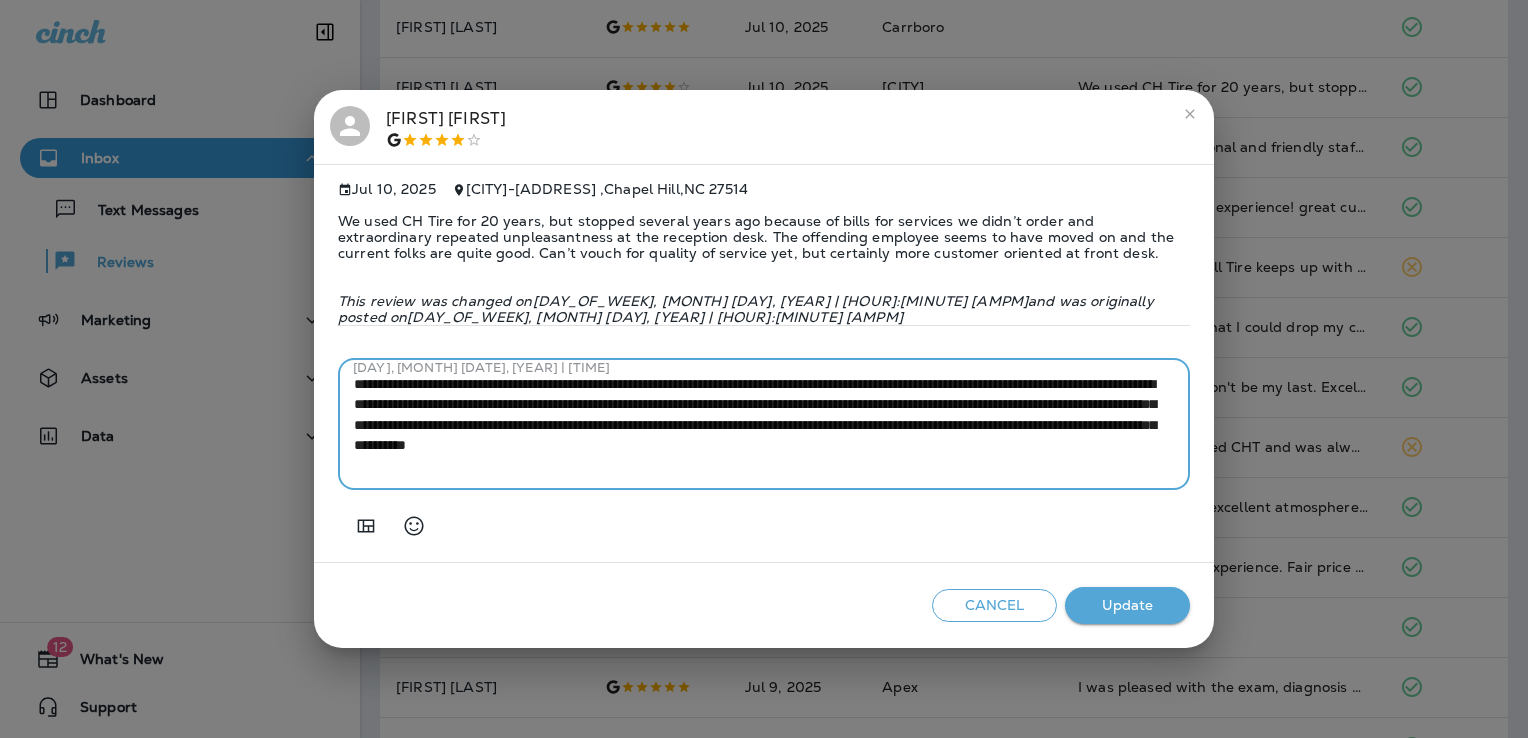 type on "**********" 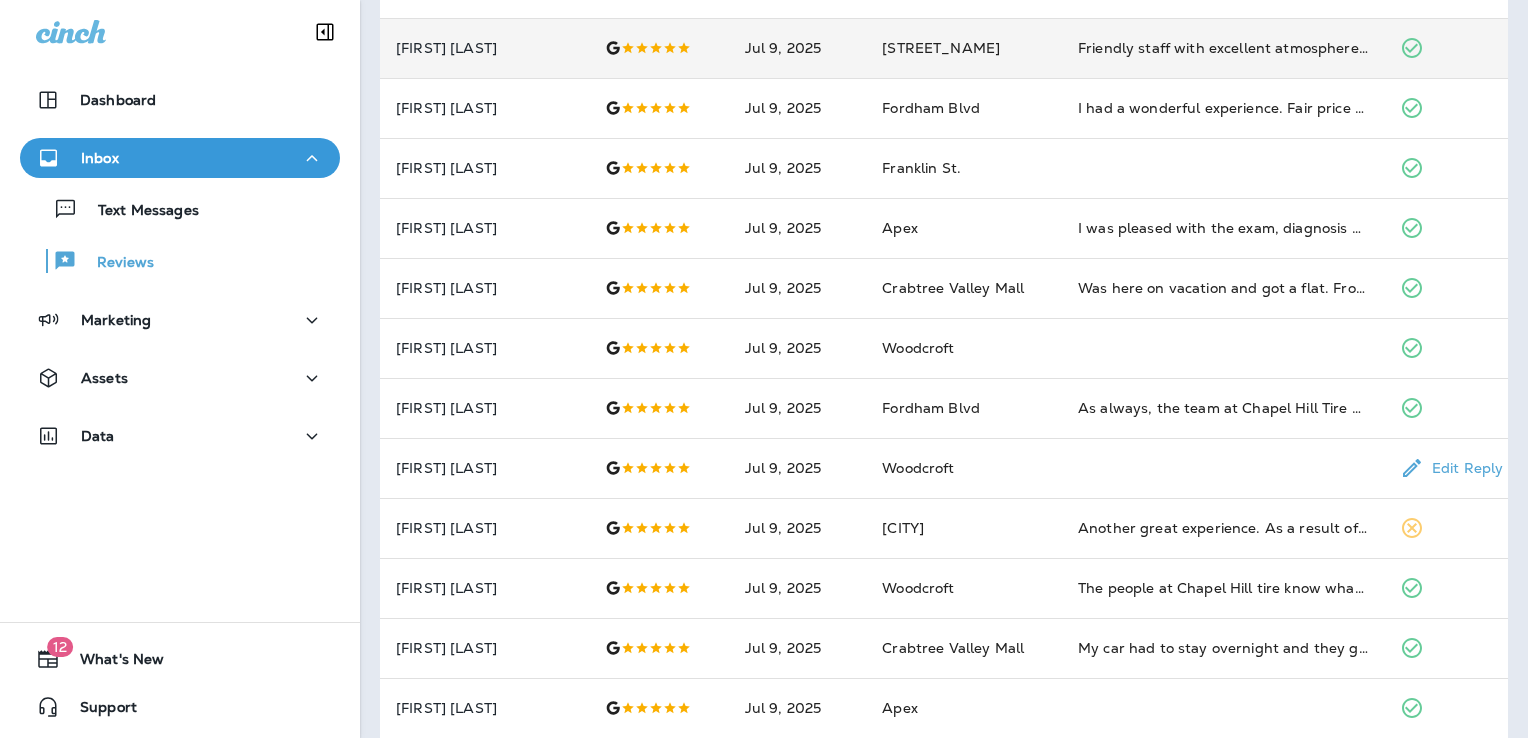 scroll, scrollTop: 691, scrollLeft: 0, axis: vertical 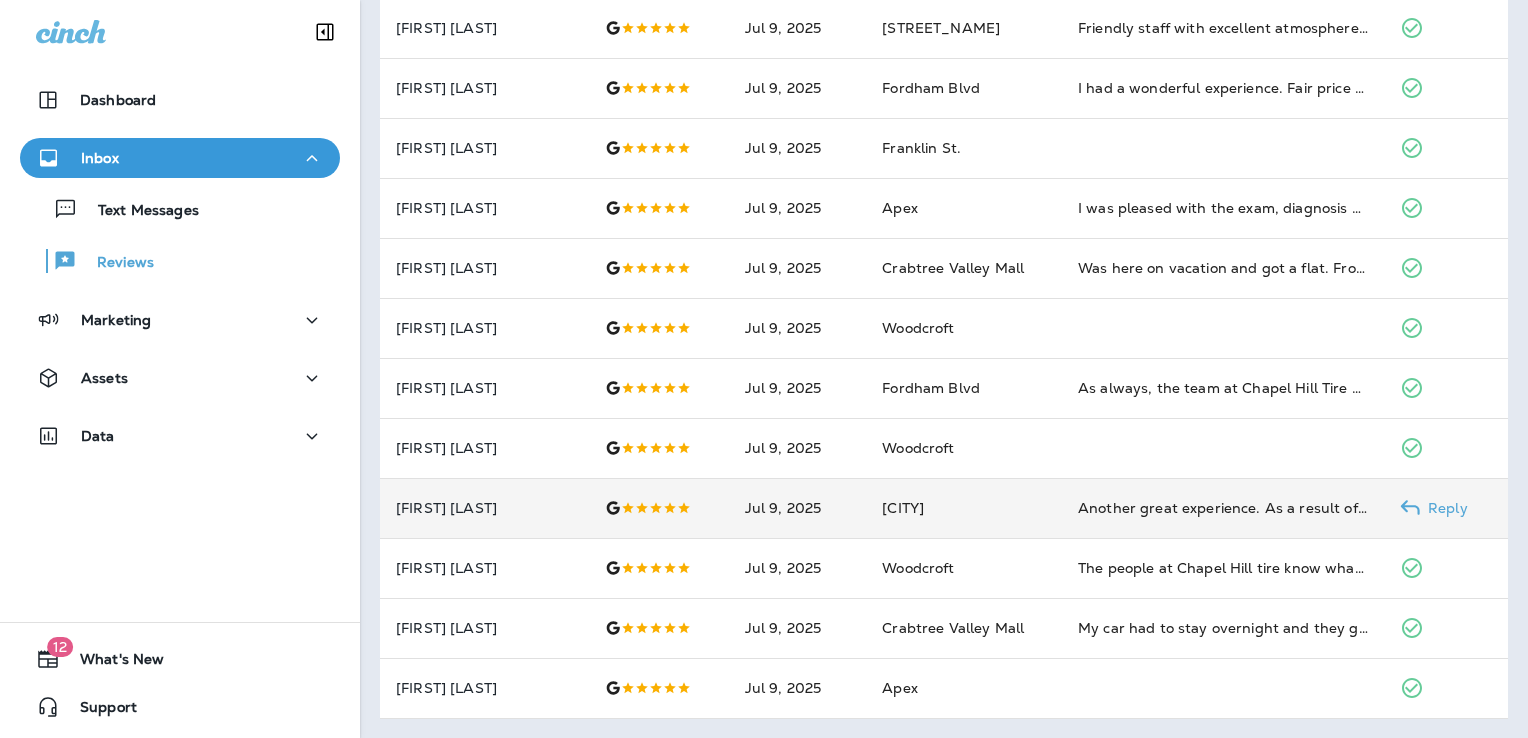 click on "[CITY]" at bounding box center (964, 508) 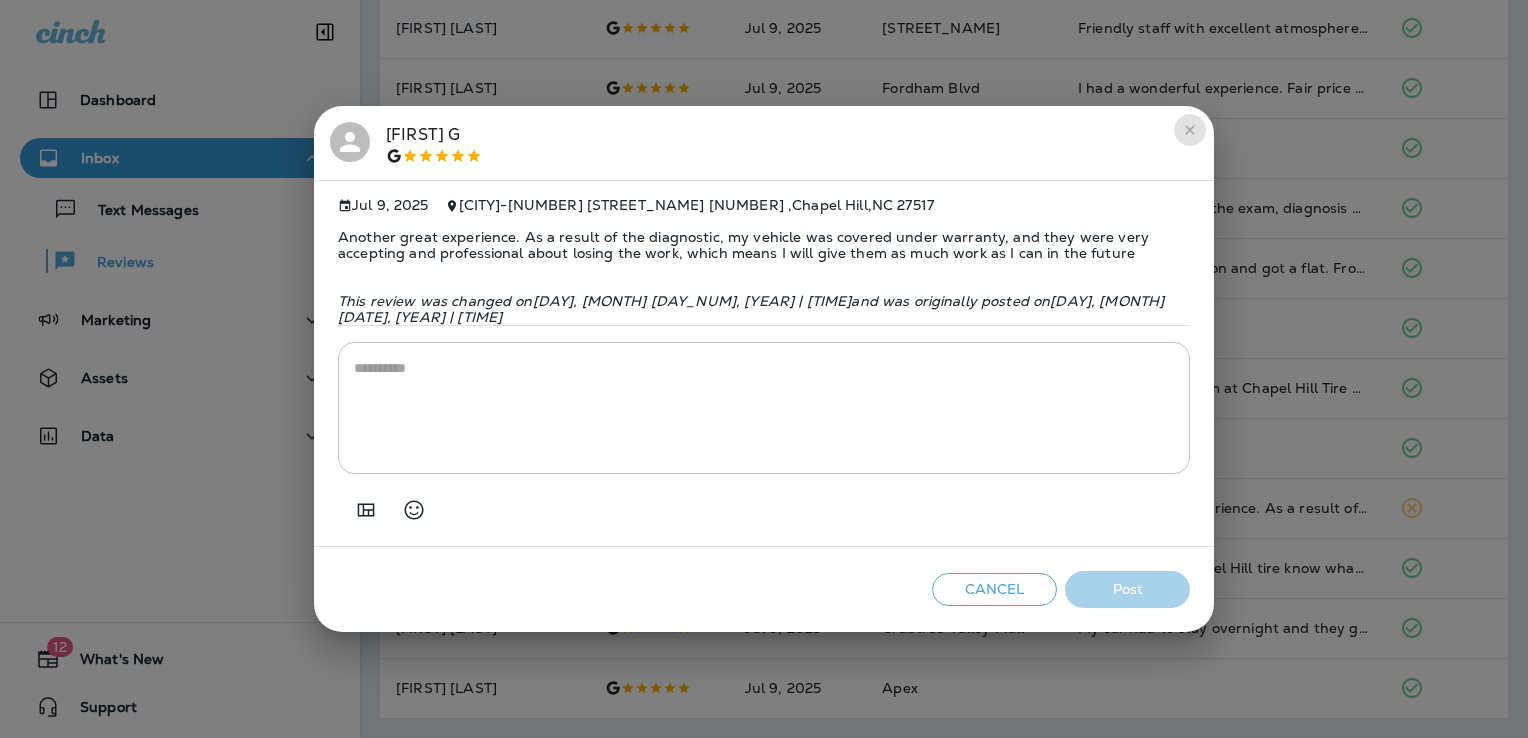 click 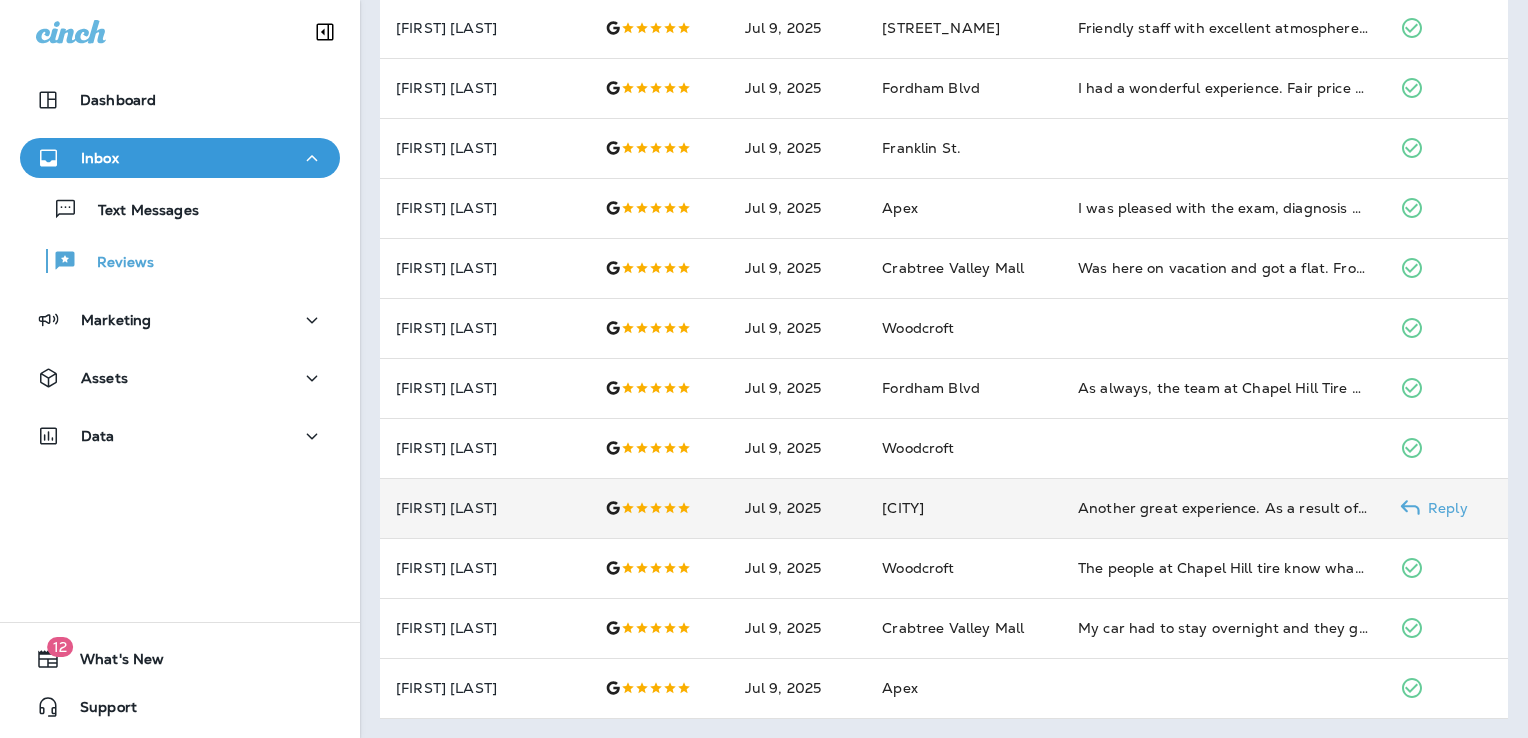 click on "[CITY]" at bounding box center [964, 508] 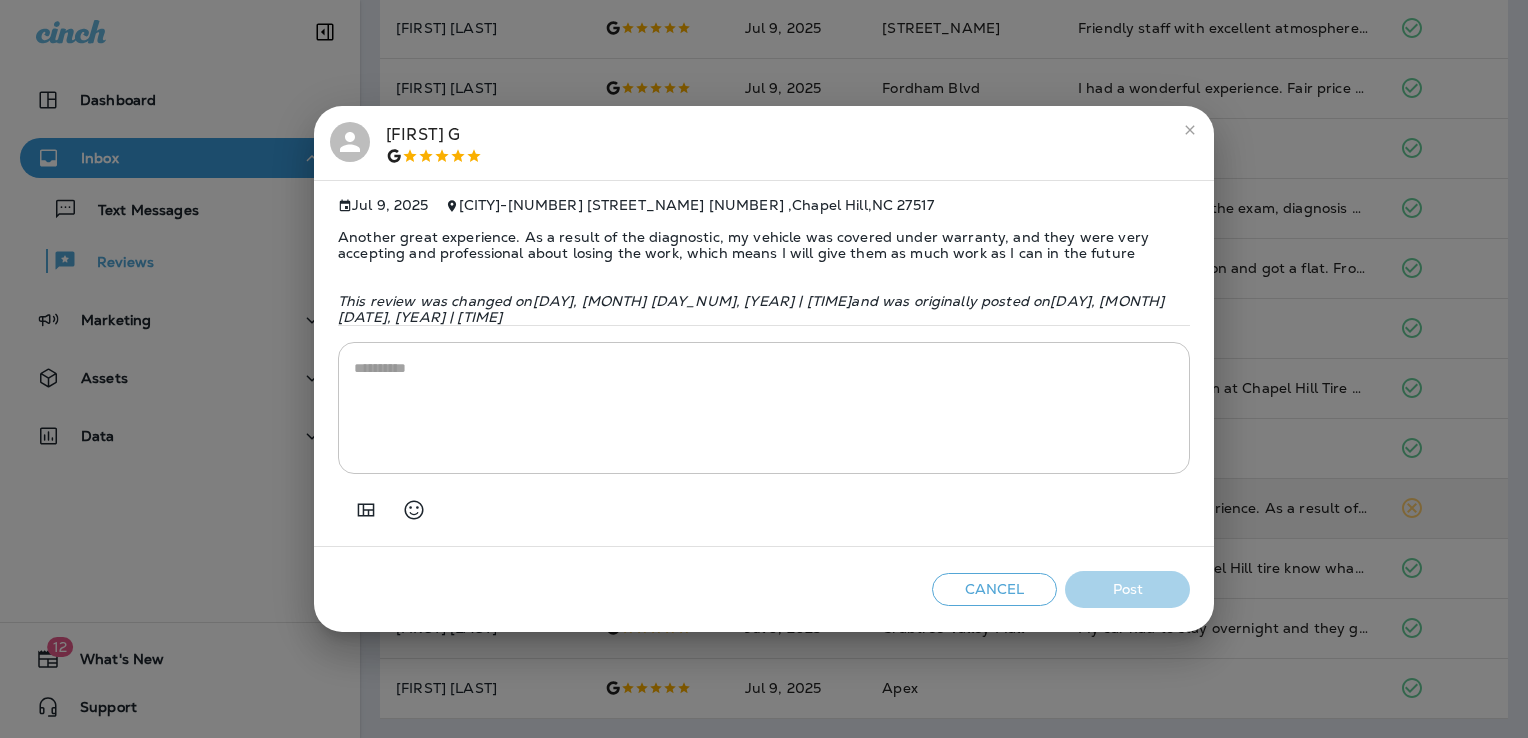 click at bounding box center [764, 502] 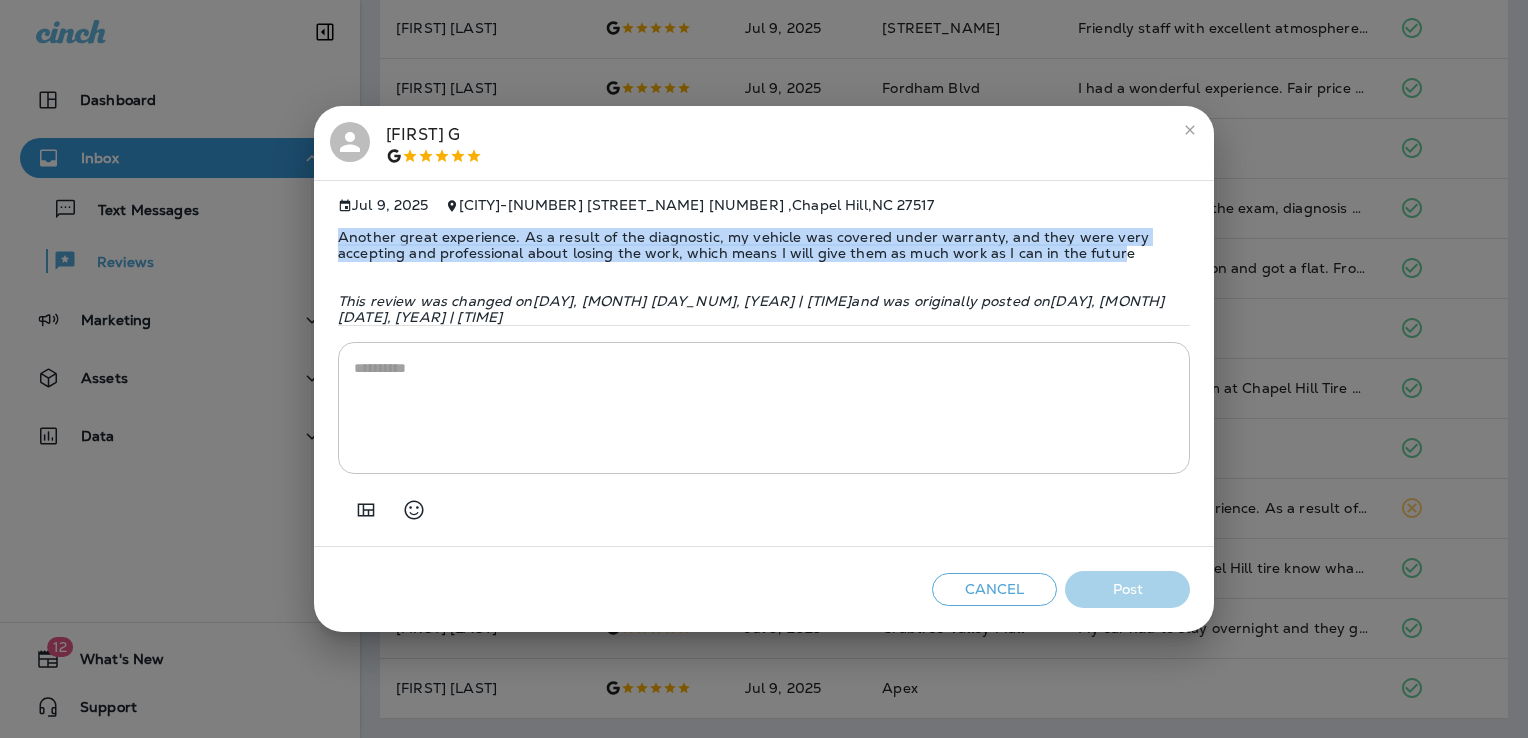 drag, startPoint x: 1040, startPoint y: 259, endPoint x: 330, endPoint y: 242, distance: 710.2035 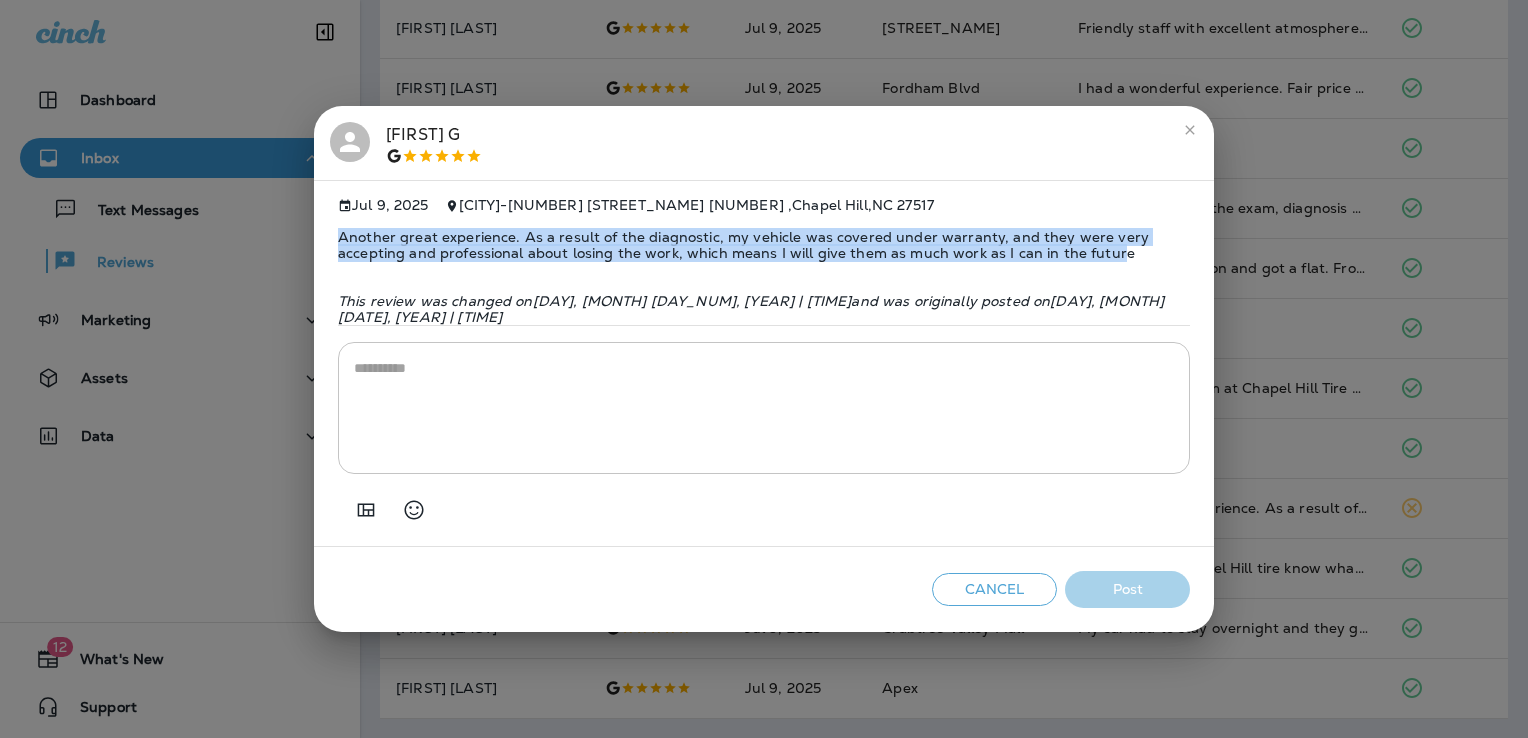 click on "[MONTH] [DAY_NUM], [YEAR] [LOCATION] - [NUMBER] [STREET] , [CITY] , [STATE] [POSTAL_CODE] Another great experience. As a result of the diagnostic, my vehicle was covered under warranty, and they were very accepting and professional about losing the work, which means I will give them as much work as I can in the future This review was changed on [DAY], [MONTH] [DAY_NUM], [YEAR] | [TIME] and was originally posted on [DAY], [MONTH] [DAY_NUM], [YEAR] | [TIME] * ​ Cancel Post" at bounding box center [764, 364] 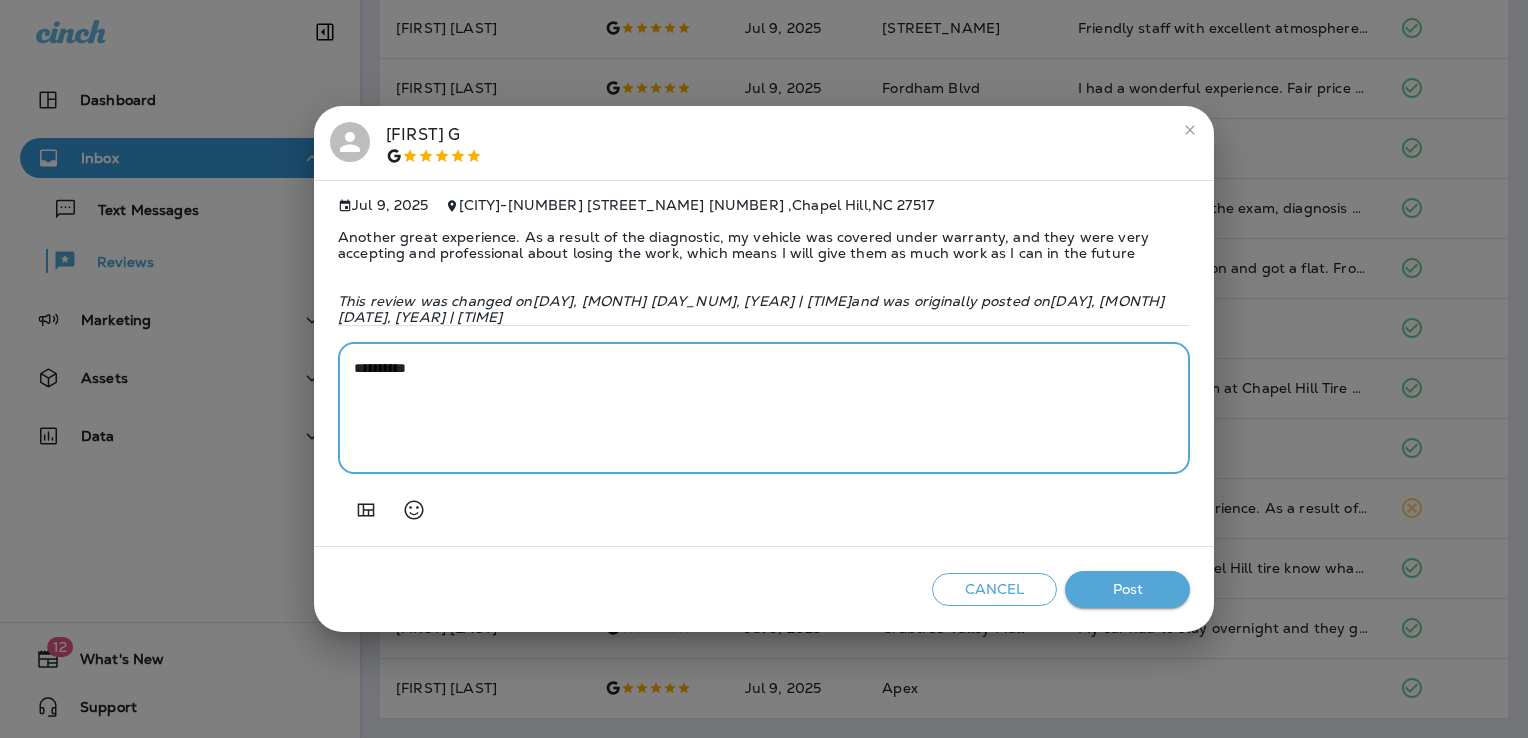 paste on "**********" 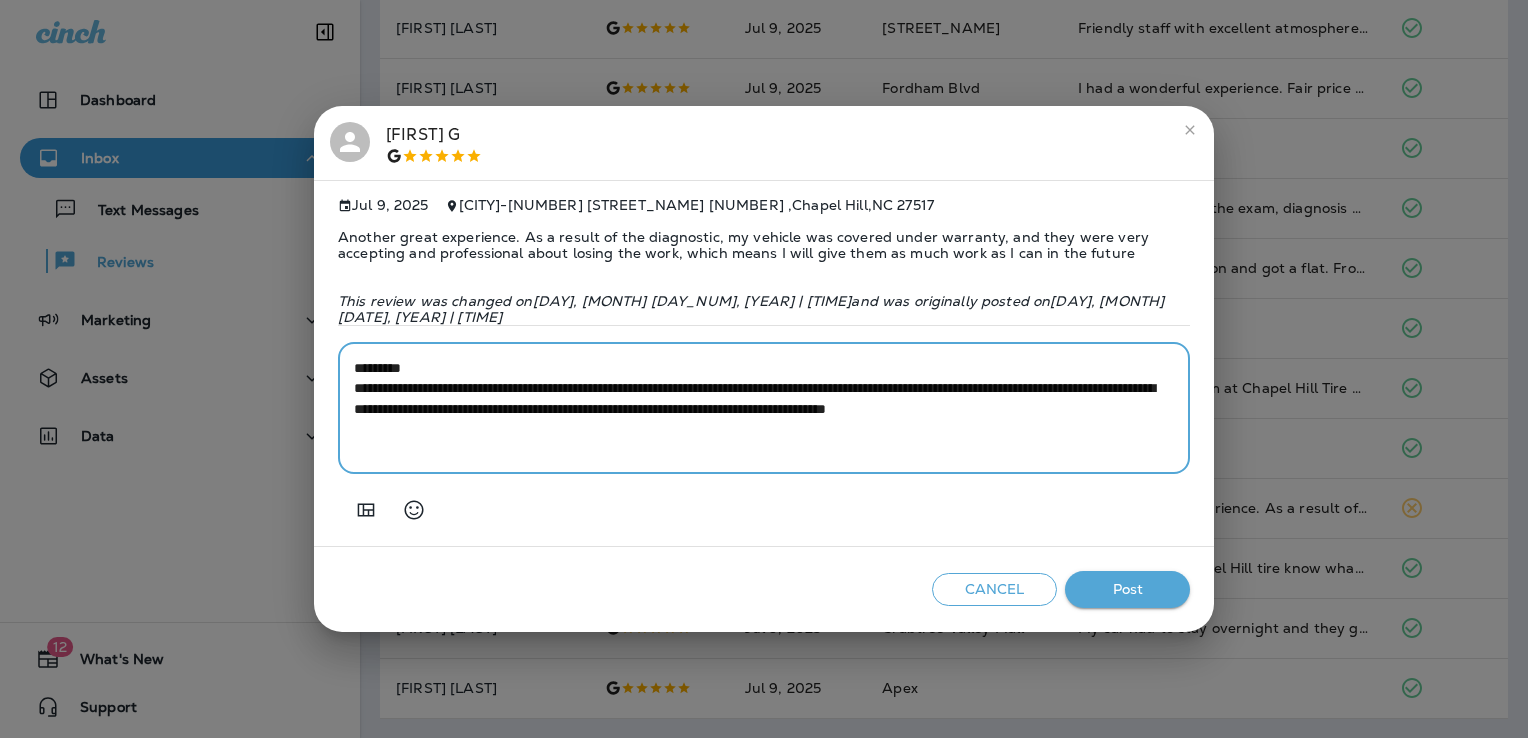click on "**********" at bounding box center (764, 408) 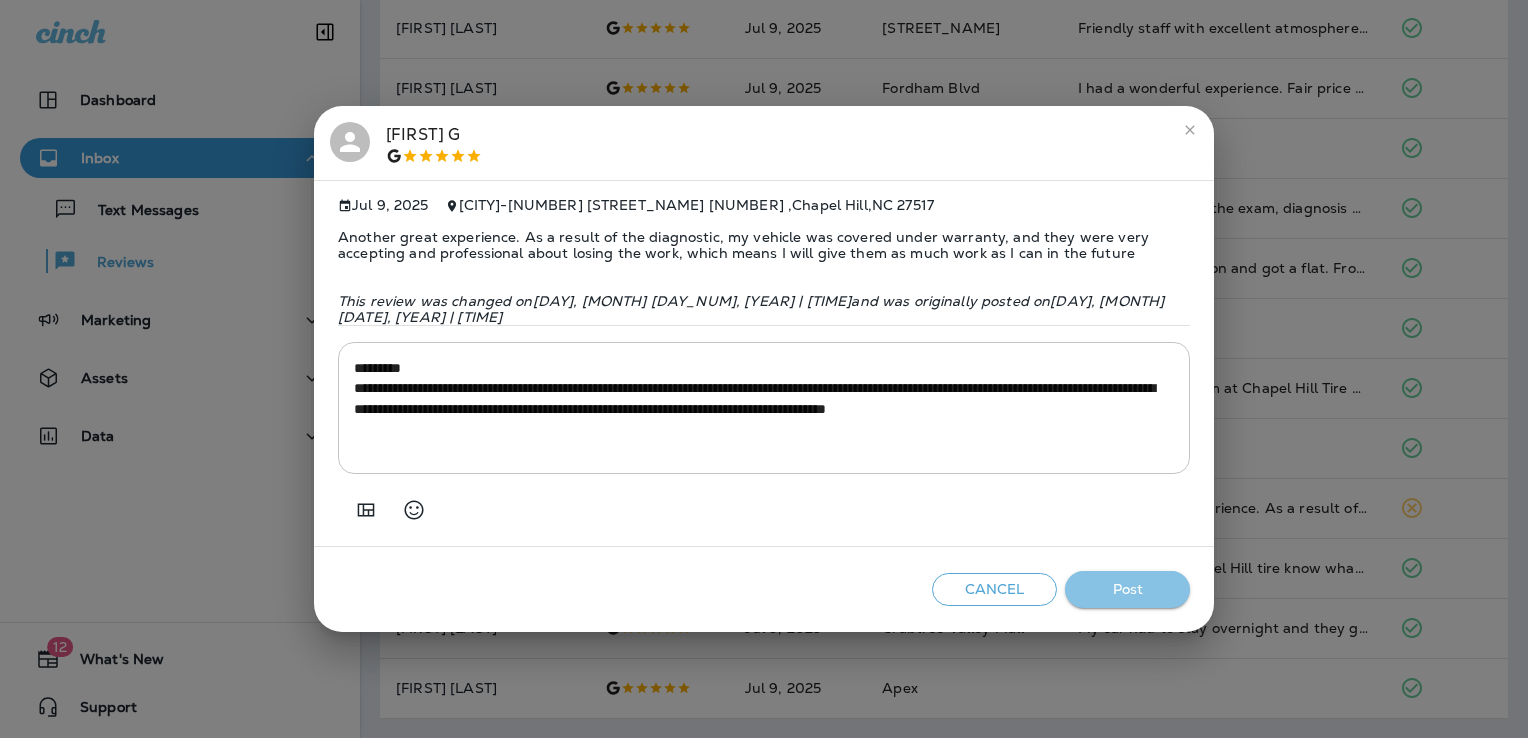 click on "Post" at bounding box center [1127, 589] 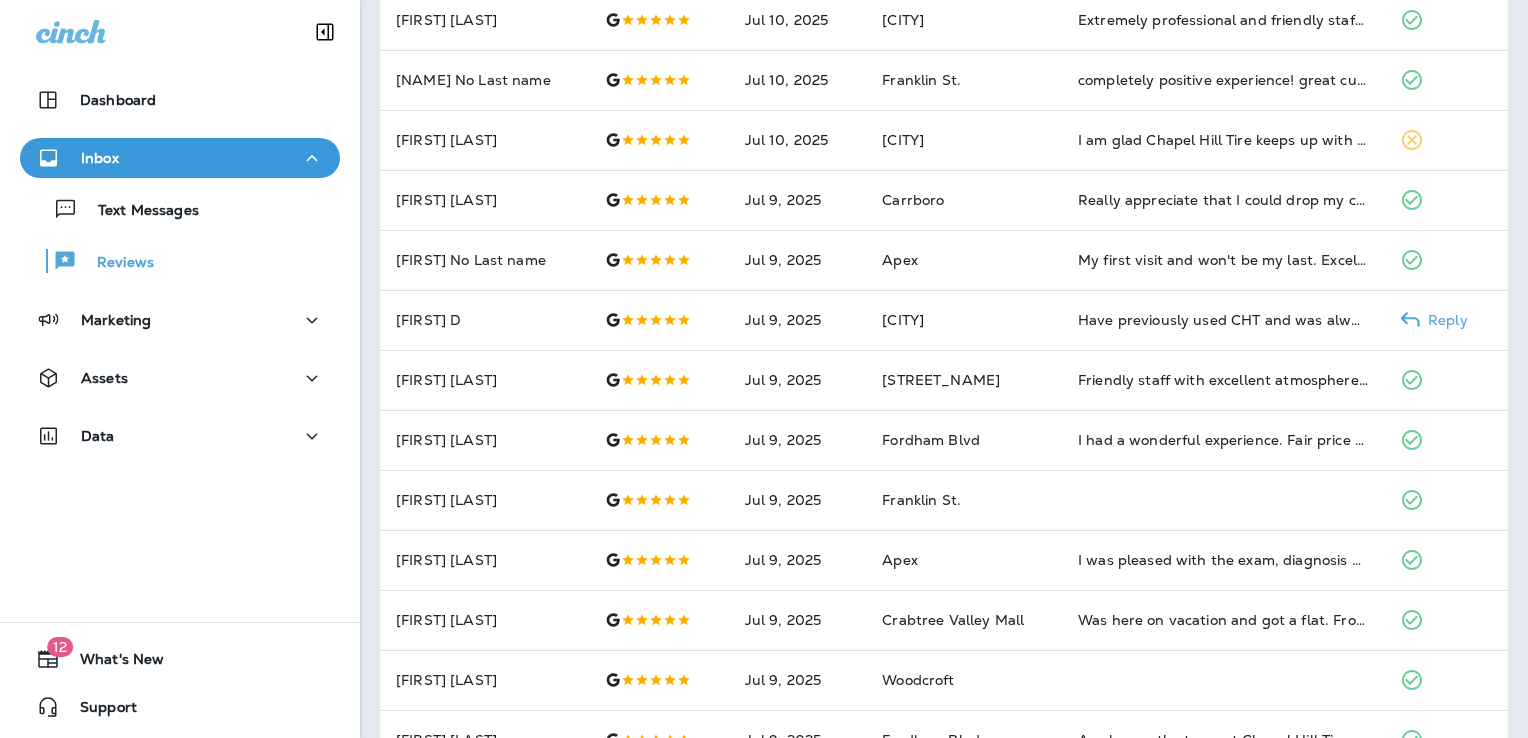 scroll, scrollTop: 0, scrollLeft: 0, axis: both 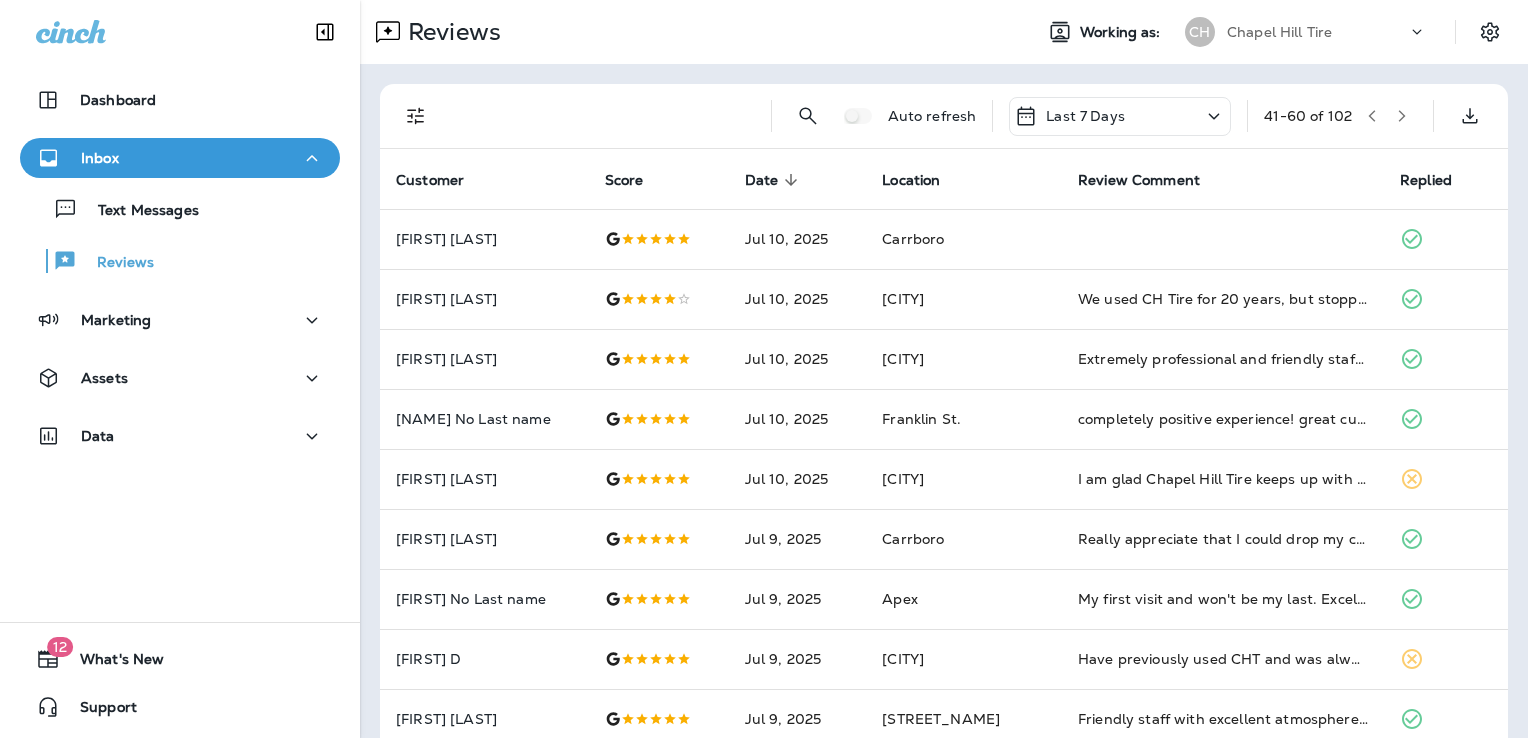 click 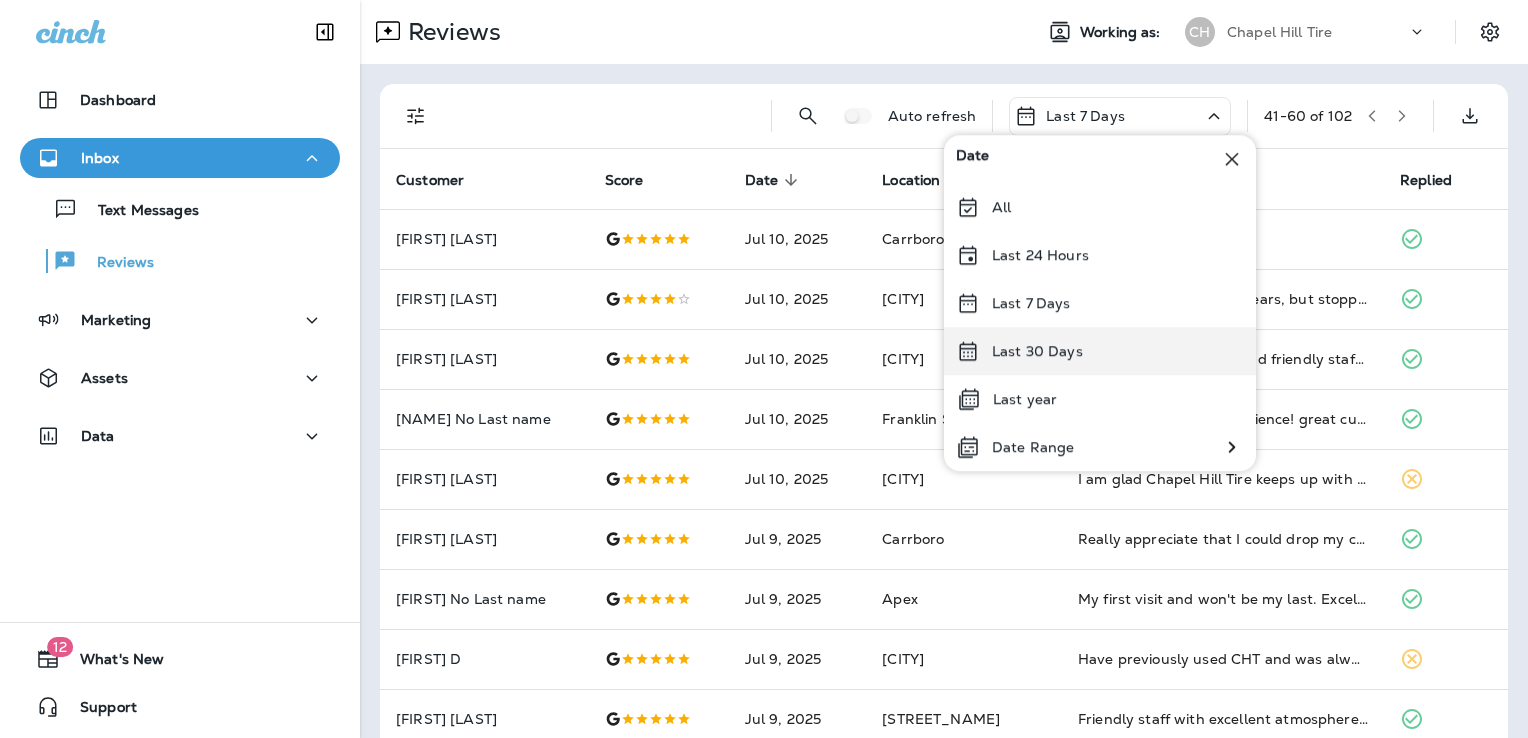 click on "Last 30 Days" at bounding box center [1100, 351] 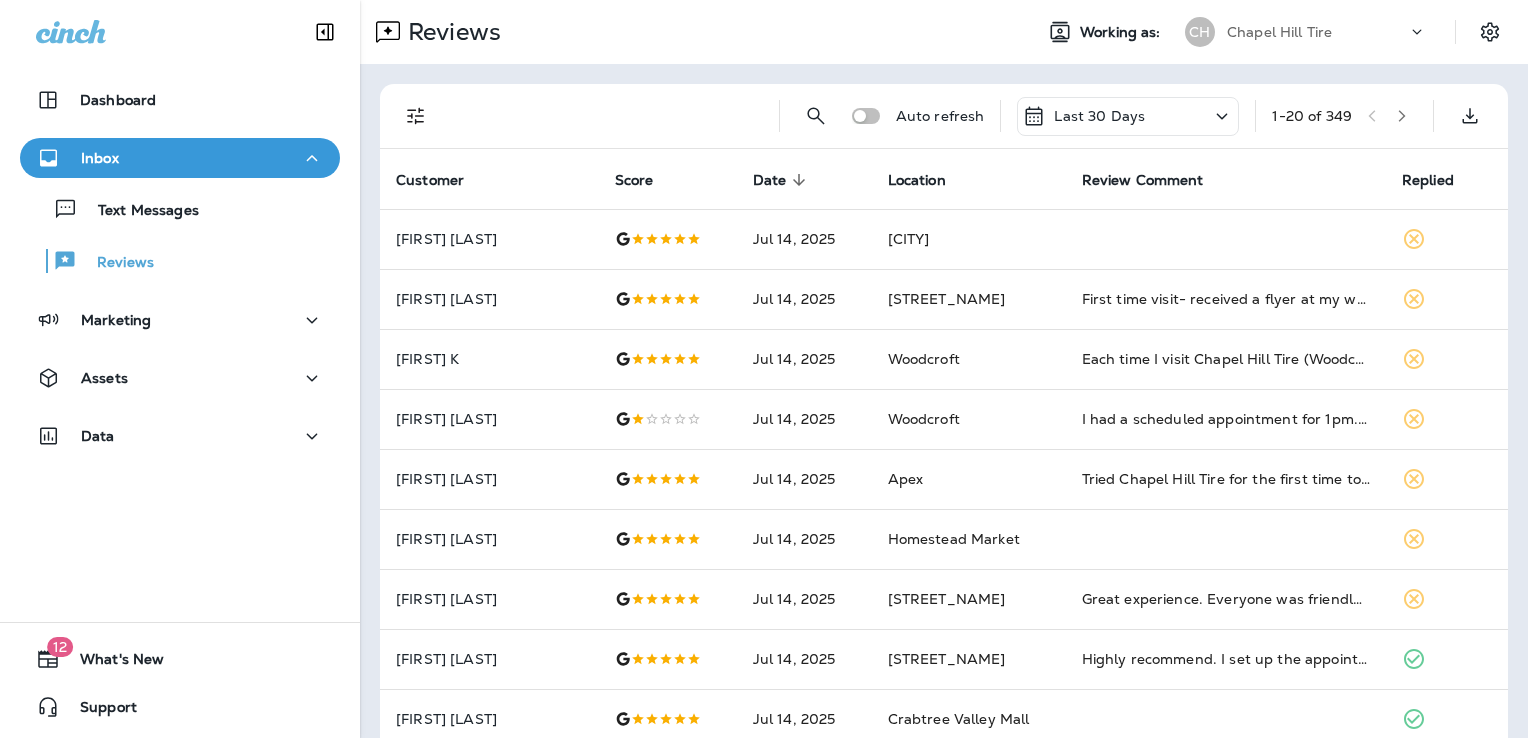 click 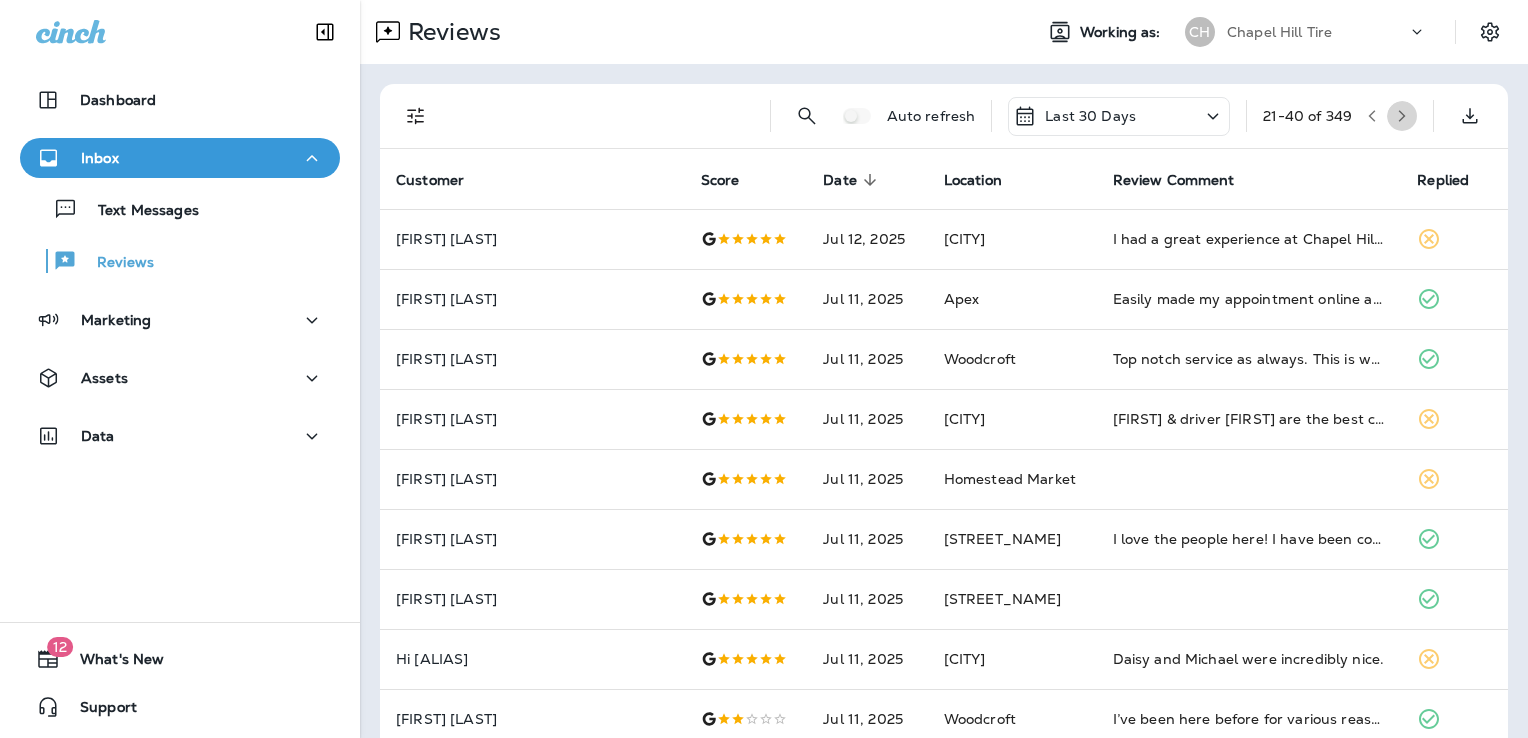 click 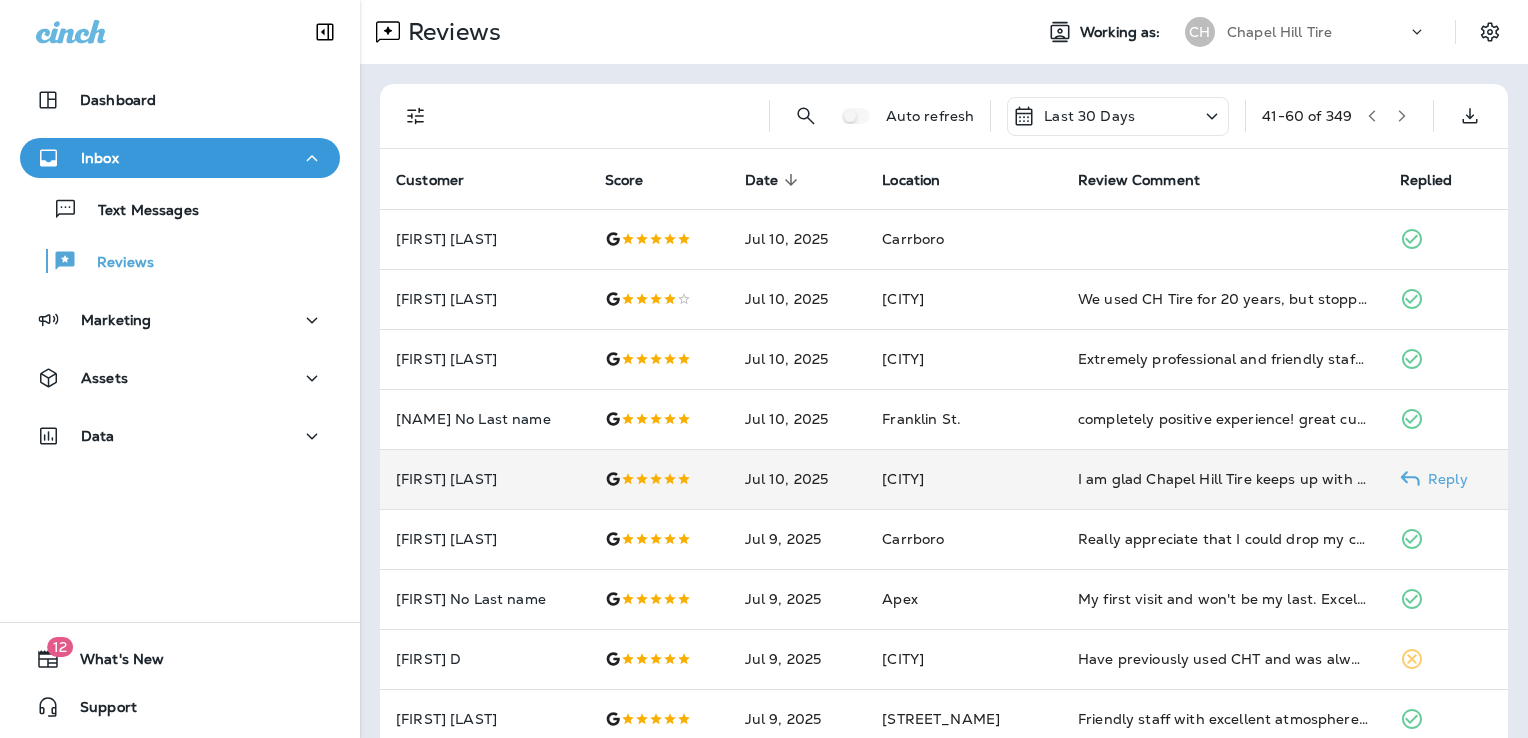click on "[CITY]" at bounding box center [964, 479] 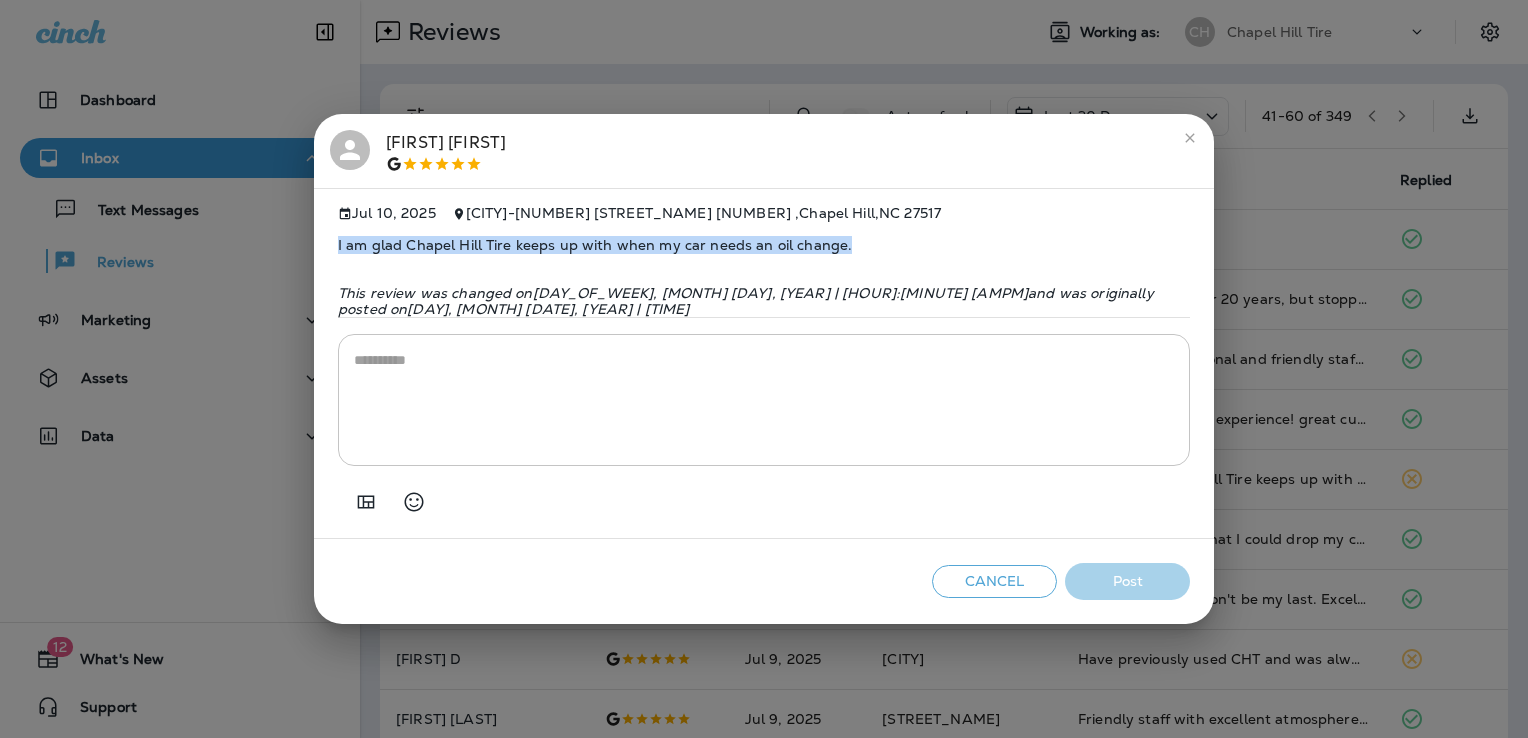 drag, startPoint x: 840, startPoint y: 252, endPoint x: 329, endPoint y: 246, distance: 511.03522 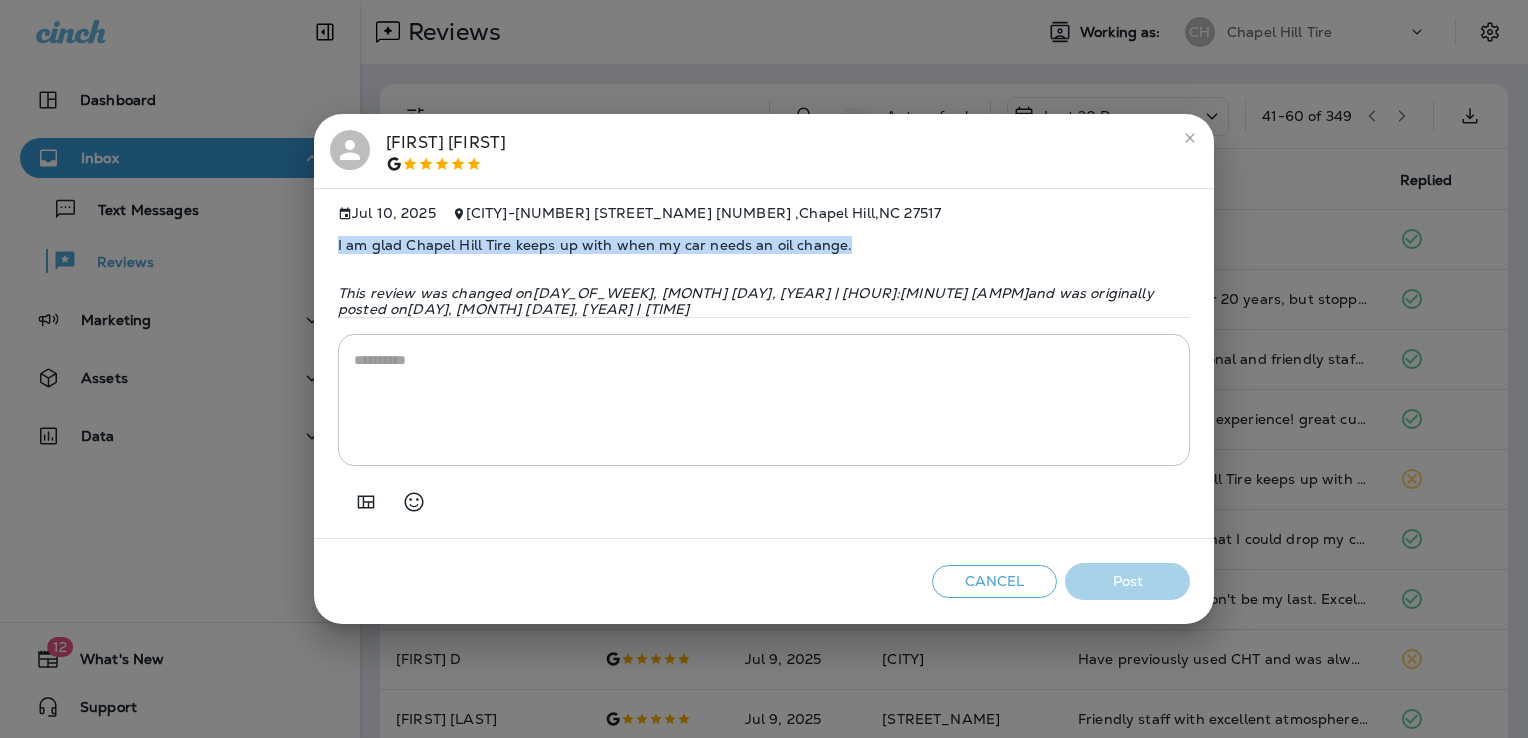click on "[MONTH] [DAY_NUM], [YEAR] [LOCATION] - [NUMBER] [STREET] , [CITY] , [STATE] [POSTAL_CODE] I am glad Chapel Hill Tire keeps up with when my car needs an oil change. This review was changed on [DAY], [MONTH] [DAY_NUM], [YEAR] | [TIME] and was originally posted on [DAY], [MONTH] [DAY_NUM], [YEAR] | [TIME] * ​" at bounding box center (764, 364) 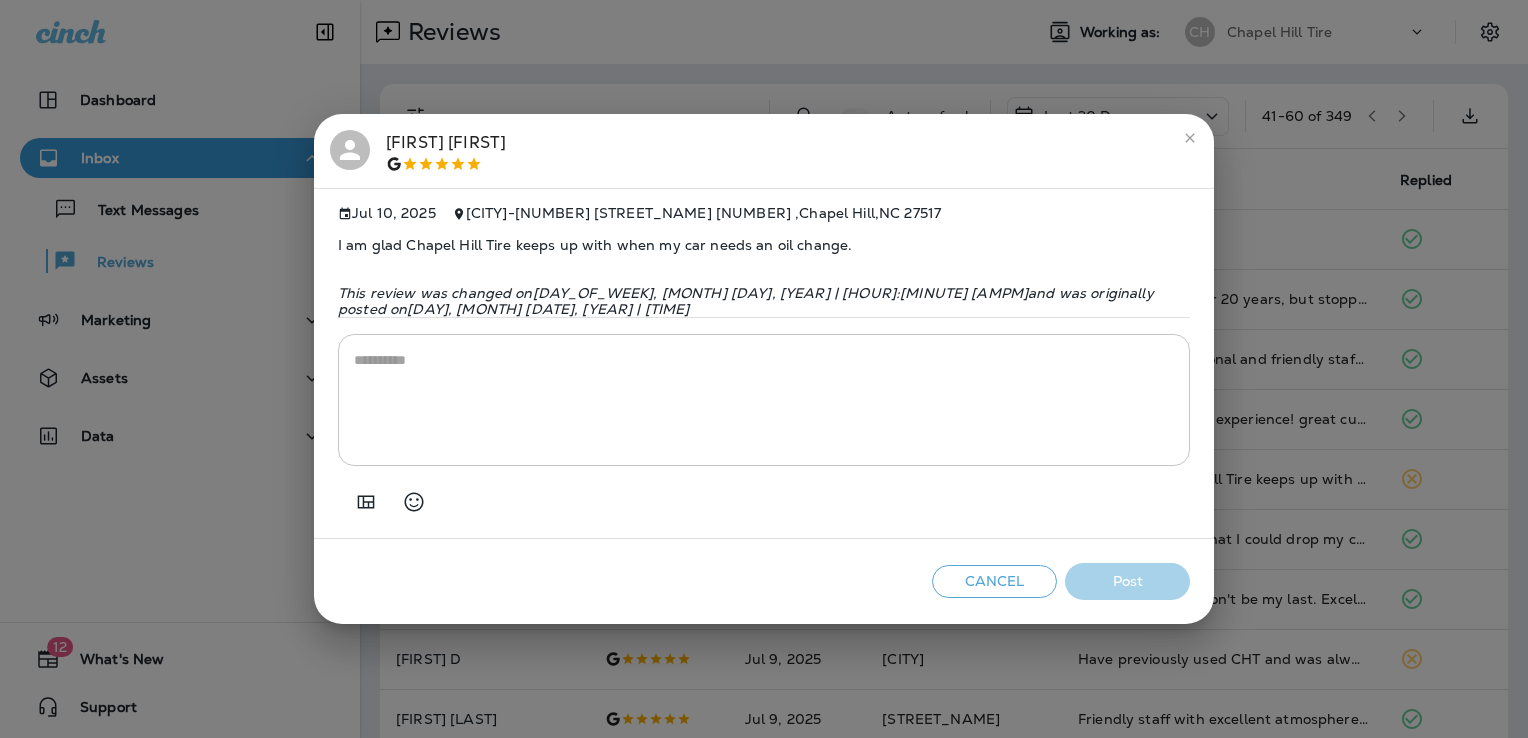 click at bounding box center (764, 400) 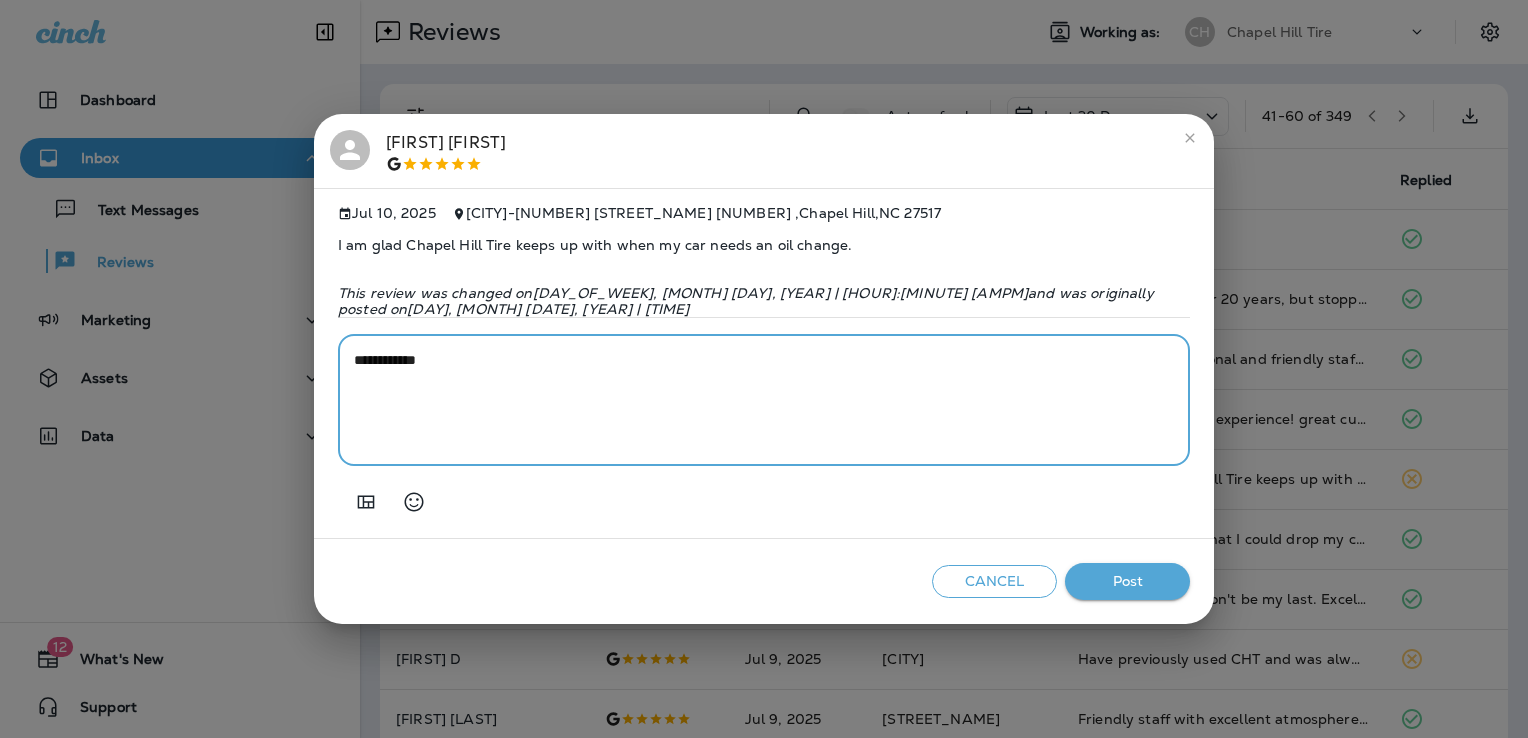 paste on "**********" 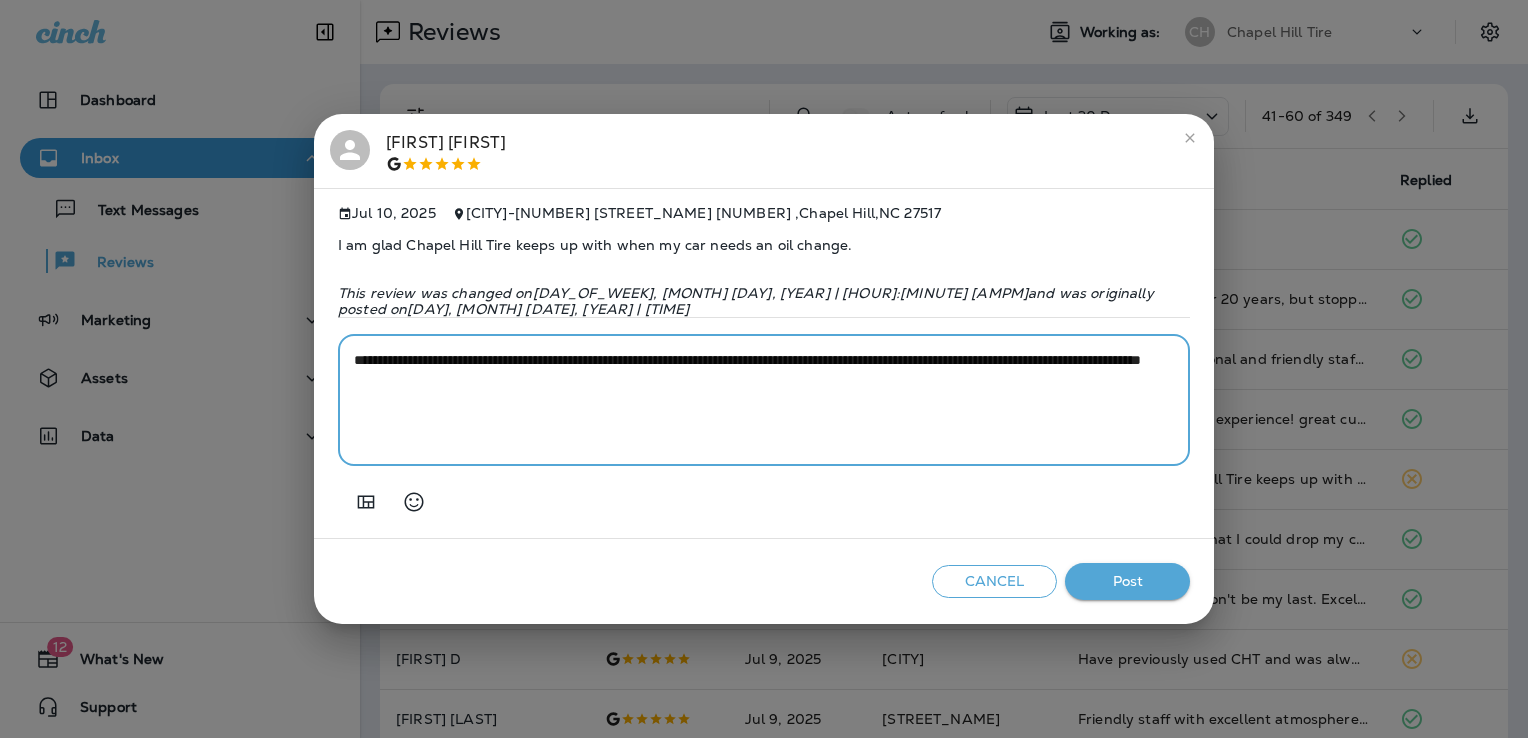 click on "**********" at bounding box center (761, 400) 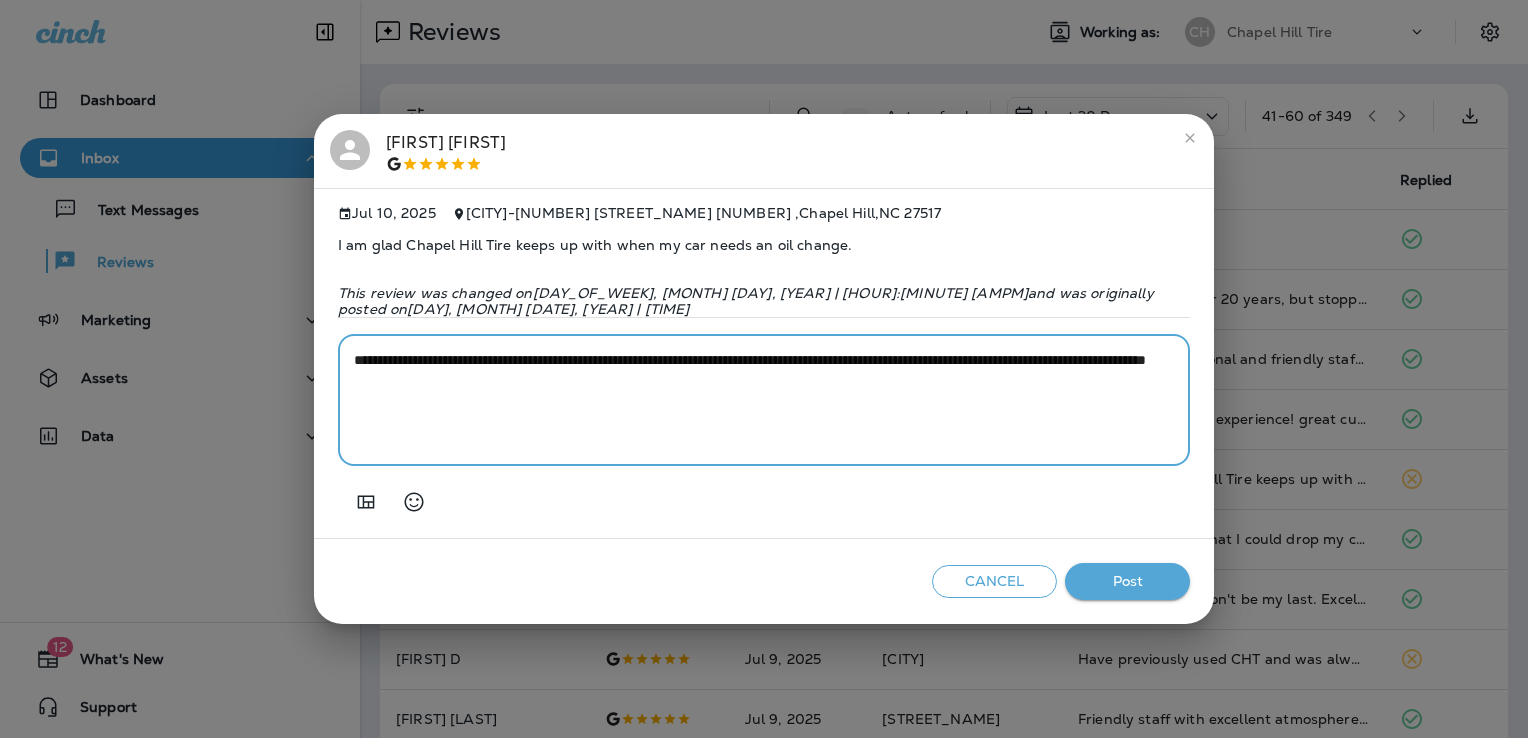 type on "**********" 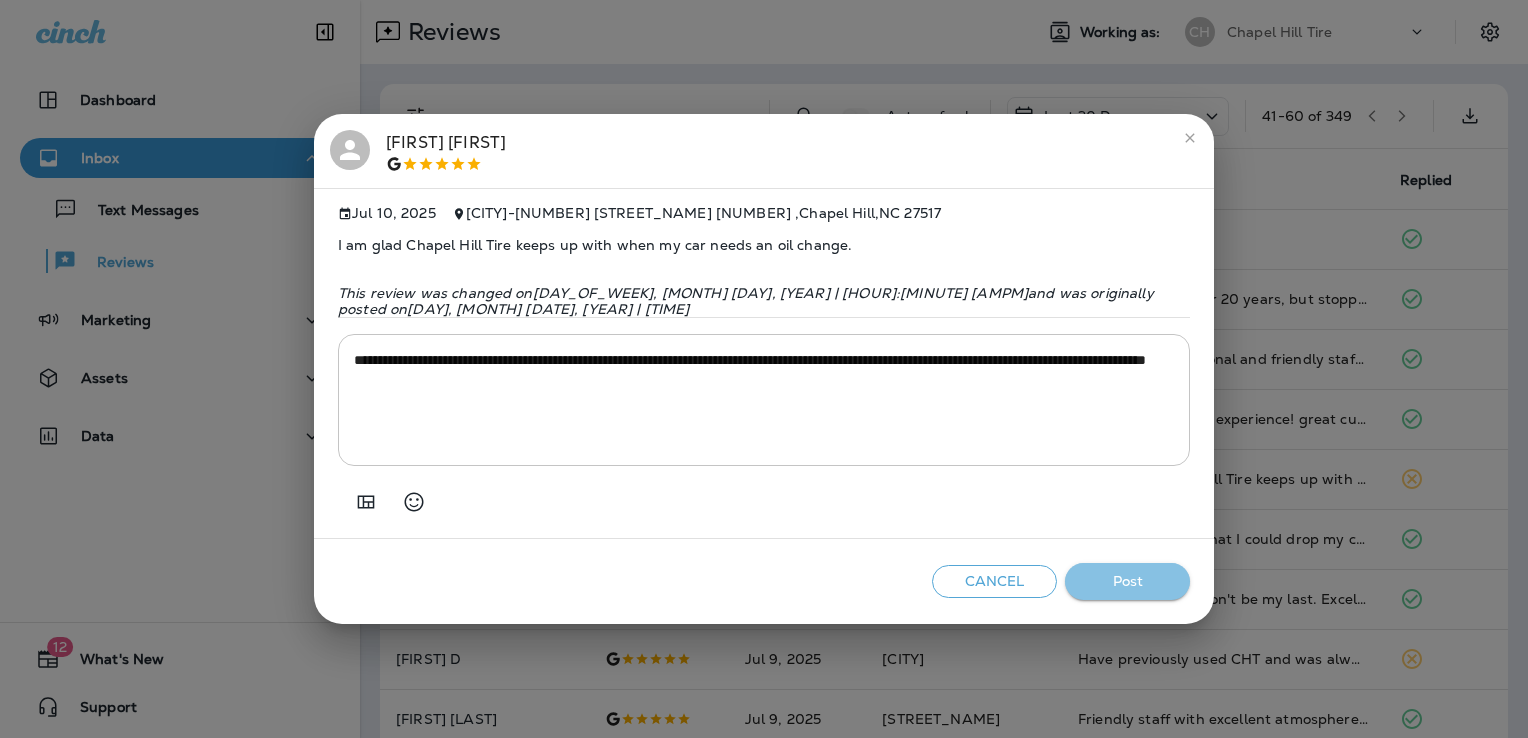 click on "Post" at bounding box center [1127, 581] 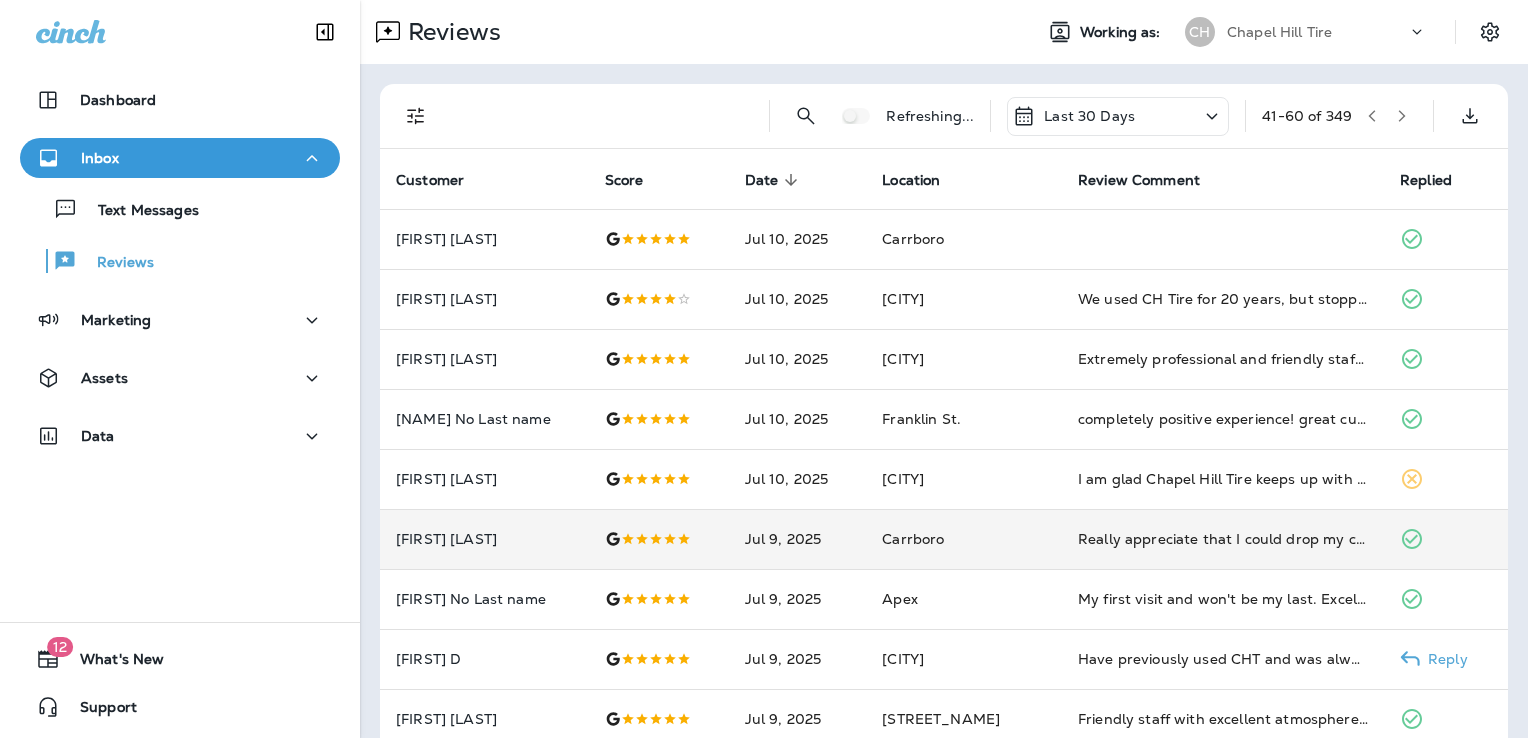scroll, scrollTop: 108, scrollLeft: 0, axis: vertical 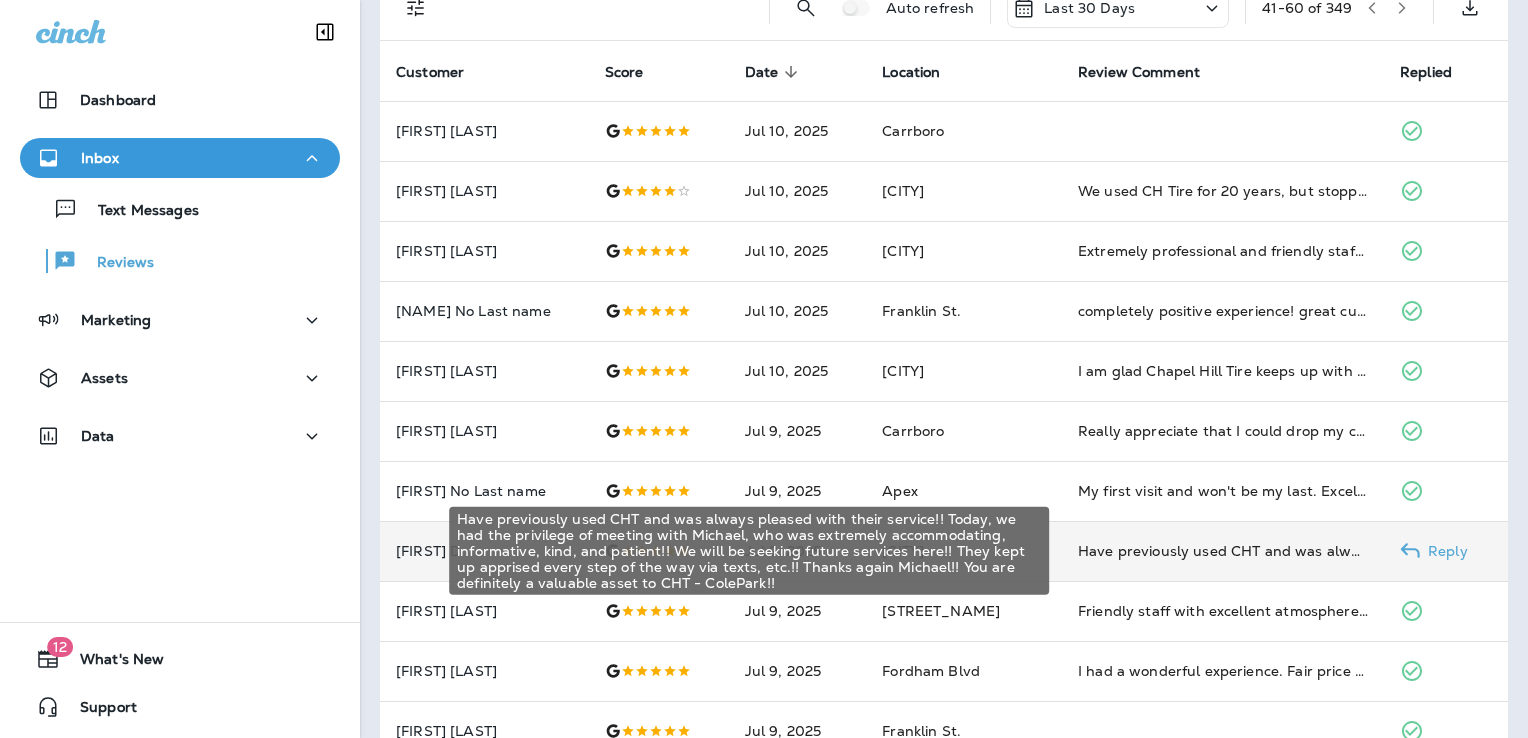click on "Have previously used CHT and was always pleased with their service!!
Today, we had the privilege of meeting with Michael, who was extremely accommodating, informative, kind, and patient!! We will be seeking future services here!! They kept up apprised every step of the way via texts, etc.!! Thanks again Michael!! You are definitely a valuable asset to CHT - ColePark!!" at bounding box center [1223, 551] 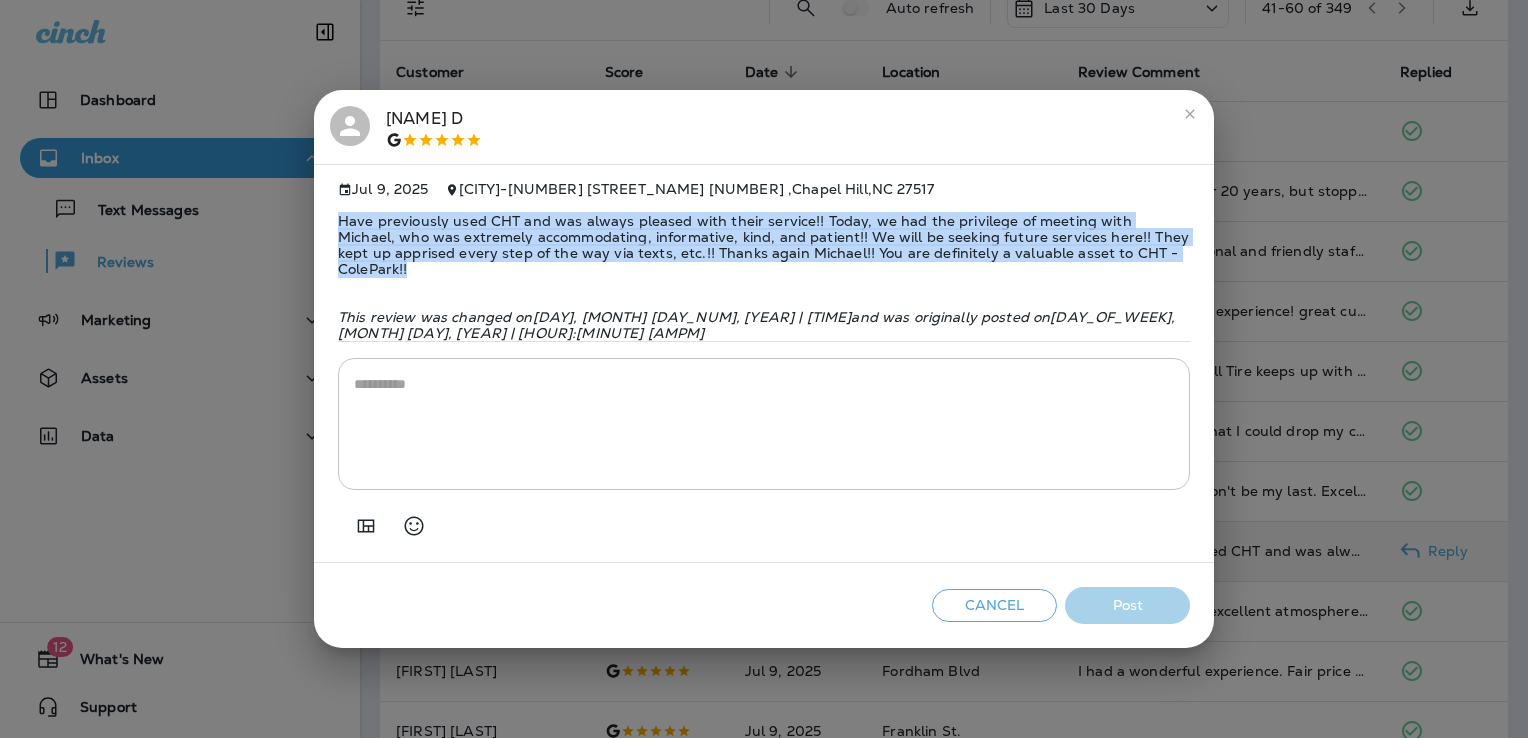 drag, startPoint x: 1169, startPoint y: 262, endPoint x: 316, endPoint y: 231, distance: 853.5631 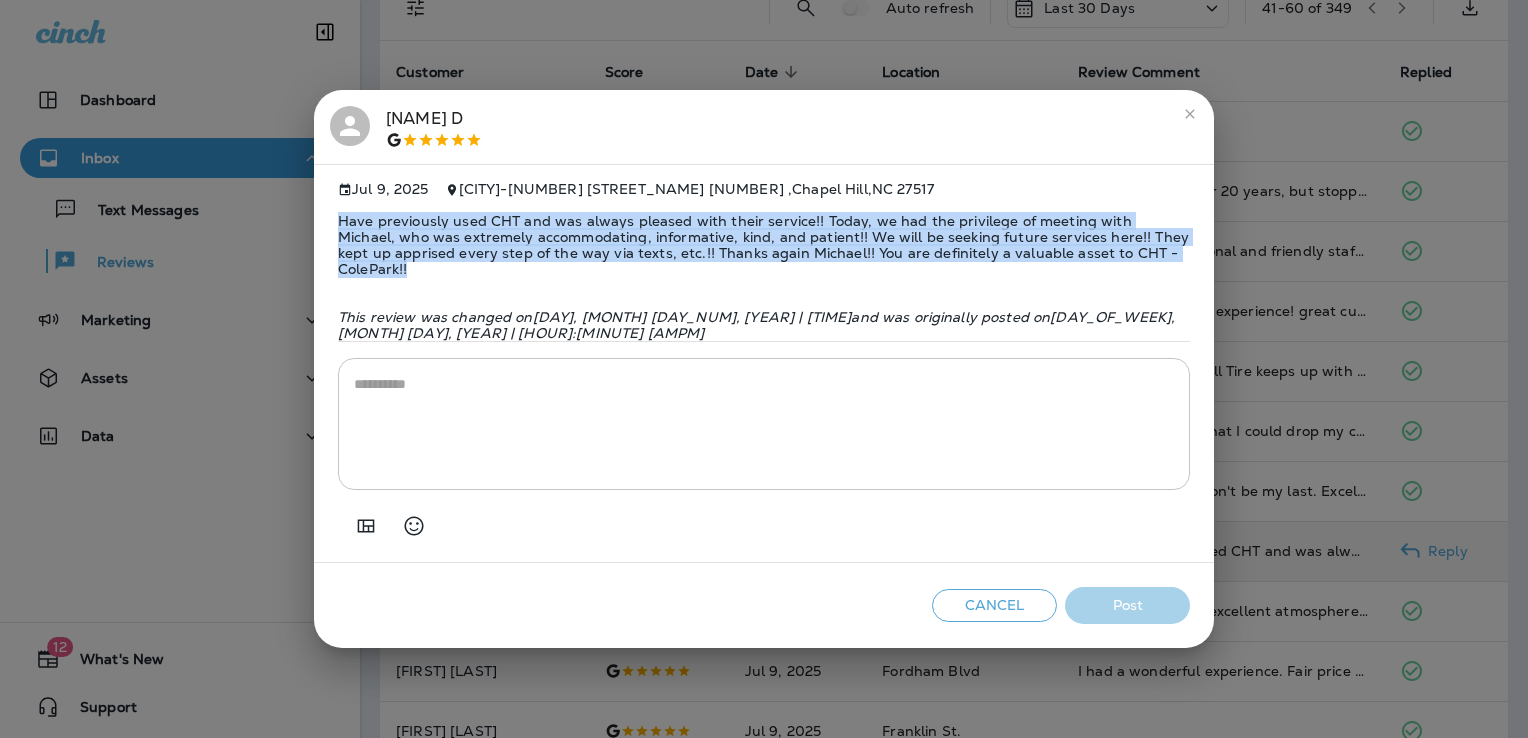 click on "[MONTH] [DAY_NUM], [YEAR] [LOCATION] - [NUMBER] [STREET] , [CITY] , [STATE] [POSTAL_CODE] Have previously used CHT and was always pleased with their service!!
Today, we had the privilege of meeting with Michael, who was extremely accommodating, informative, kind, and patient!! We will be seeking future services here!! They kept up apprised every step of the way via texts, etc.!! Thanks again Michael!! You are definitely a valuable asset to CHT - ColePark!! This review was changed on [DAY], [MONTH] [DAY_NUM], [YEAR] | [TIME] and was originally posted on [DAY], [MONTH] [DAY_NUM], [YEAR] | [TIME] * ​" at bounding box center [764, 364] 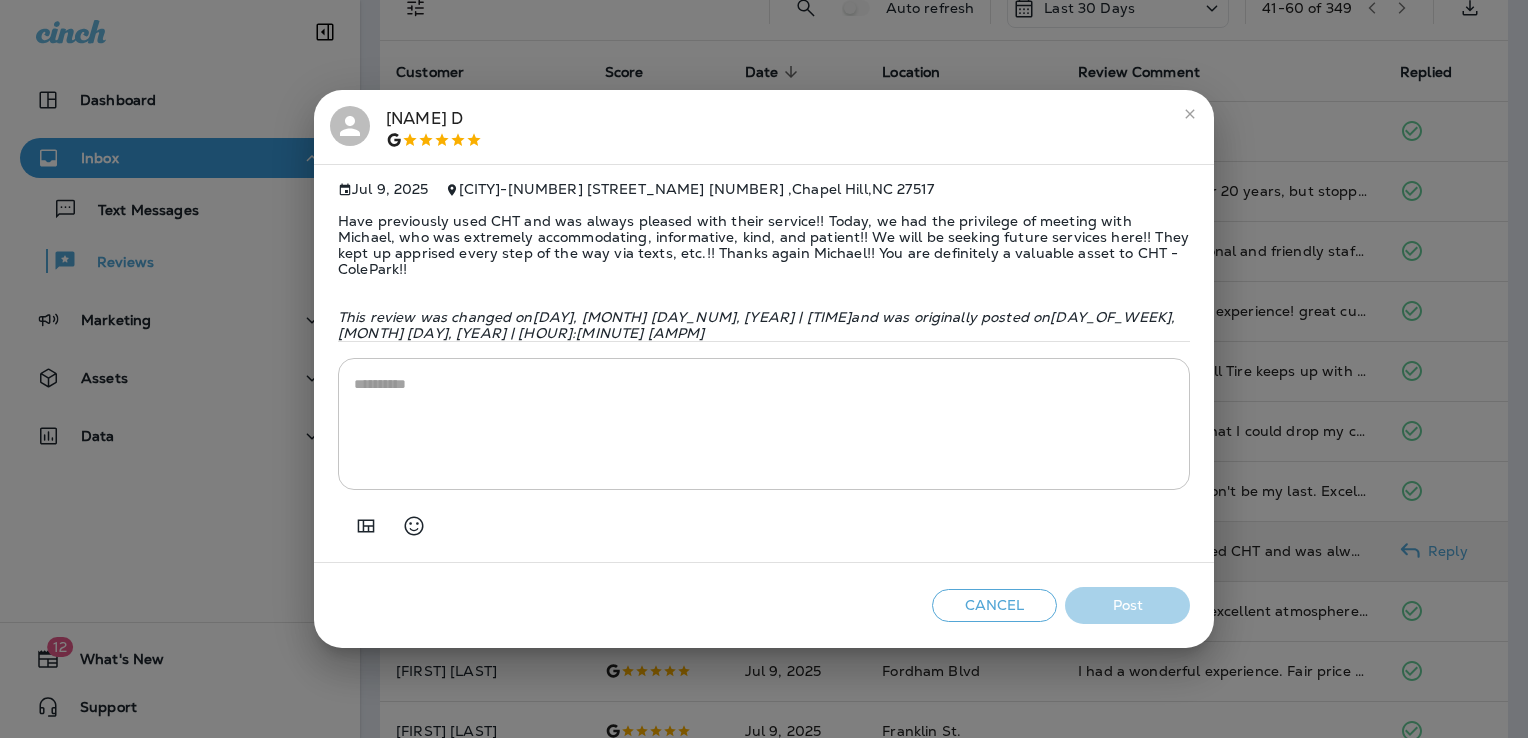 click at bounding box center (764, 424) 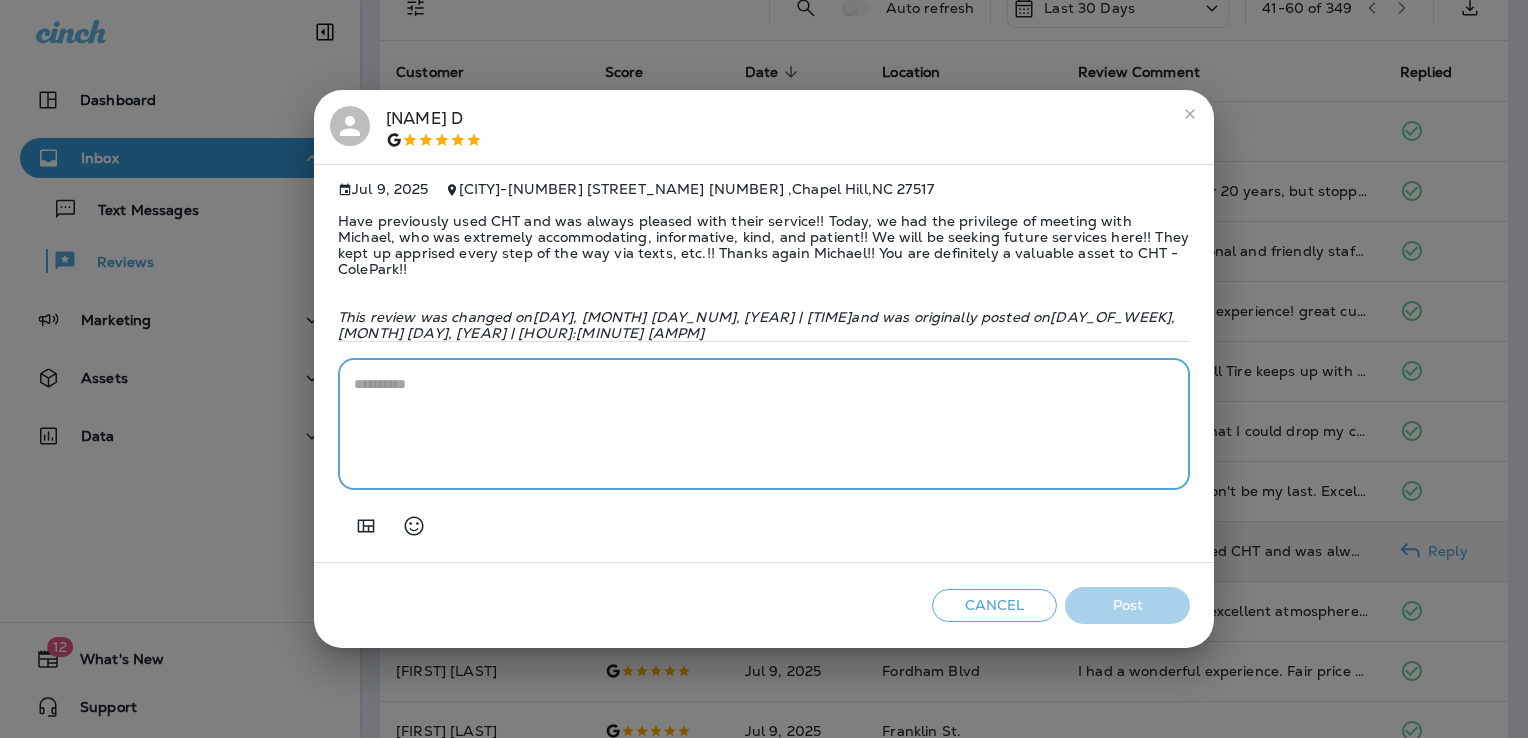 paste on "**********" 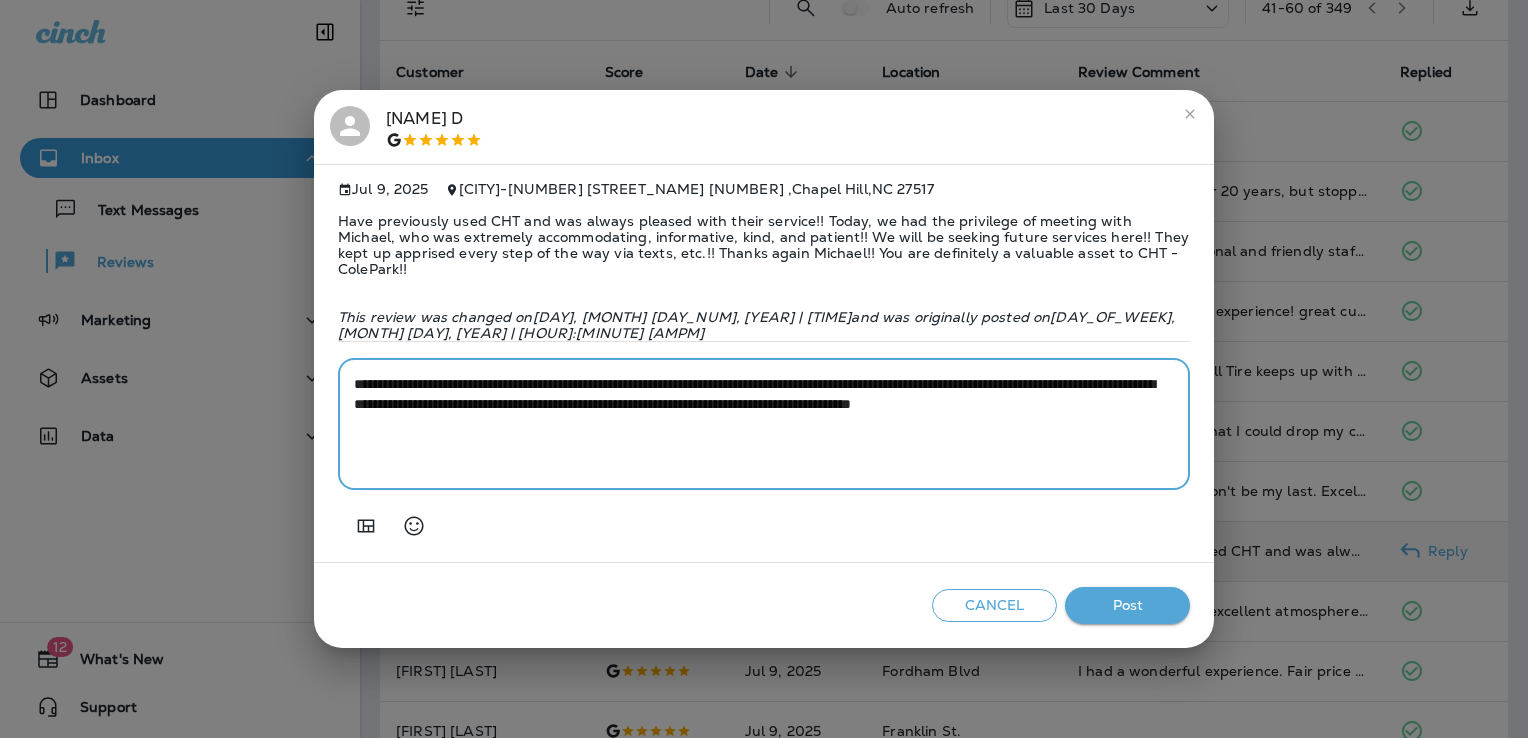 click on "**********" at bounding box center (764, 424) 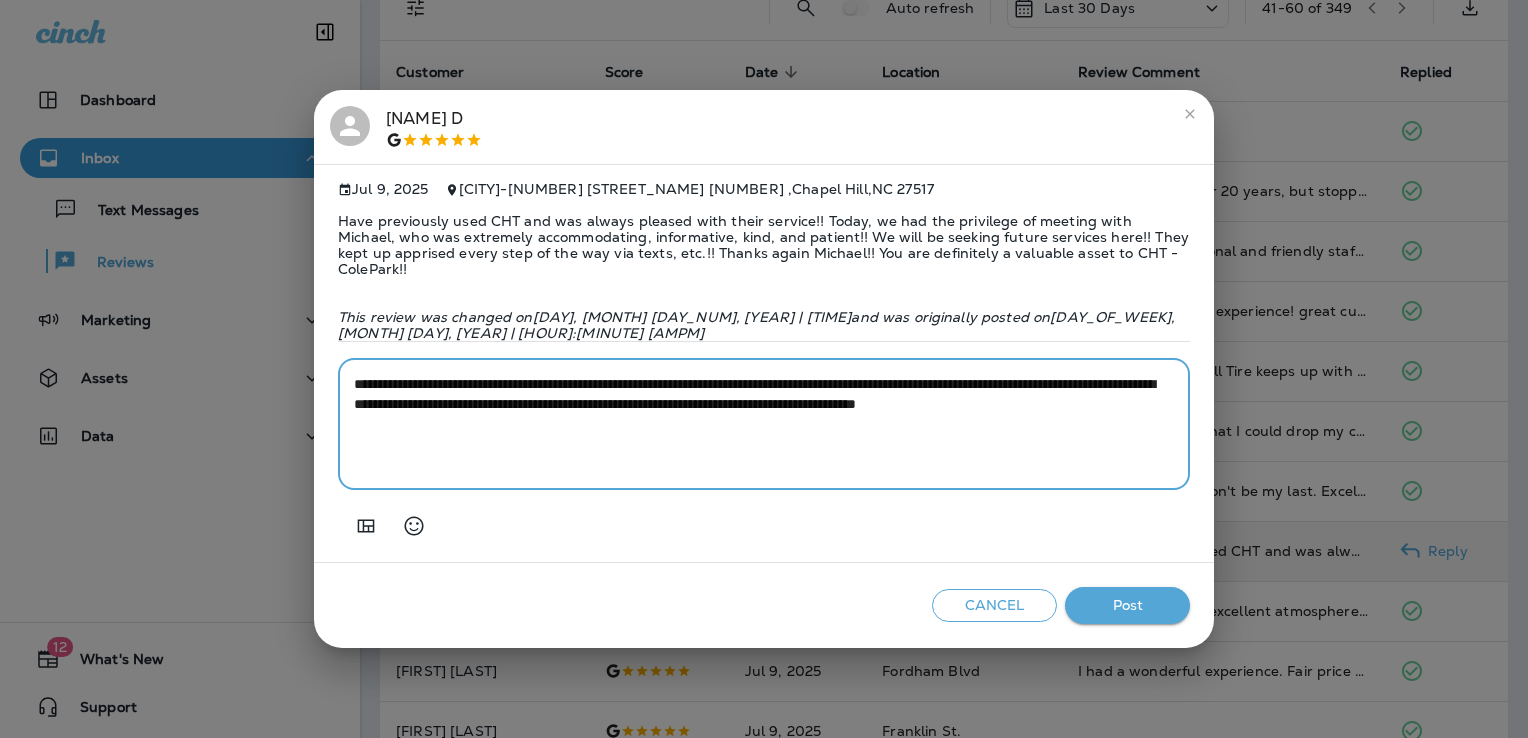 type on "**********" 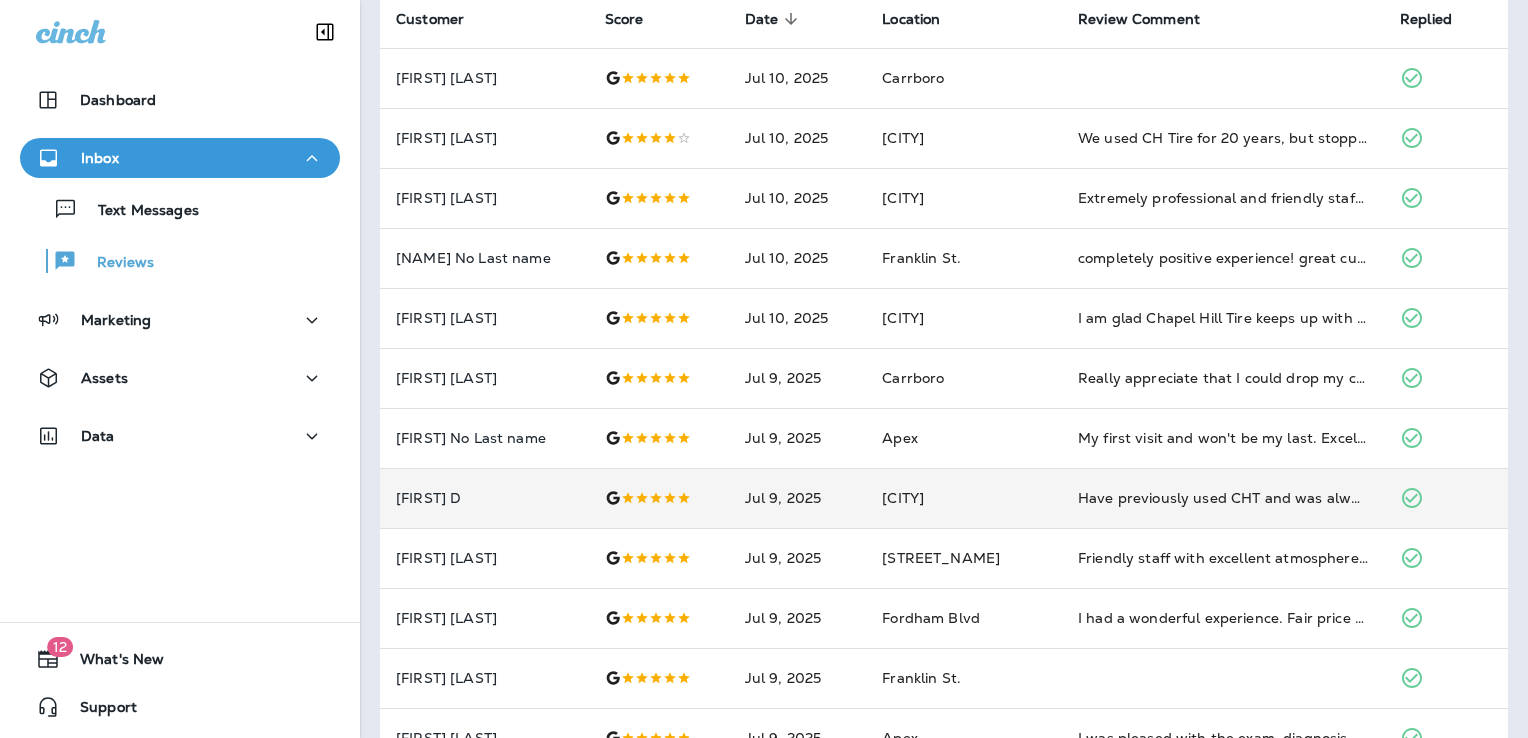 scroll, scrollTop: 0, scrollLeft: 0, axis: both 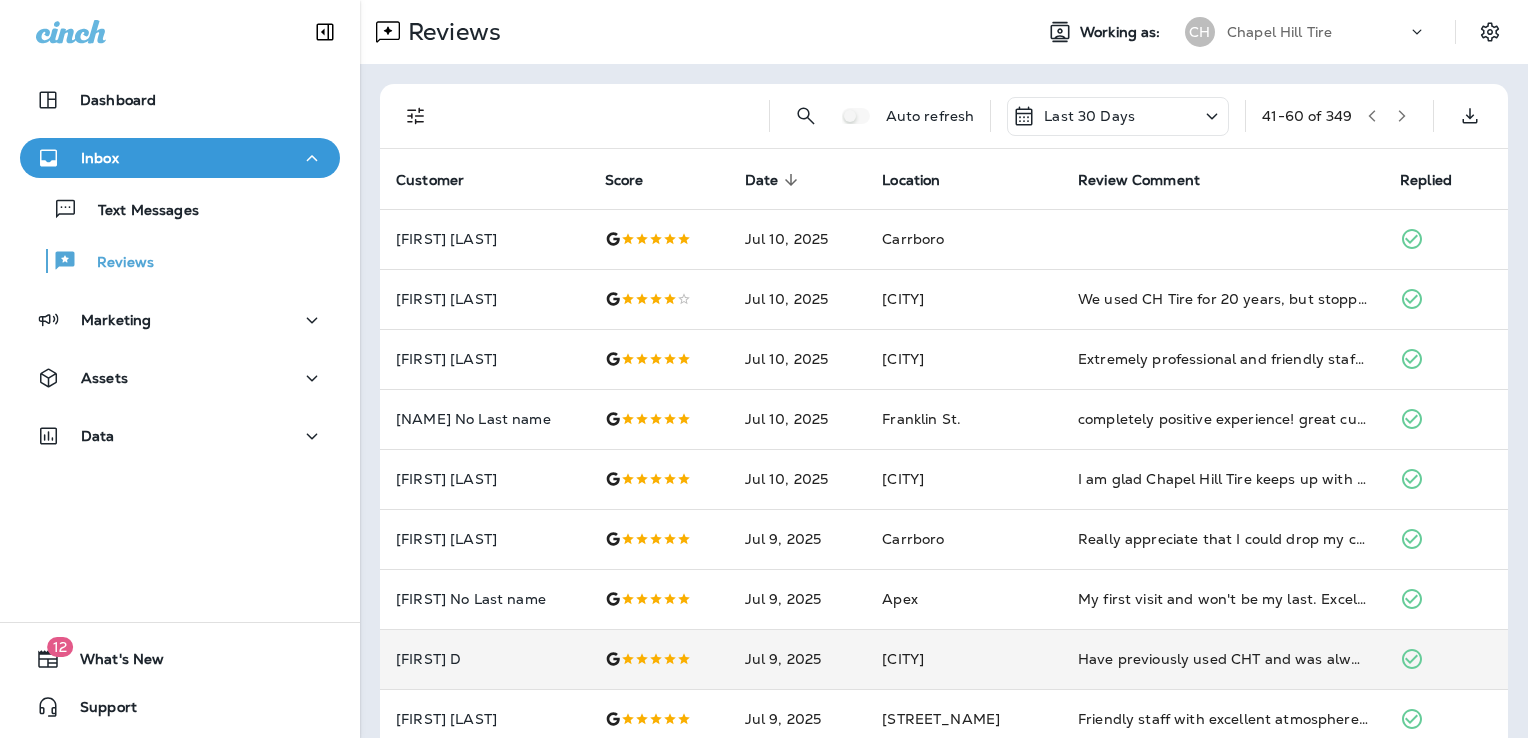 click at bounding box center (1402, 116) 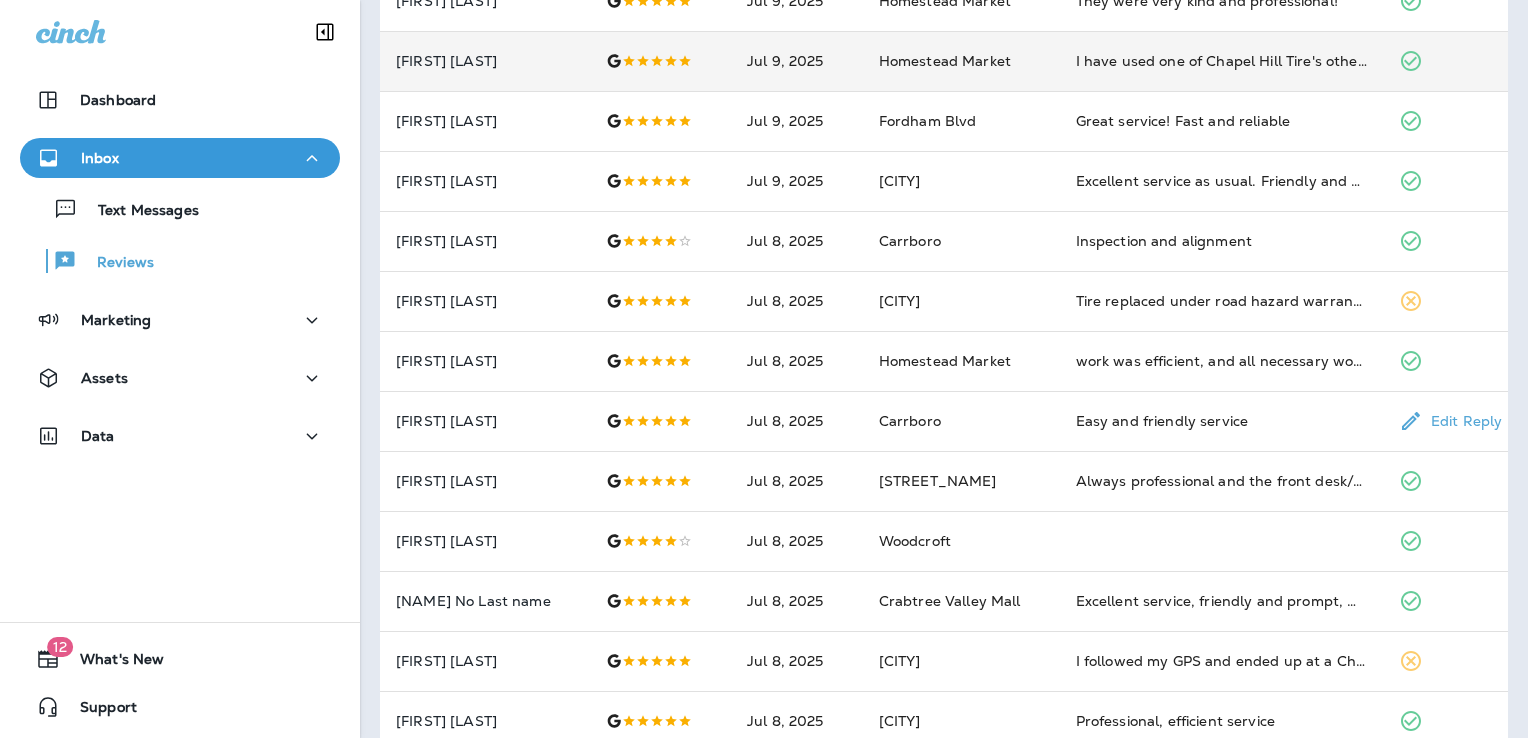 scroll, scrollTop: 434, scrollLeft: 0, axis: vertical 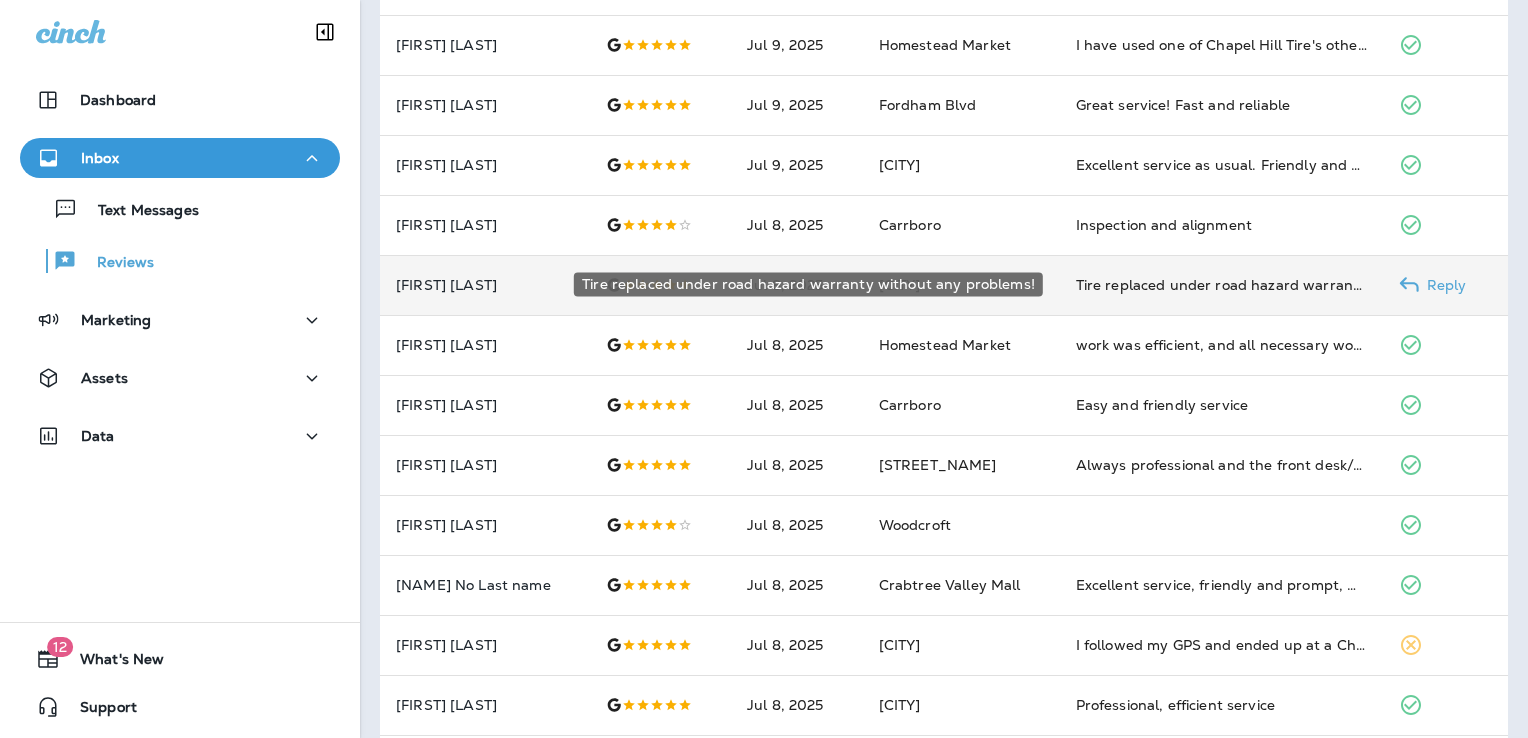 click on "Tire replaced under road hazard warranty without any problems!" at bounding box center [1221, 285] 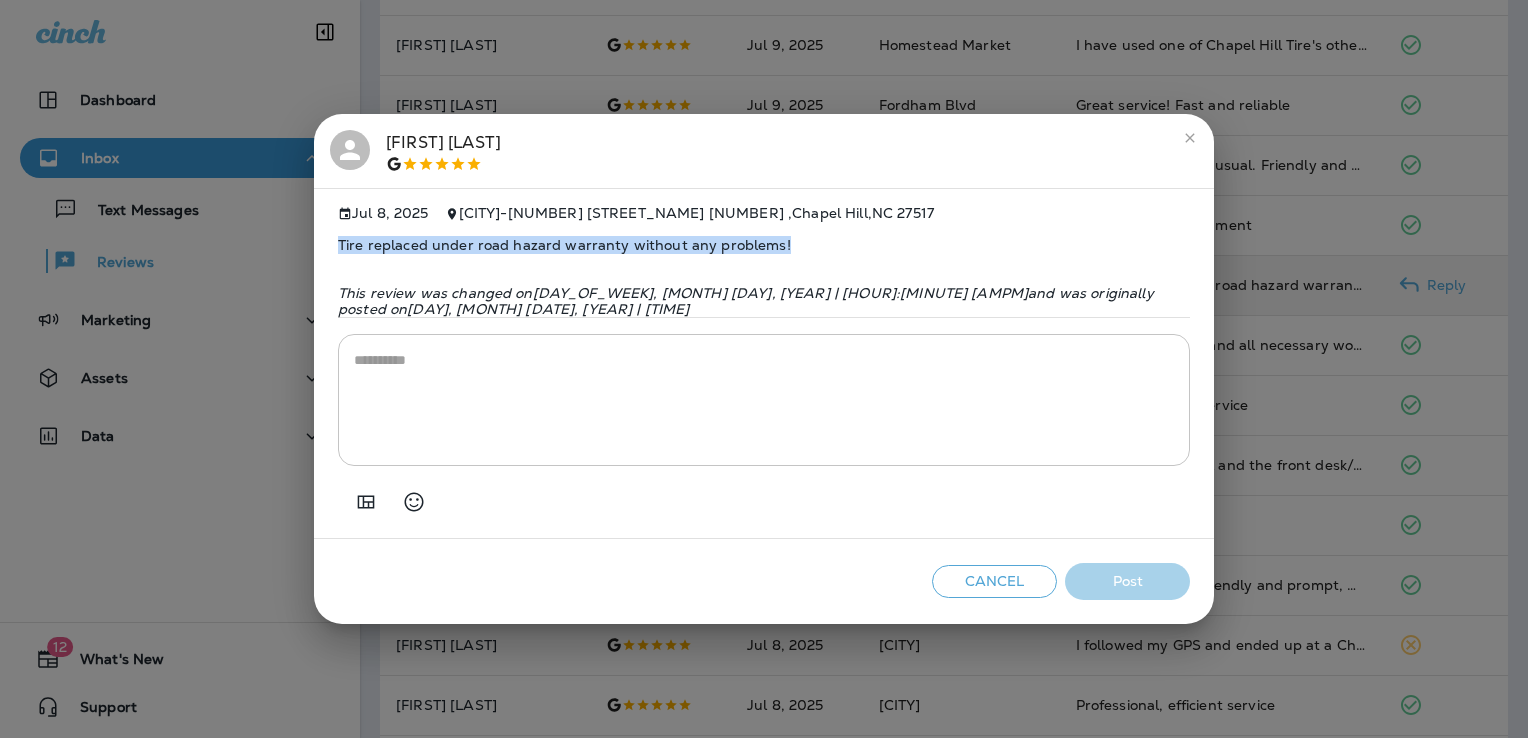 drag, startPoint x: 795, startPoint y: 250, endPoint x: 311, endPoint y: 254, distance: 484.01654 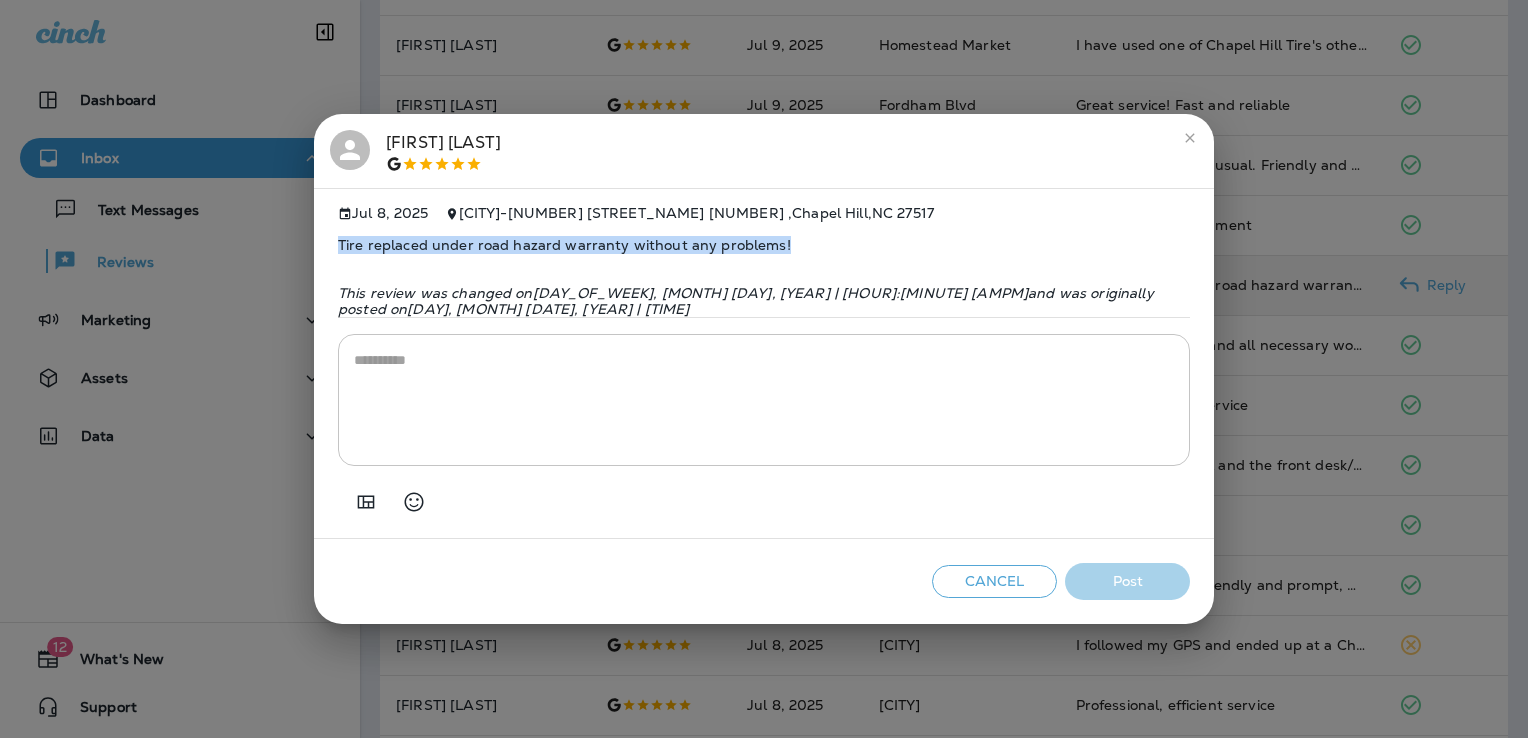 click on "[FIRST]   [LAST] [DATE] Cole Park  -  [NUMBER] [STREET]   , [CITY] ,  [STATE]   [POSTAL_CODE] Tire replaced under road hazard warranty without any problems! This review was changed on  [DAY], [MONTH] [DATE], [YEAR] | [TIME]  and was originally posted on  [DAY], [MONTH] [DATE], [YEAR] | [TIME]  * ​ Cancel Post" at bounding box center (764, 369) 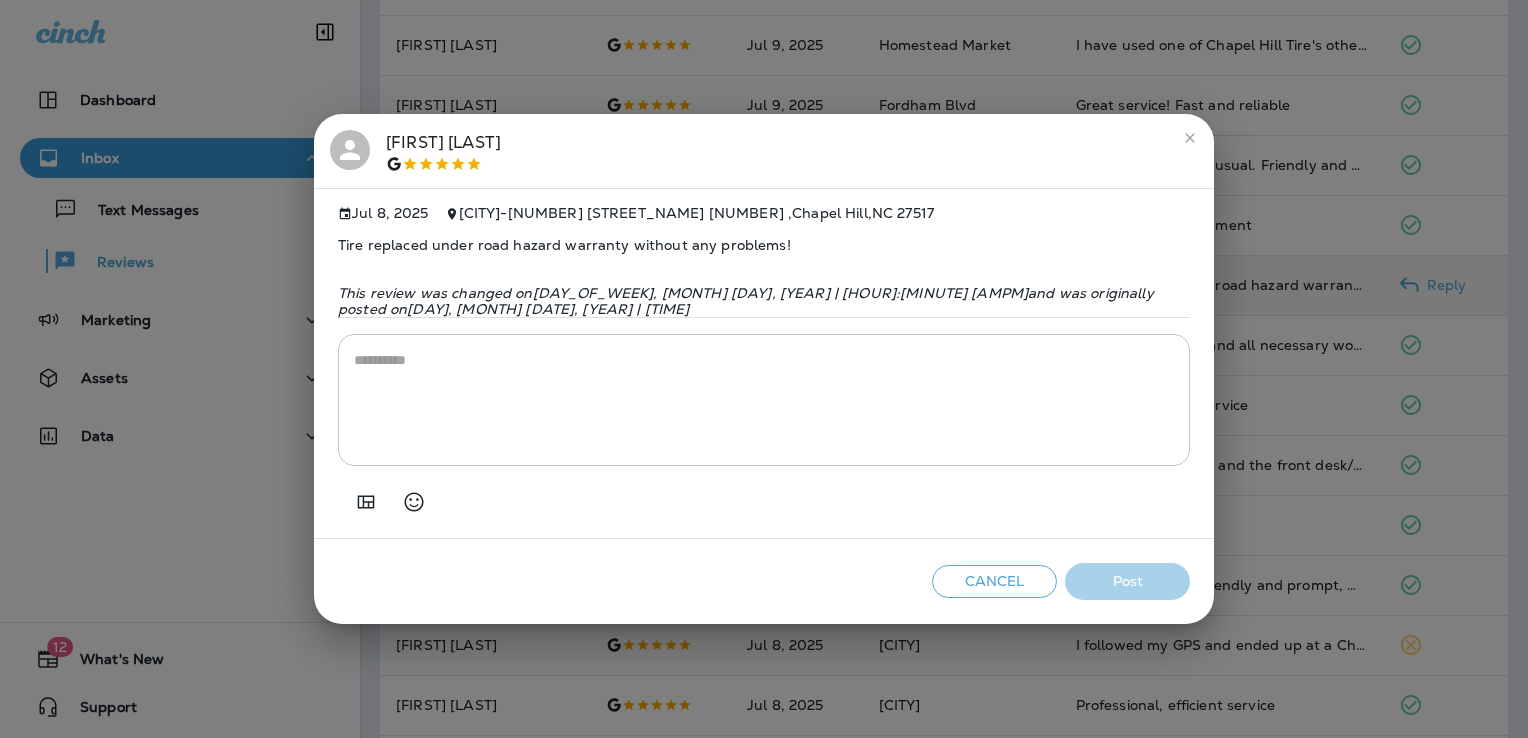 click at bounding box center [764, 400] 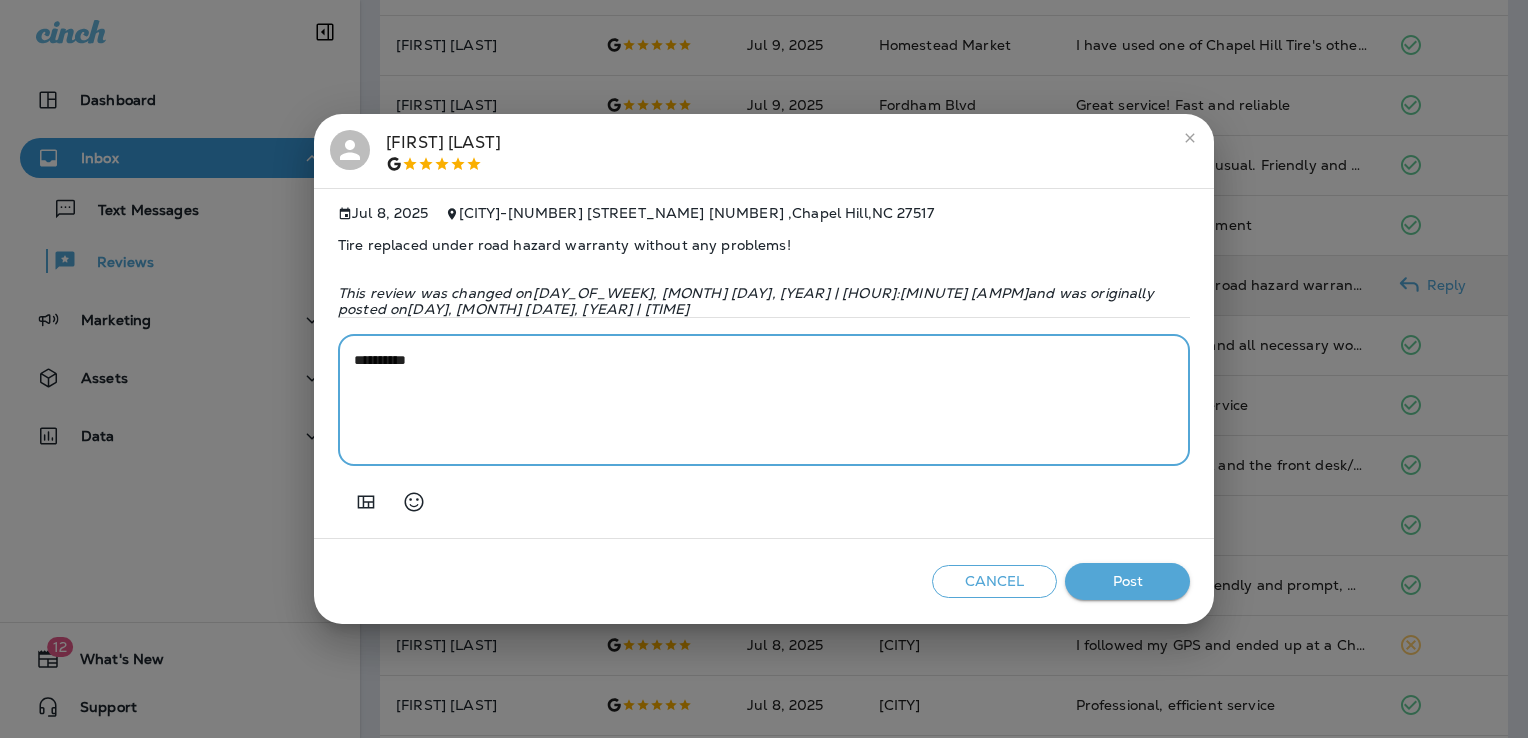 paste on "**********" 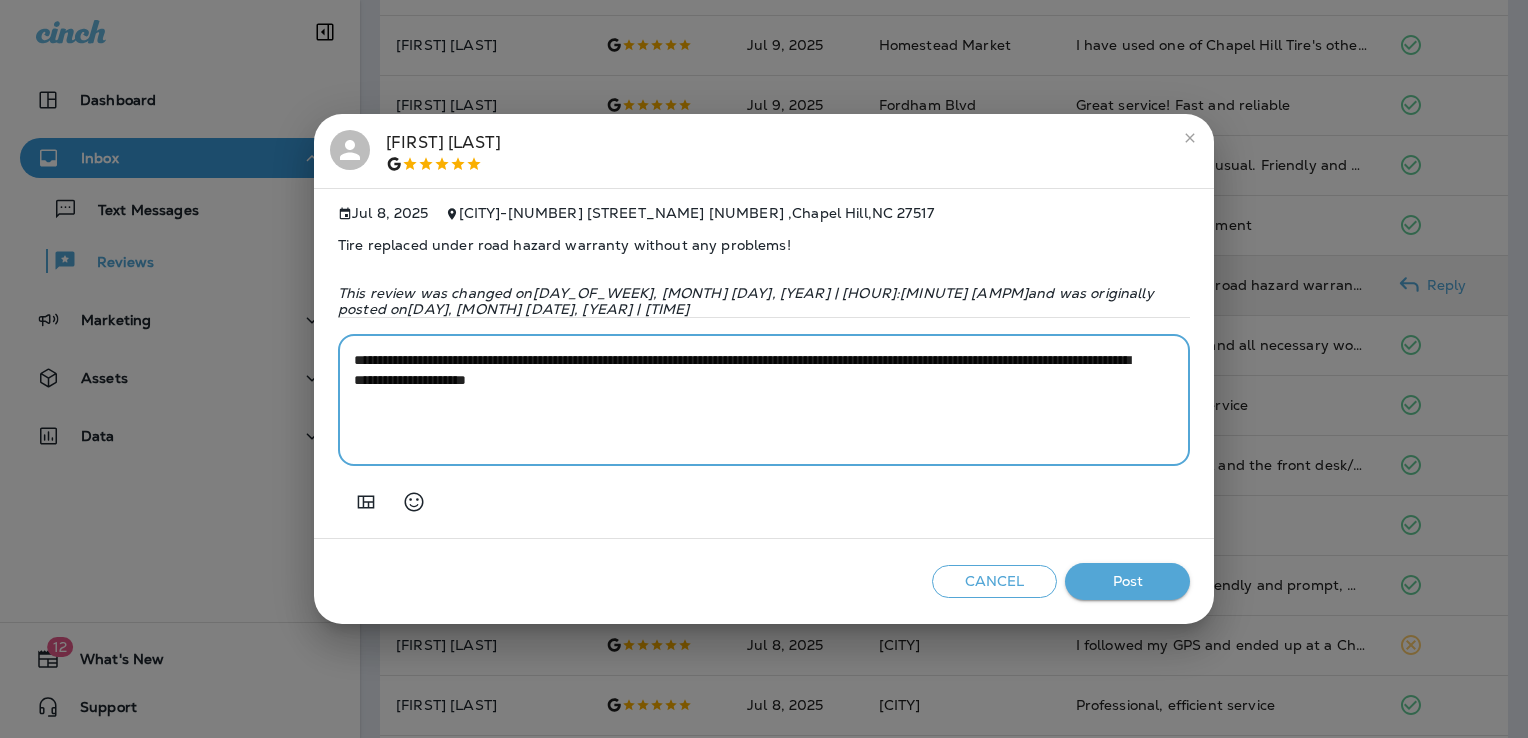 click on "**********" at bounding box center (746, 400) 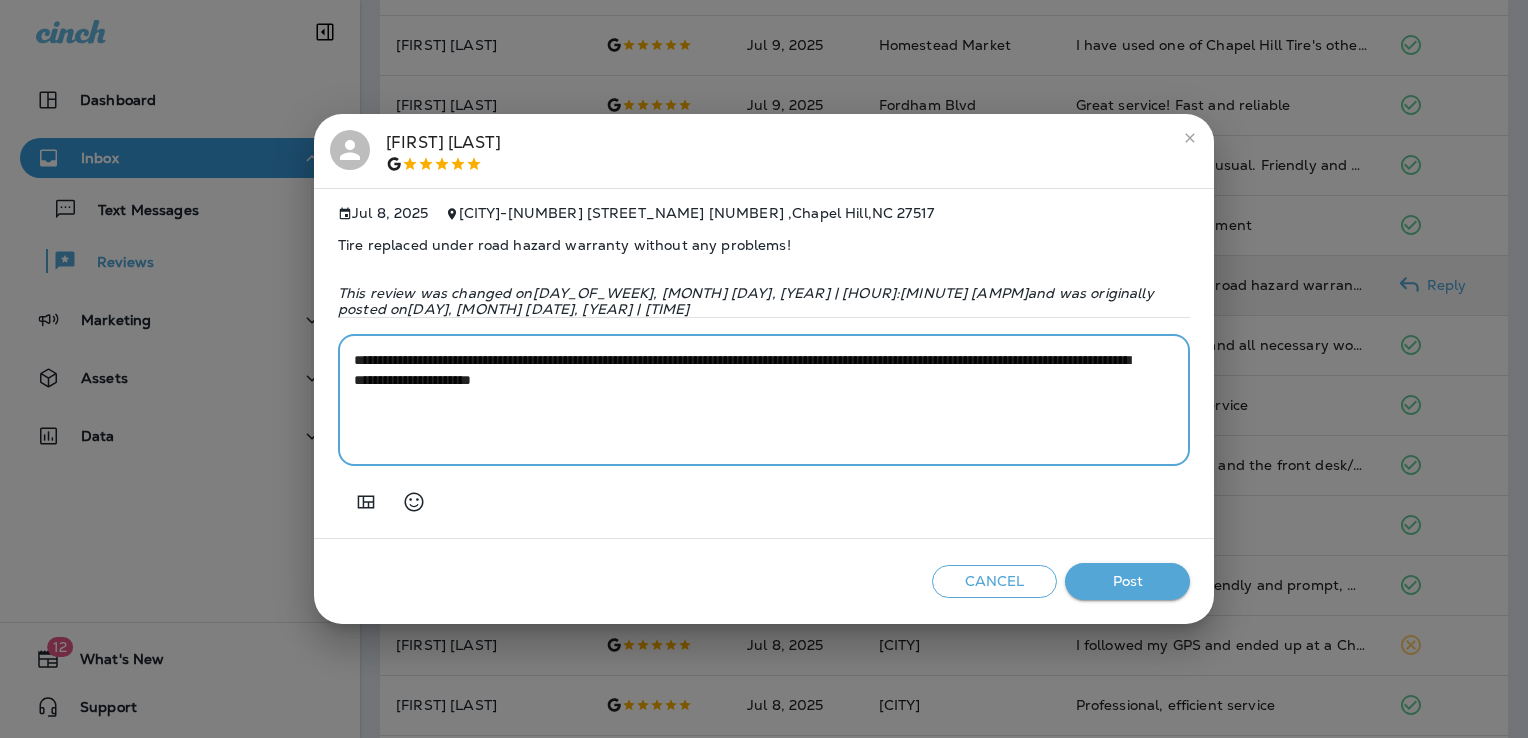 click on "**********" at bounding box center [746, 400] 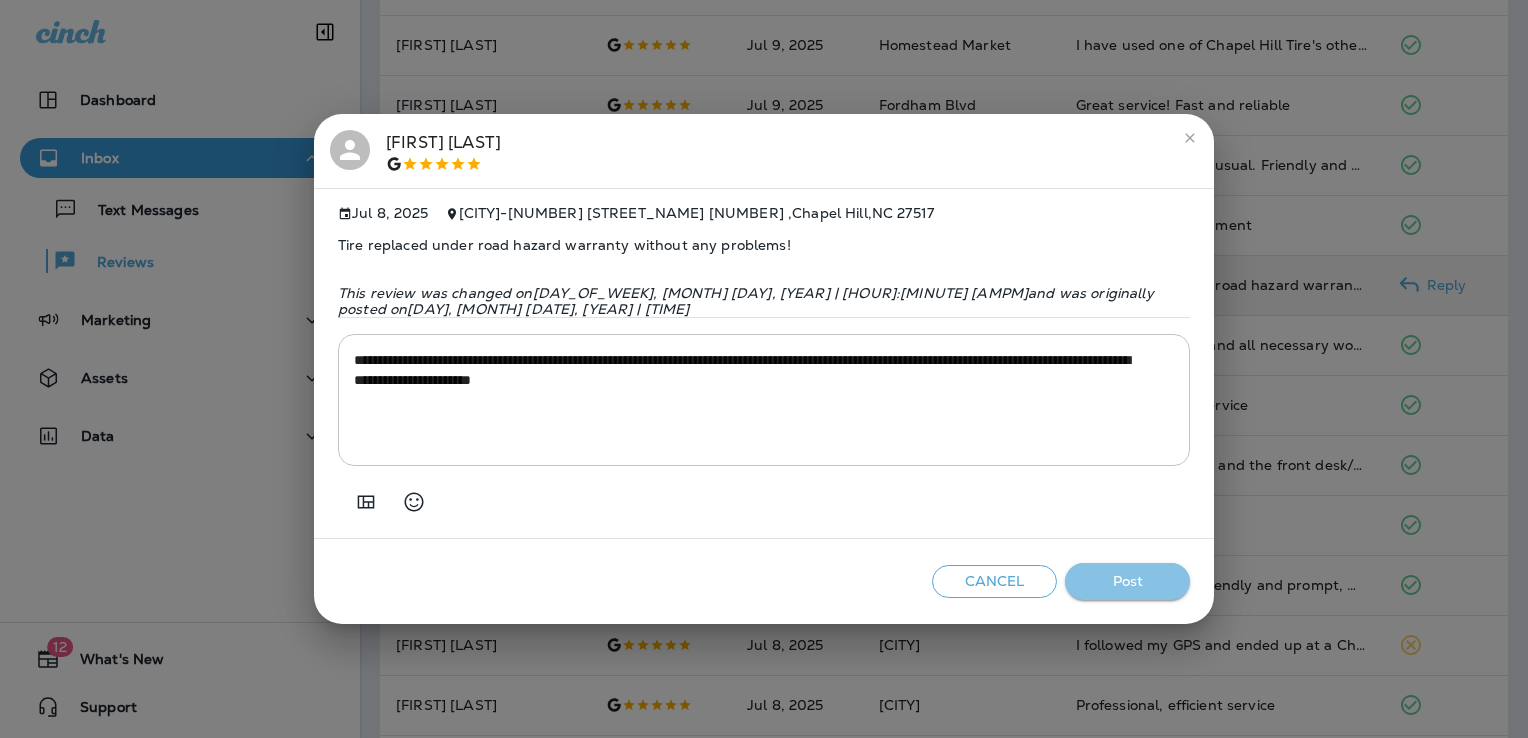click on "Post" at bounding box center [1127, 581] 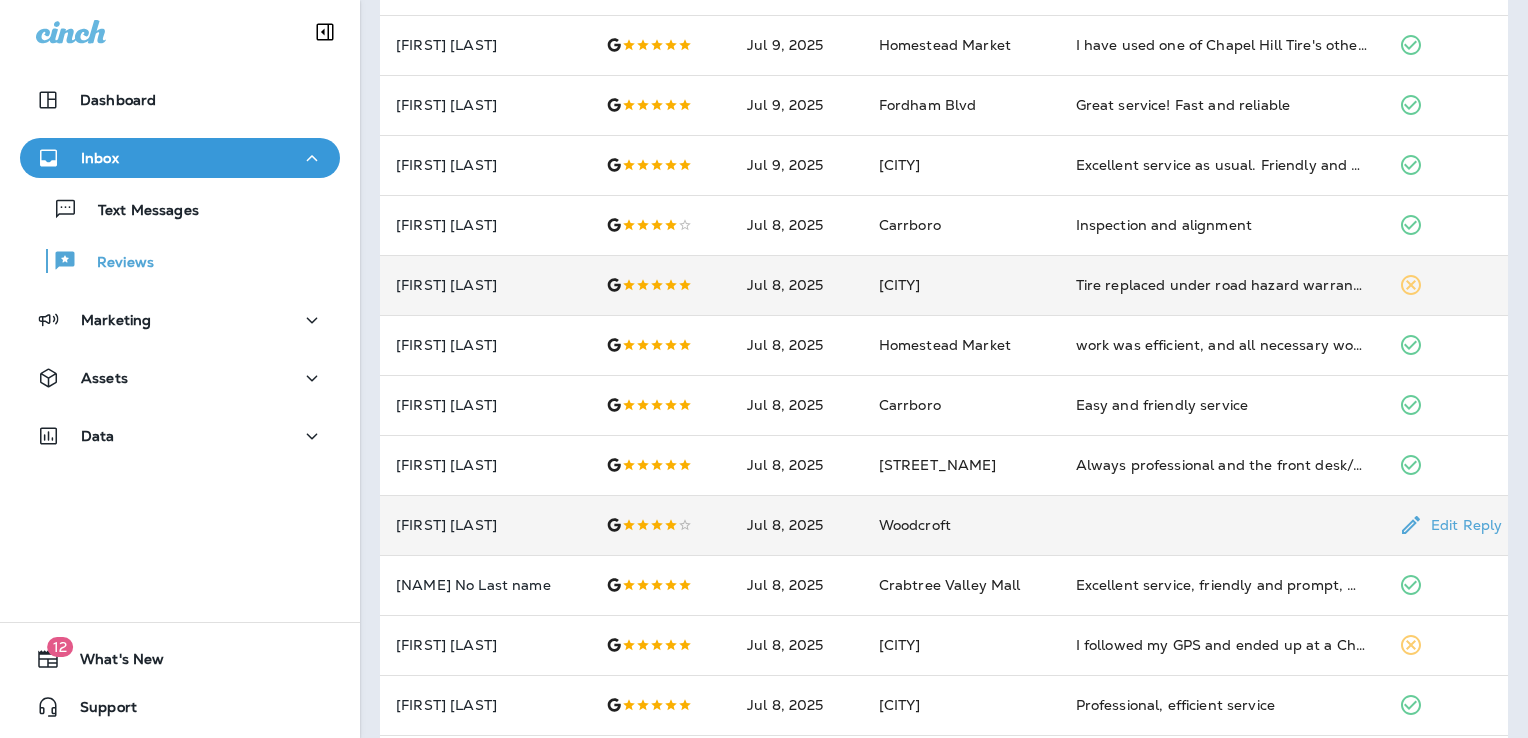 scroll, scrollTop: 691, scrollLeft: 0, axis: vertical 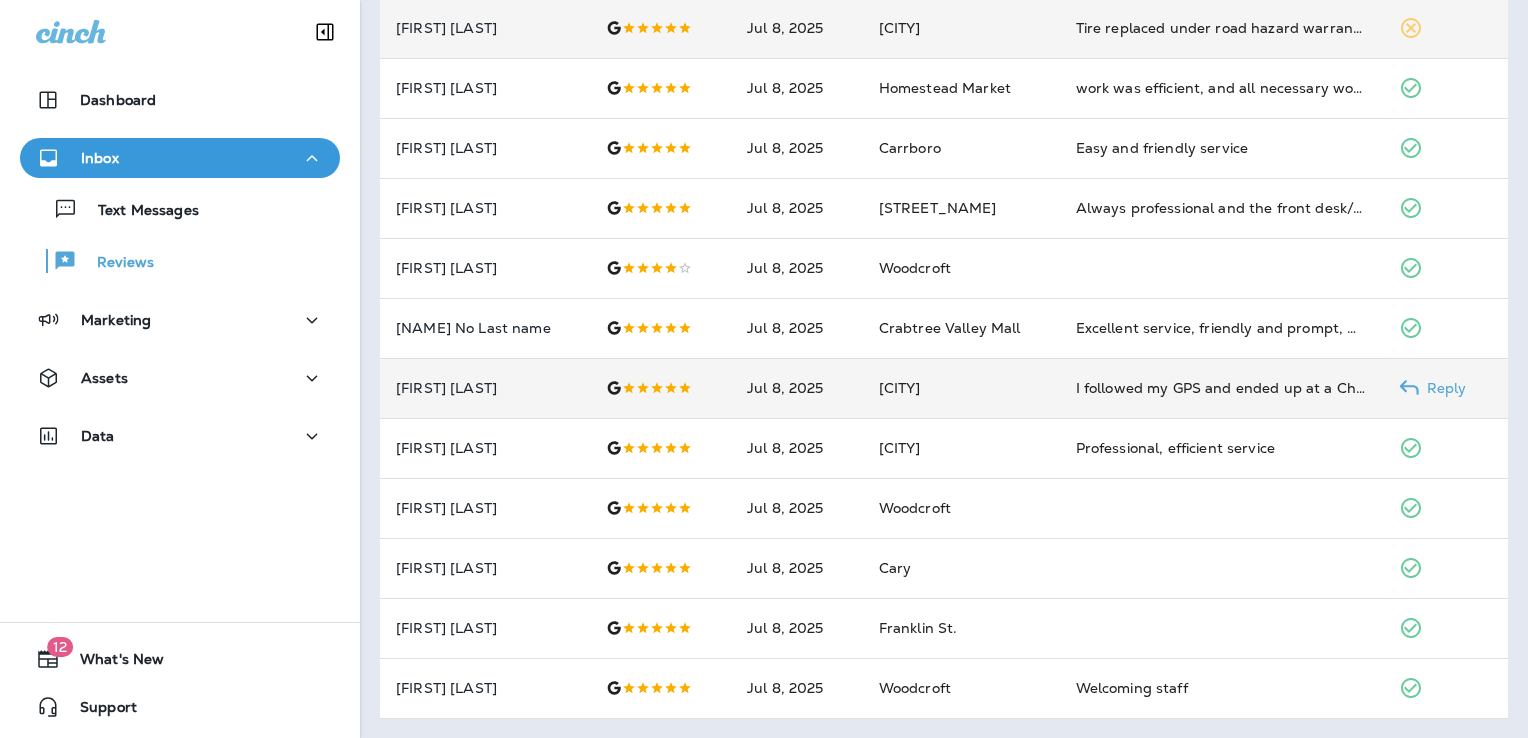click on "I followed my GPS and ended up at a Chapel Hill Tire place that was not my regular place. [FIRST] assured me that they could do my inspection ... and all my information was in the system . They made it seem so doable, in a kind professional manner An hour and a few minutes later i was inspected, and and on my way back home . Thank you for that. excellent ole fashion service. Great." at bounding box center [1221, 388] 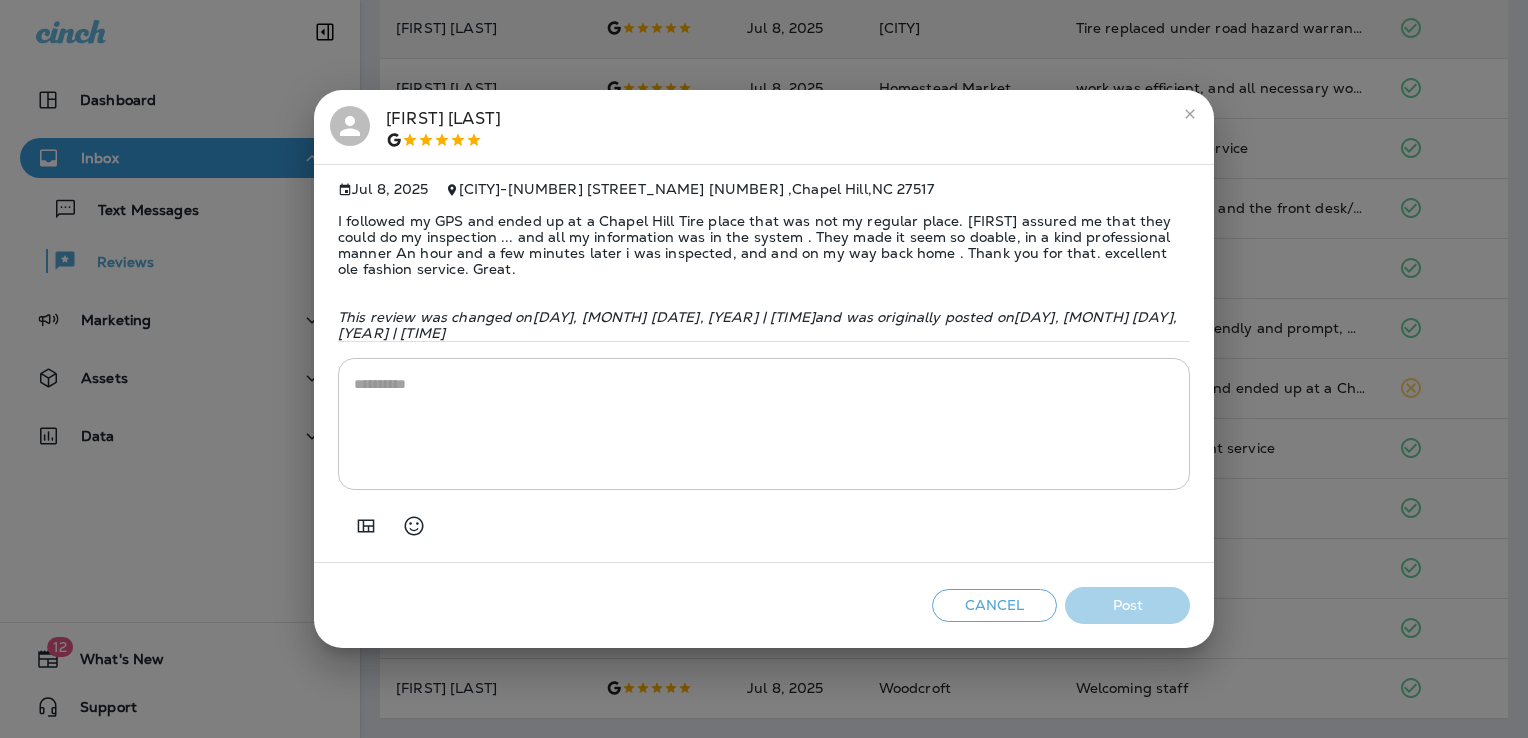 drag, startPoint x: 488, startPoint y: 282, endPoint x: 288, endPoint y: 227, distance: 207.42468 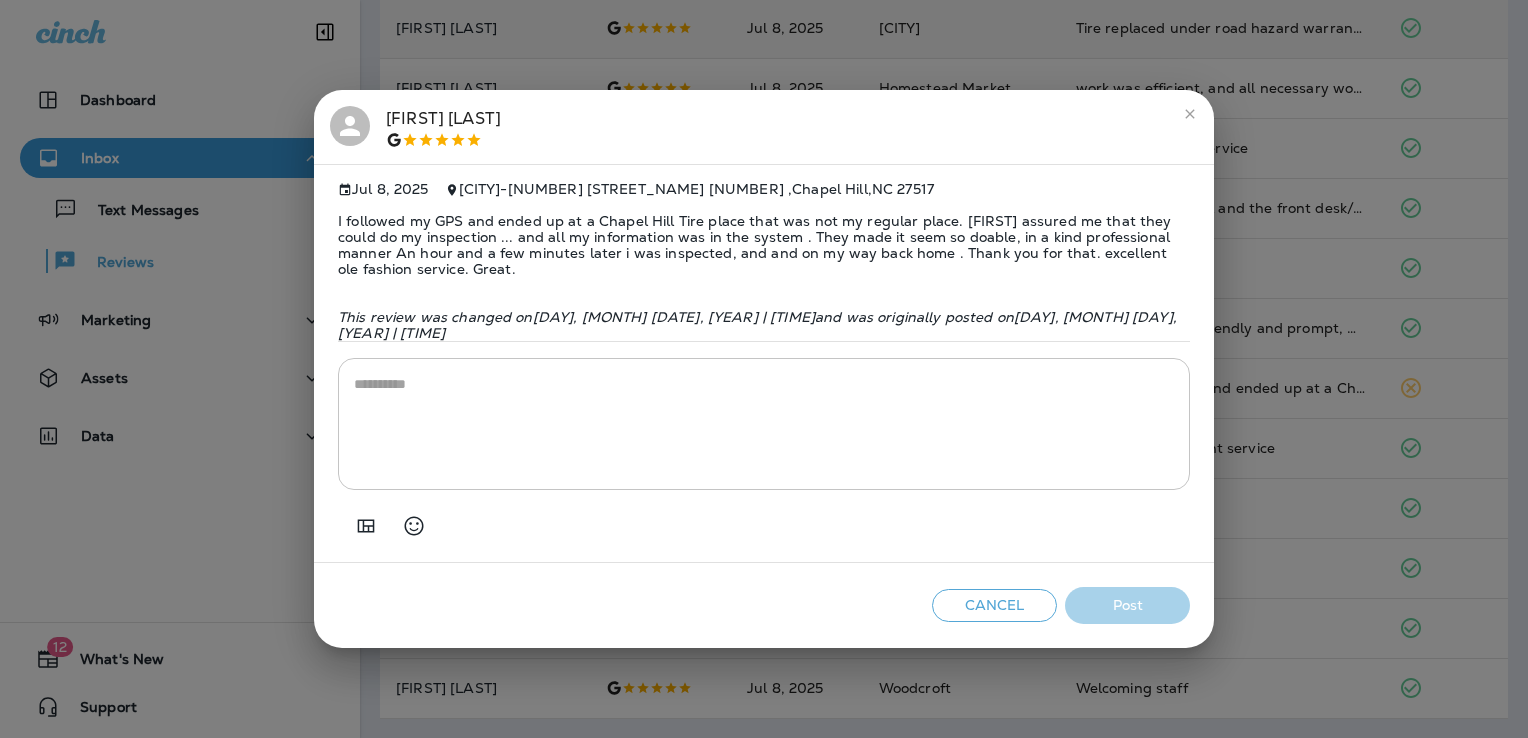 click on "[FIRST] [LAST] [DATE] Cole Park - [ADDRESS] , Chapel Hill , NC [POSTAL_CODE] I followed my GPS and ended up at a Chapel Hill Tire place that was not my regular place. [FIRST] assured me that they could do my inspection ... and all my information was in the system . They made it seem so doable, in a kind professional manner An hour and a few minutes later i was inspected, and and on my way back home . Thank you for that. excellent ole fashion service. Great. This review was changed on [DAY], [MONTH] [DAY], [YEAR] | [TIME] and was originally posted on [DAY], [MONTH] [DAY], [YEAR] | [TIME] * ​ Cancel Post" at bounding box center (764, 369) 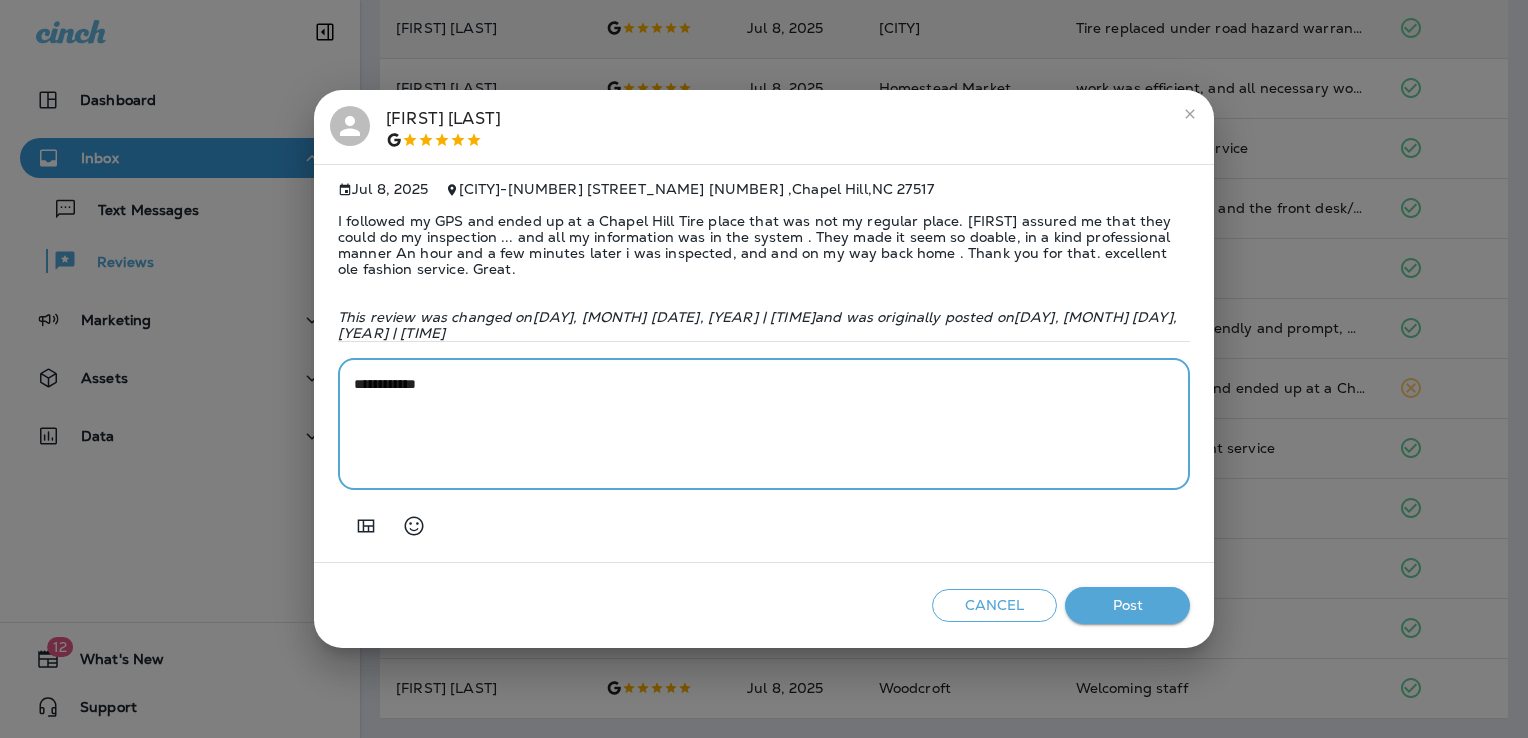 paste on "**********" 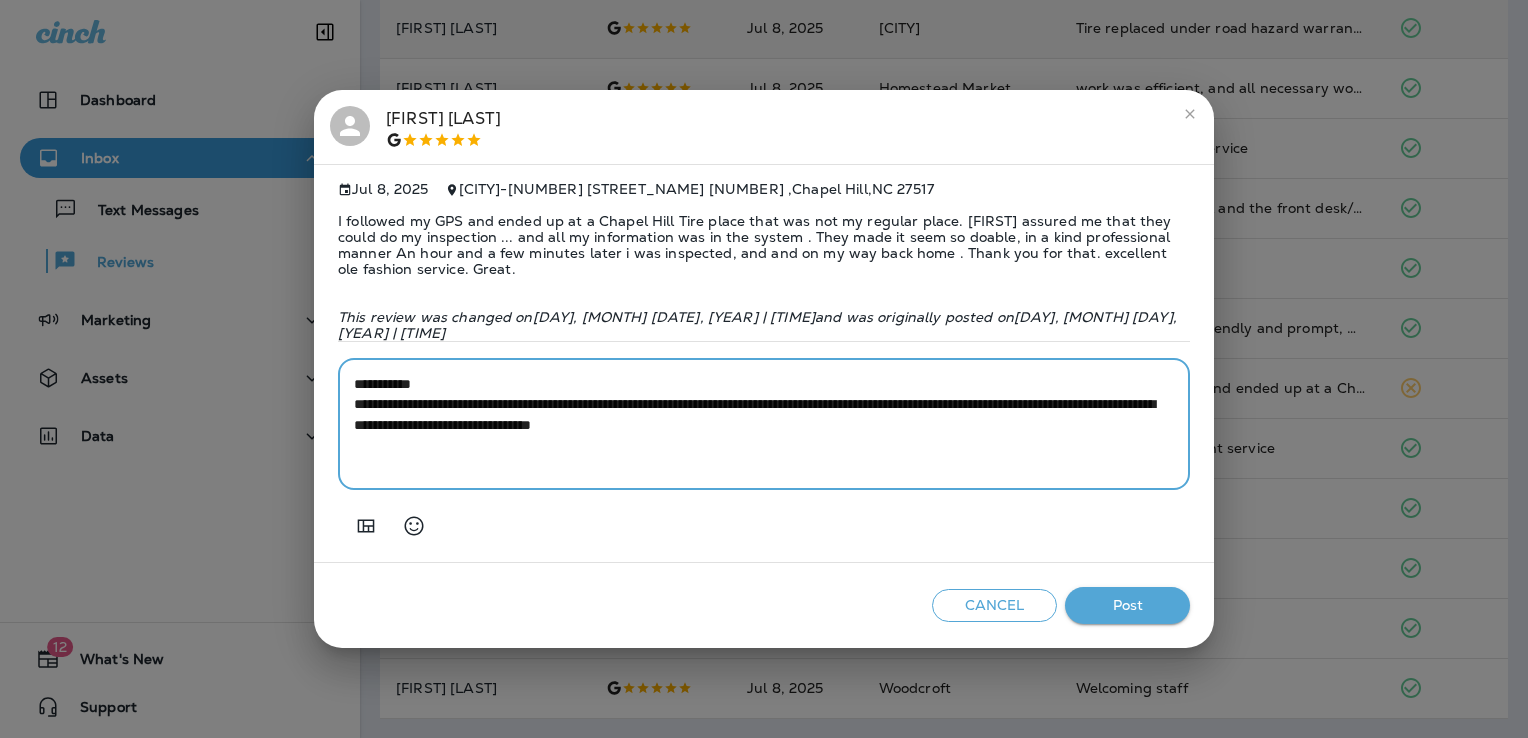 type on "**********" 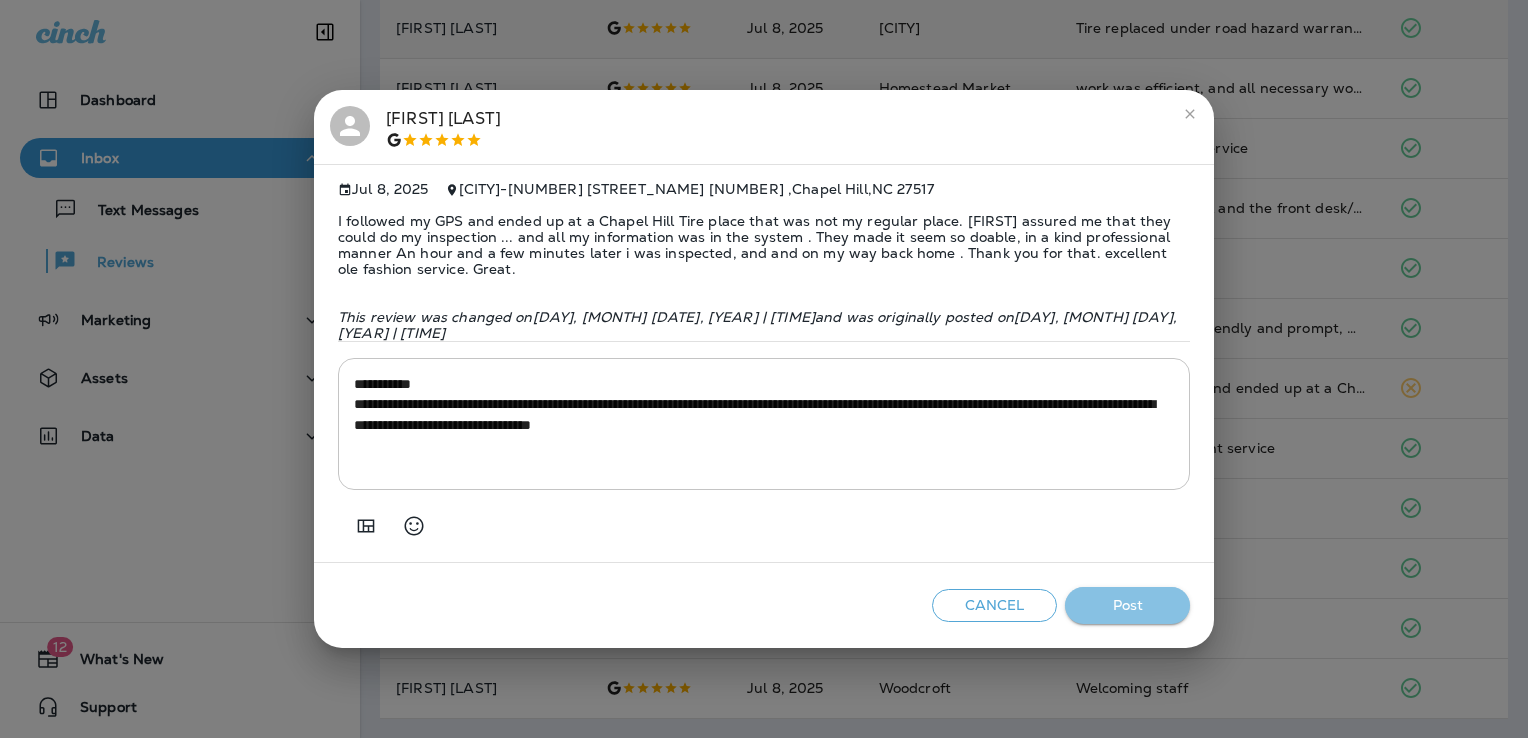 click on "Post" at bounding box center (1127, 605) 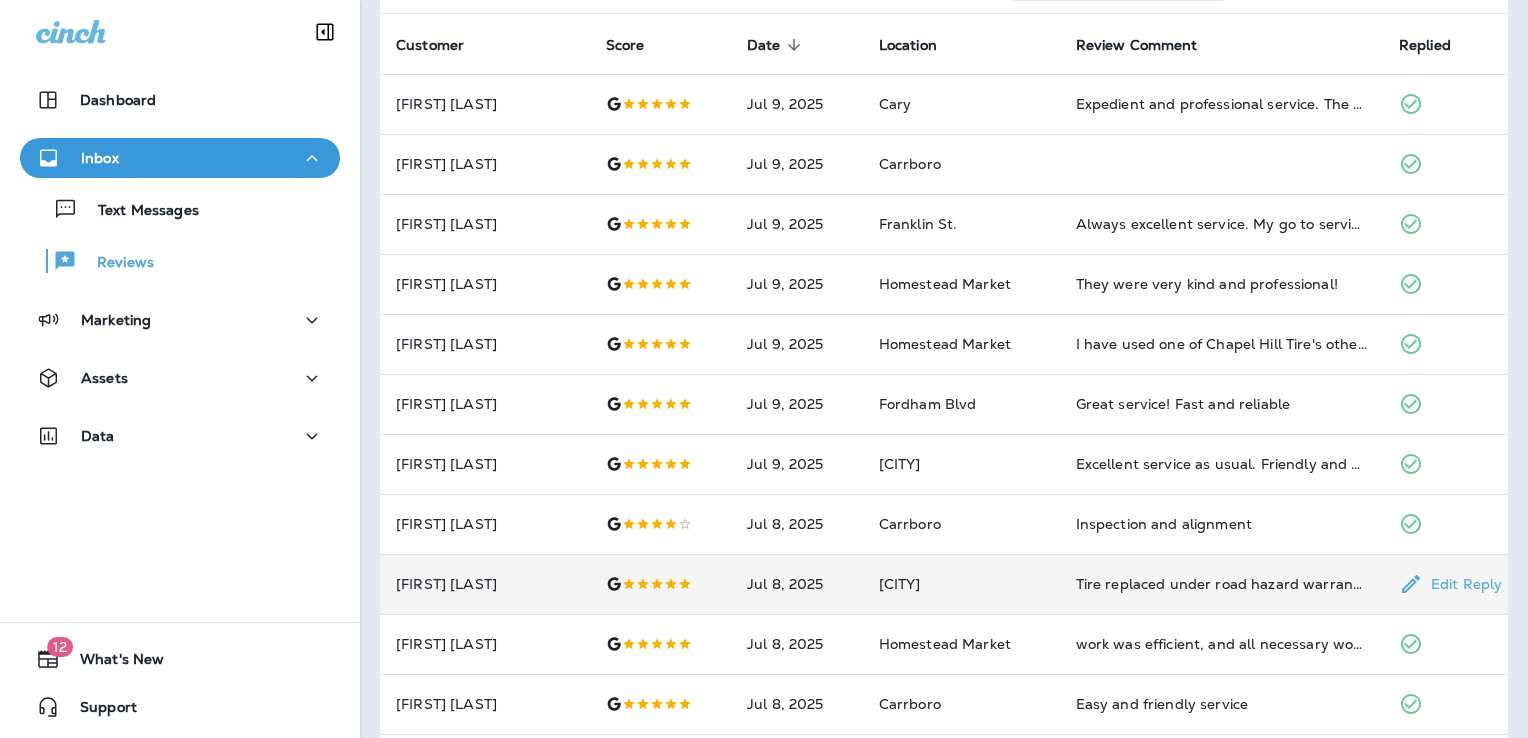 scroll, scrollTop: 0, scrollLeft: 0, axis: both 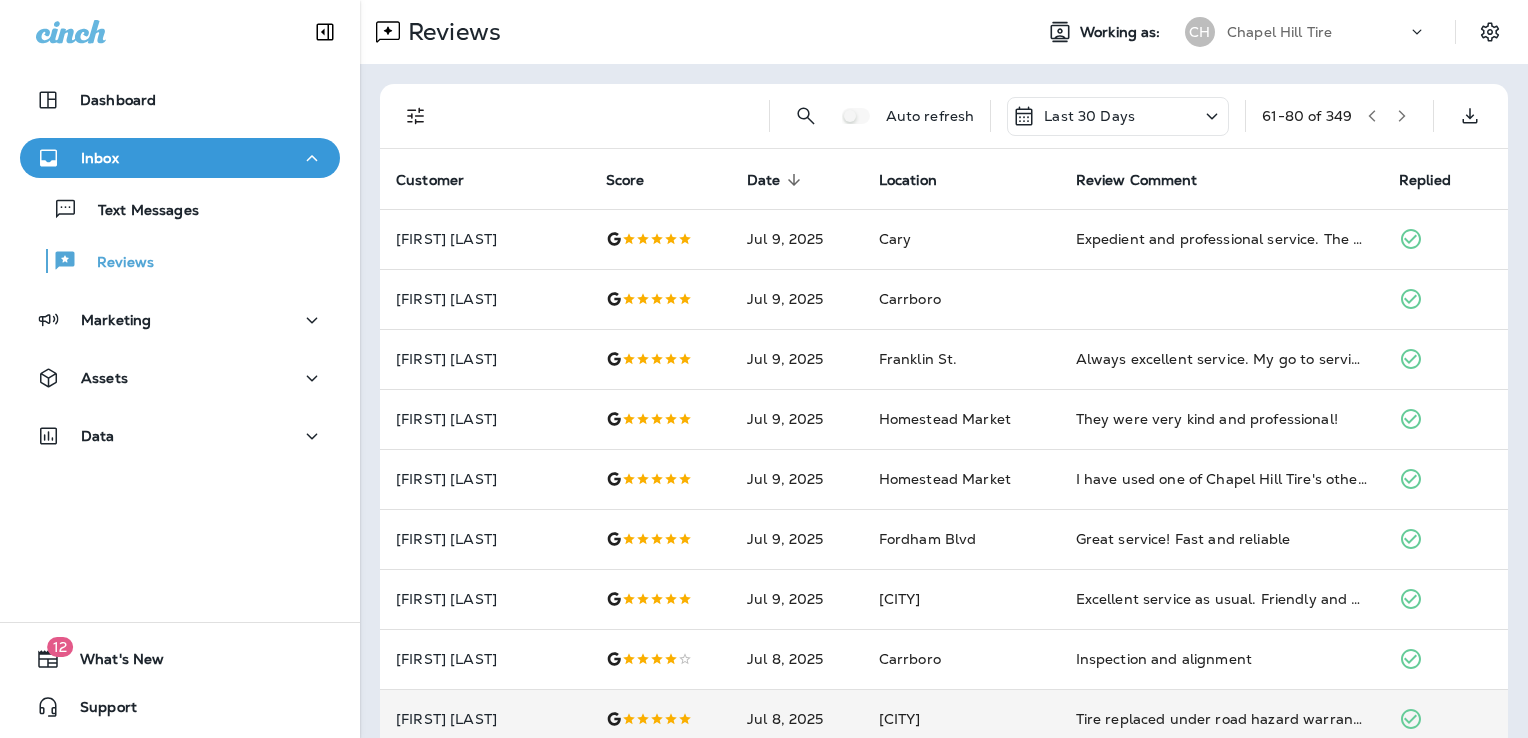 drag, startPoint x: 1376, startPoint y: 101, endPoint x: 1384, endPoint y: 110, distance: 12.0415945 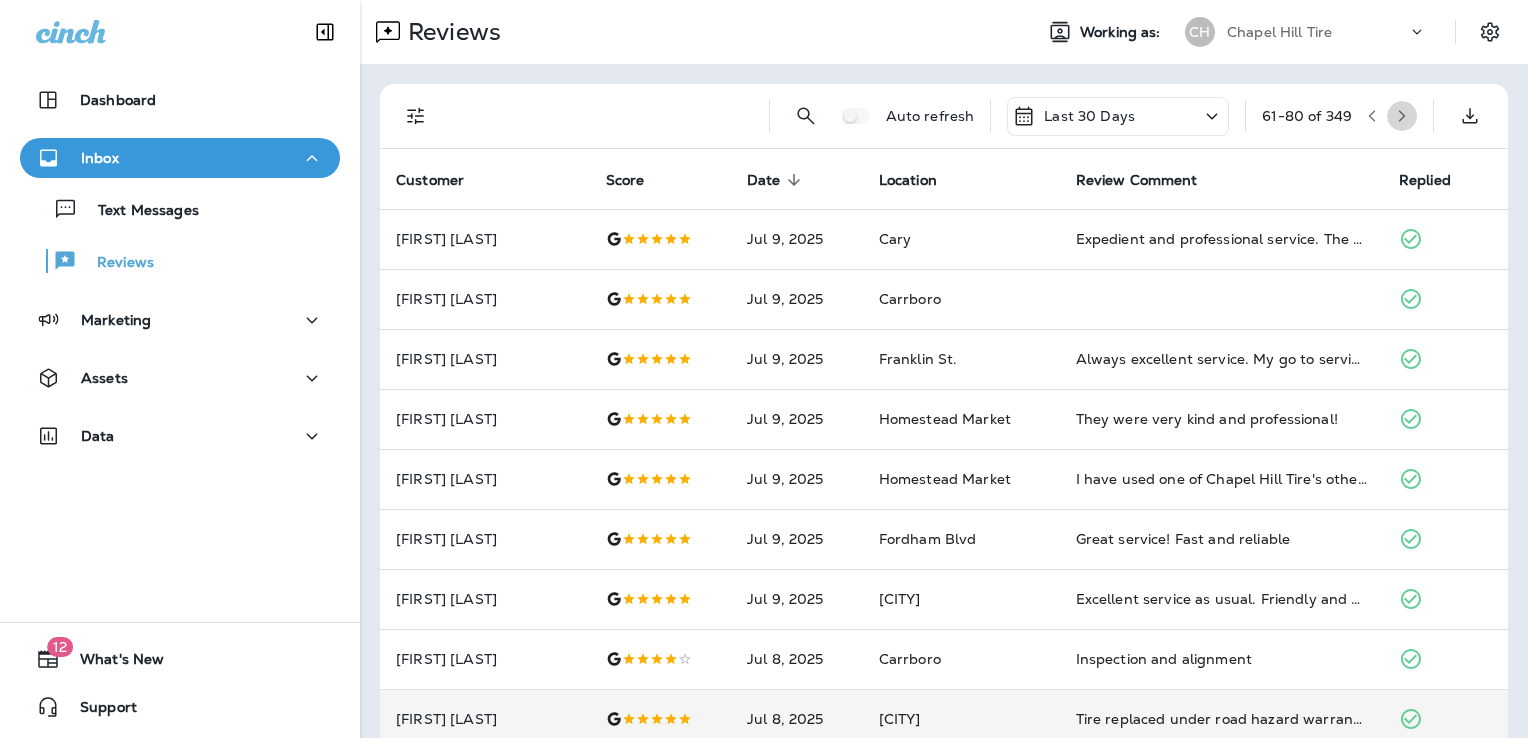 click 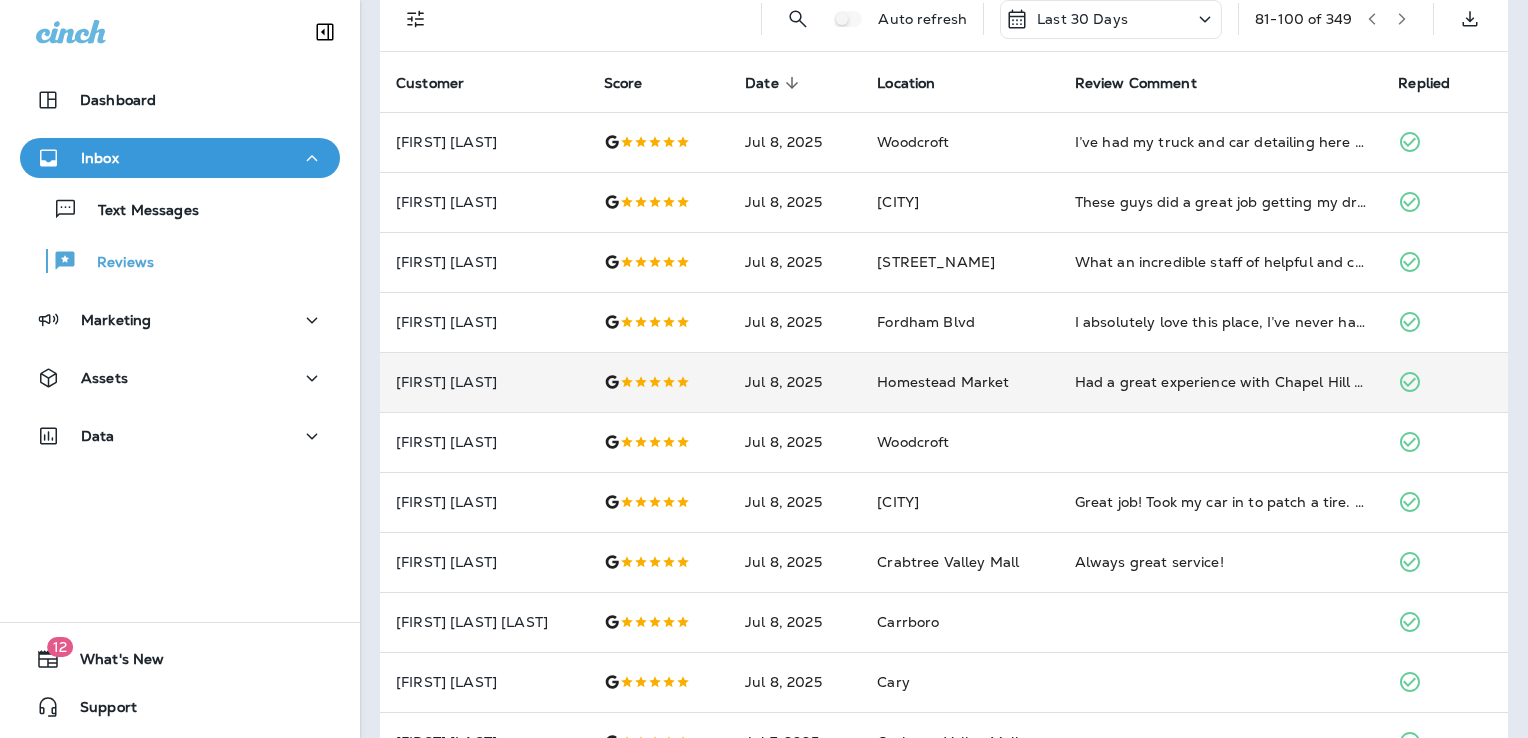 scroll, scrollTop: 0, scrollLeft: 0, axis: both 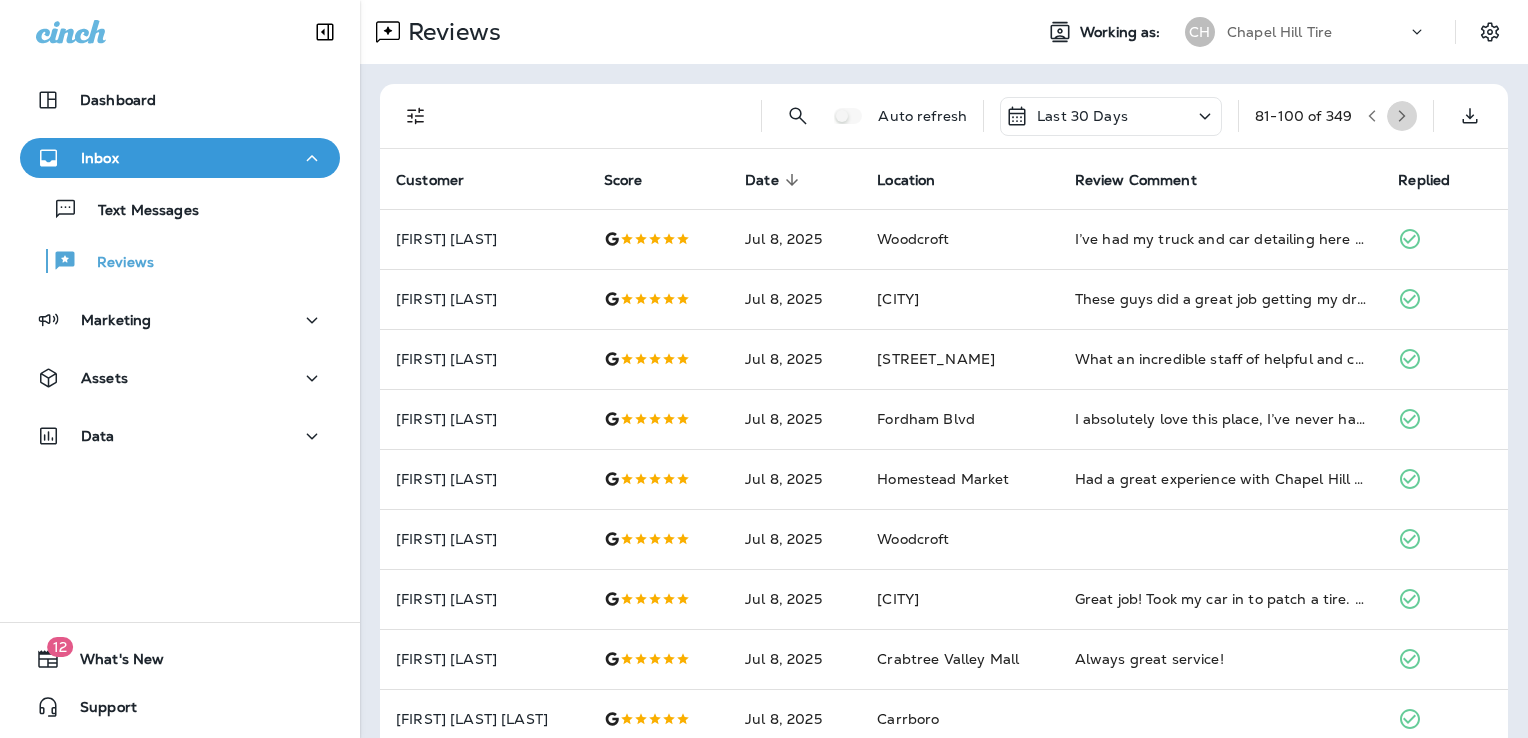 click 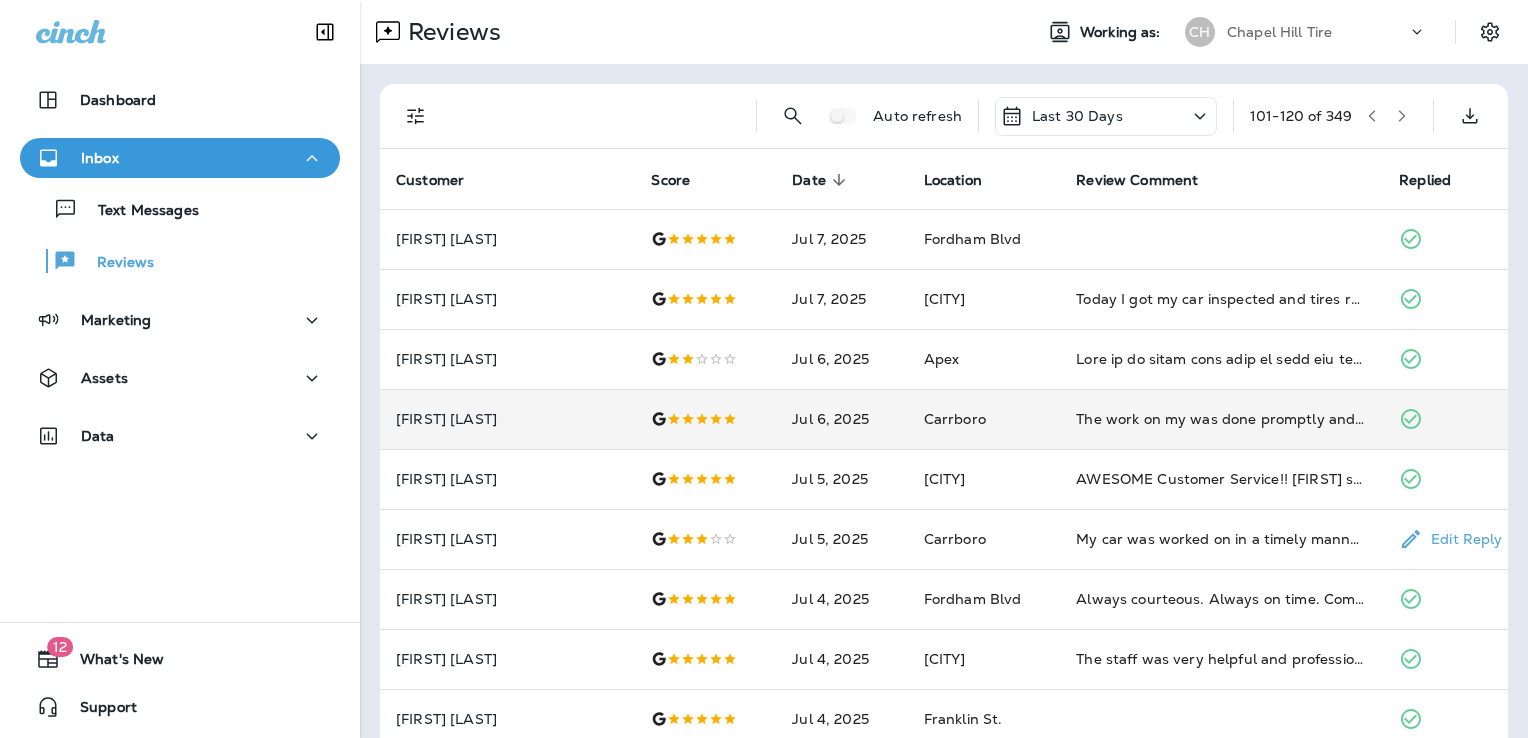 scroll, scrollTop: 0, scrollLeft: 0, axis: both 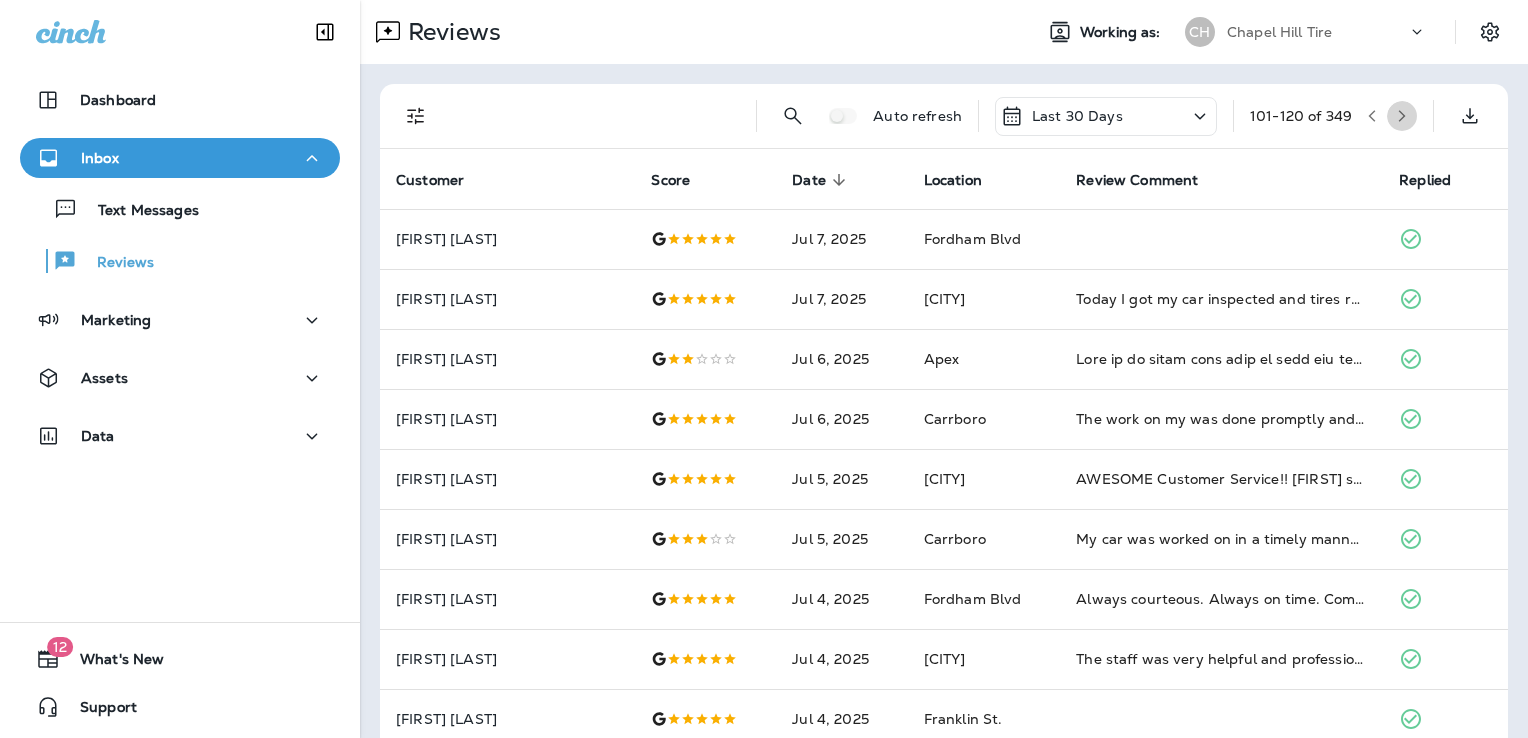 click 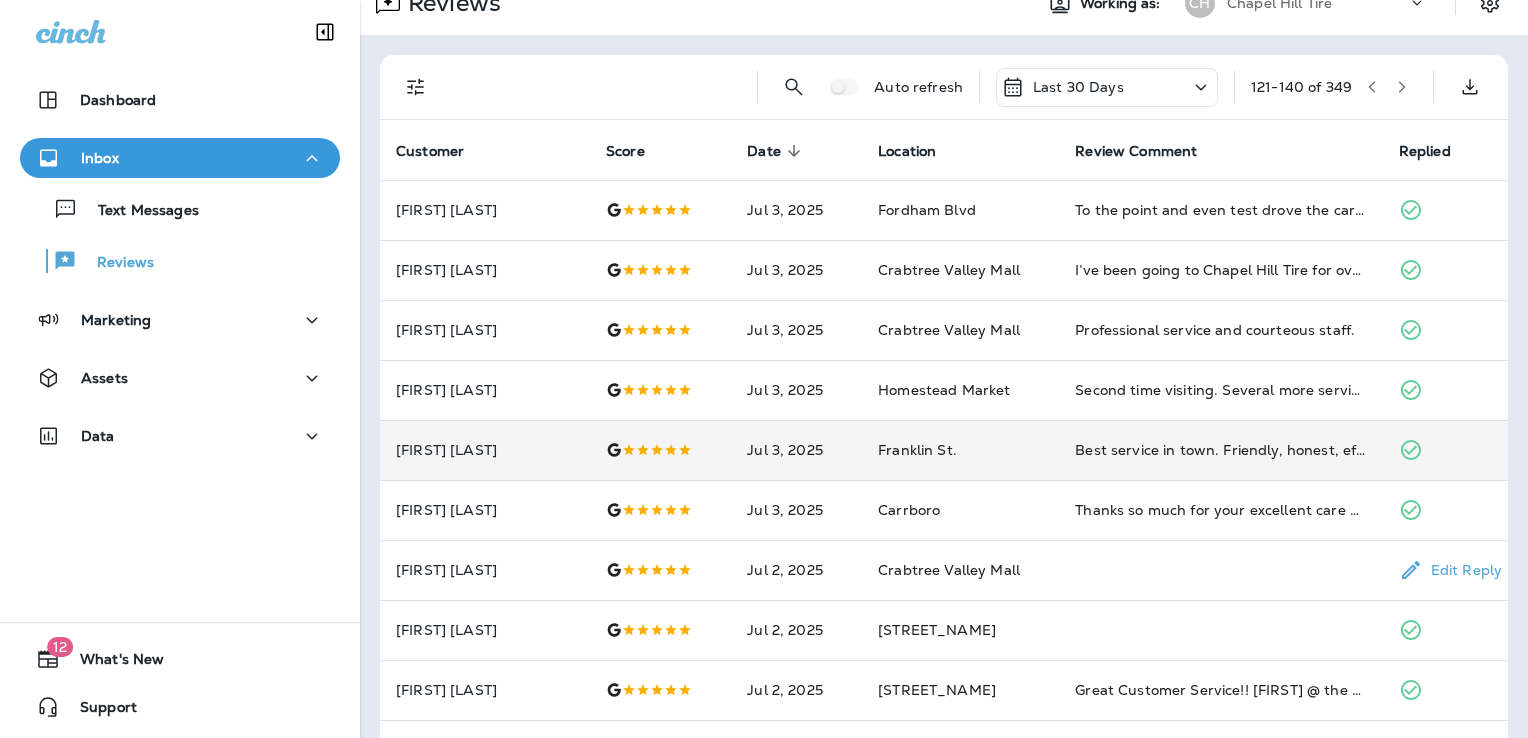 scroll, scrollTop: 0, scrollLeft: 0, axis: both 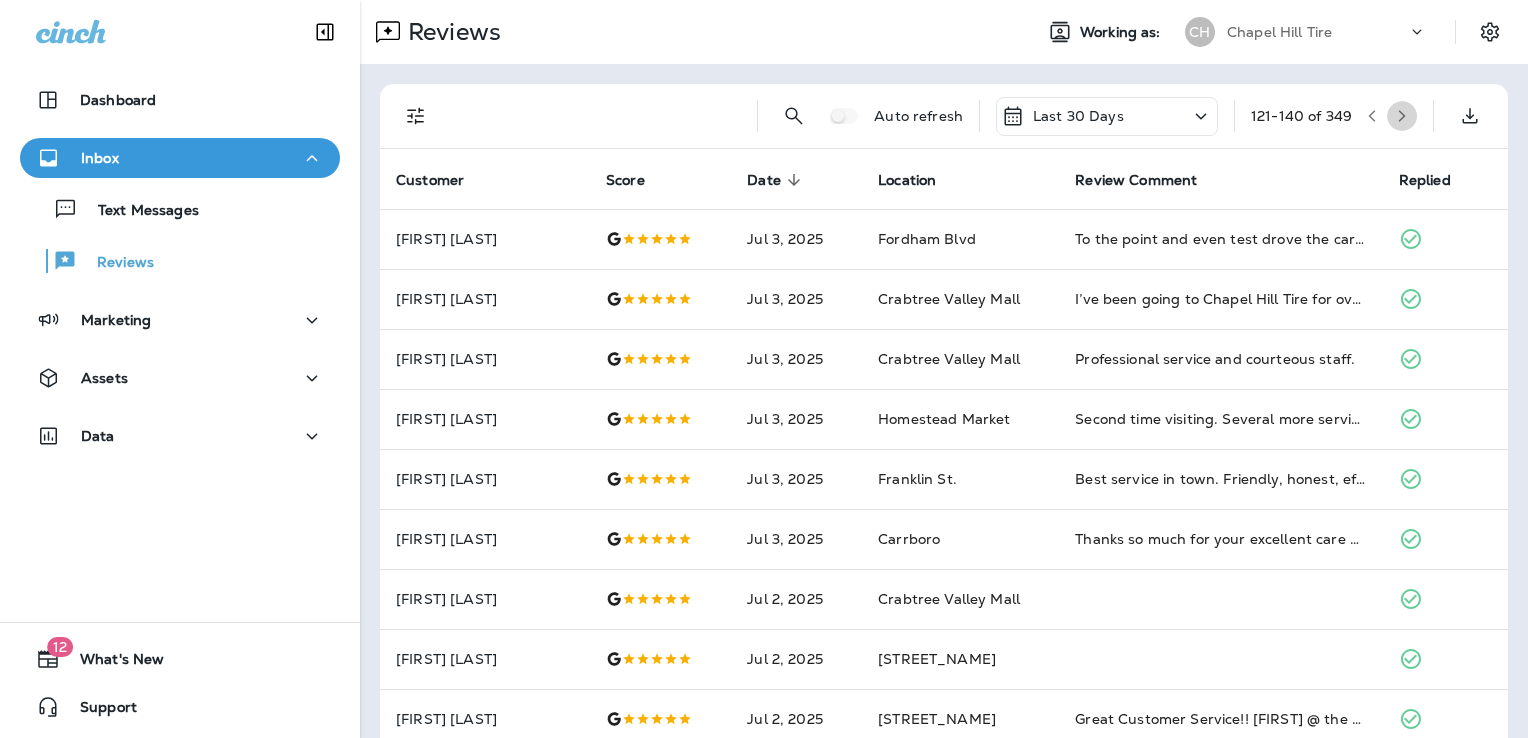 click at bounding box center [1402, 116] 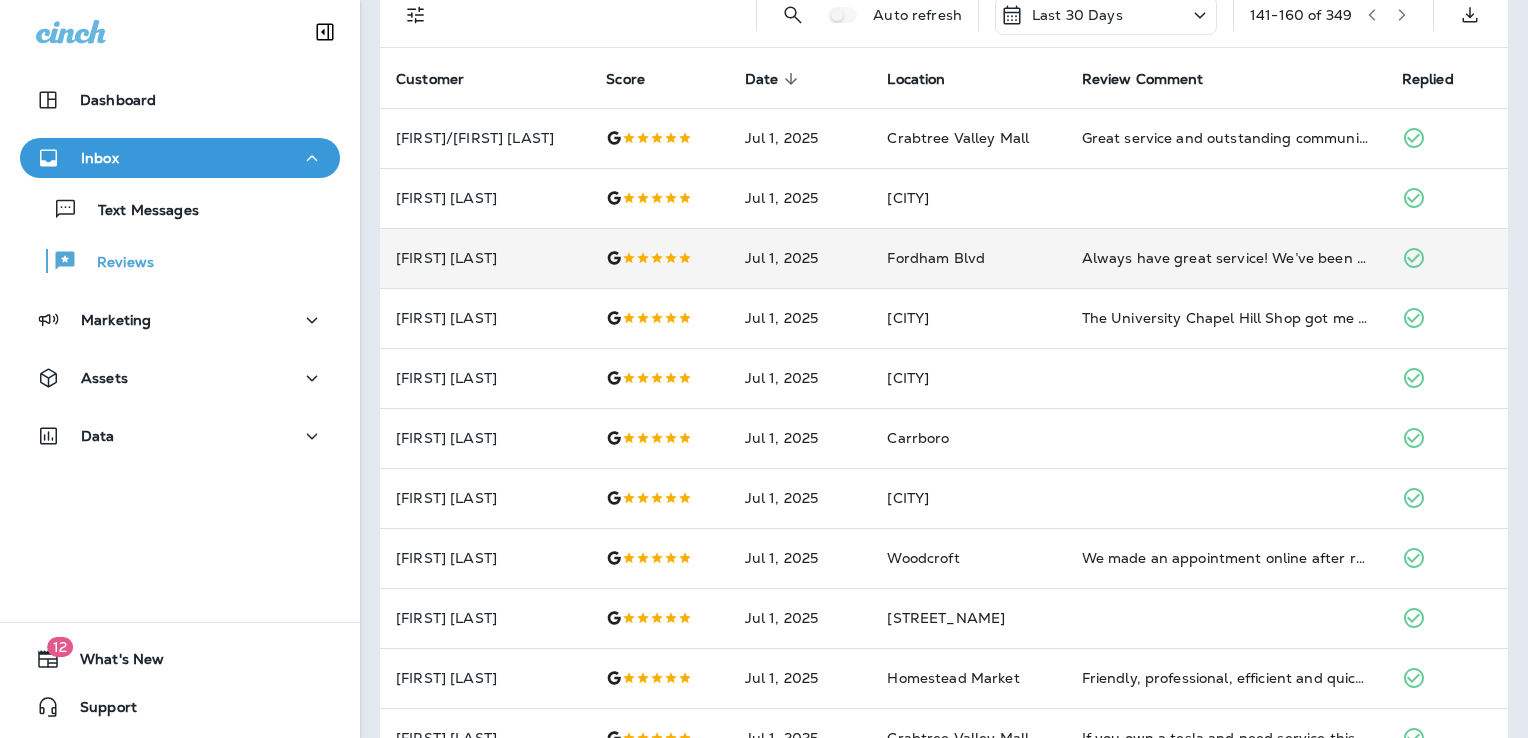 scroll, scrollTop: 70, scrollLeft: 0, axis: vertical 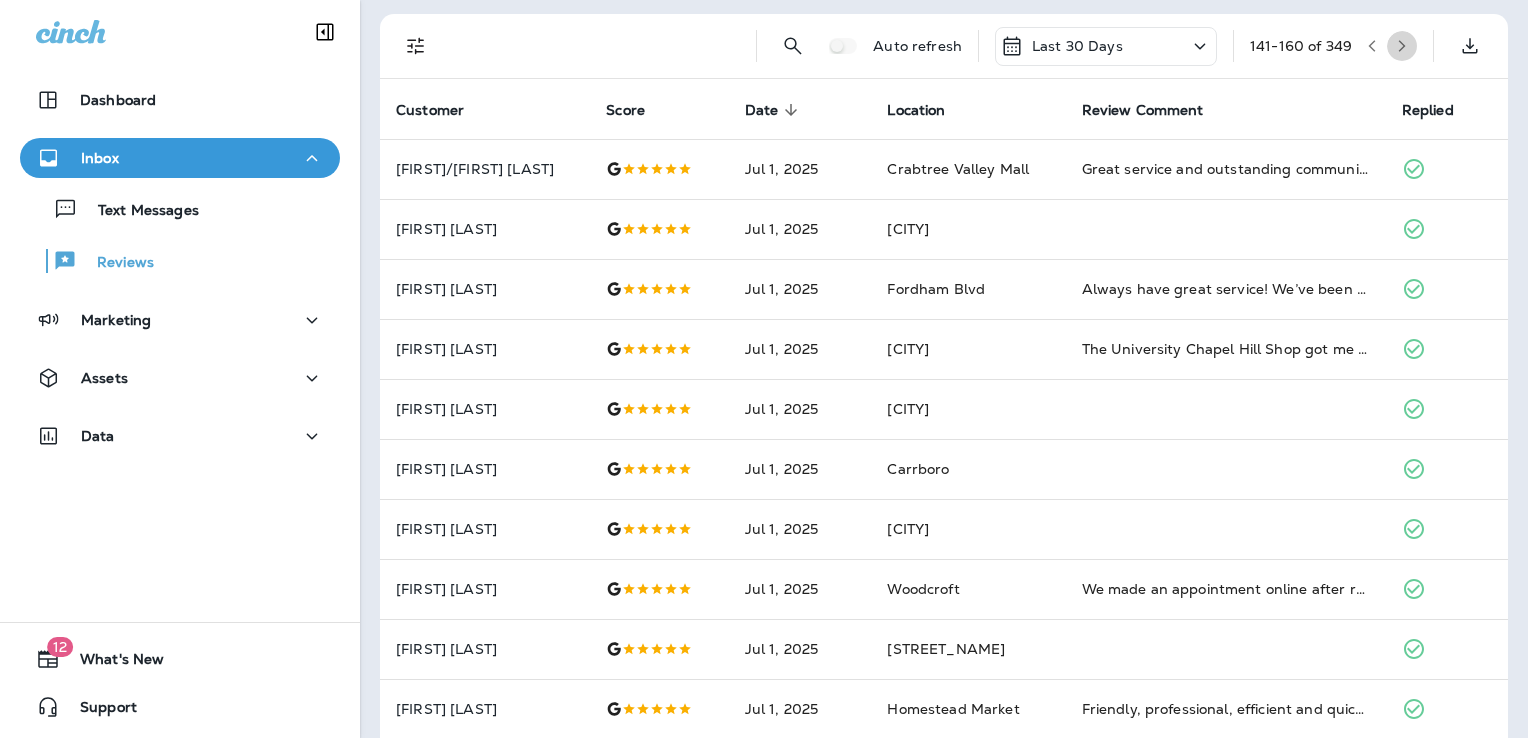 click 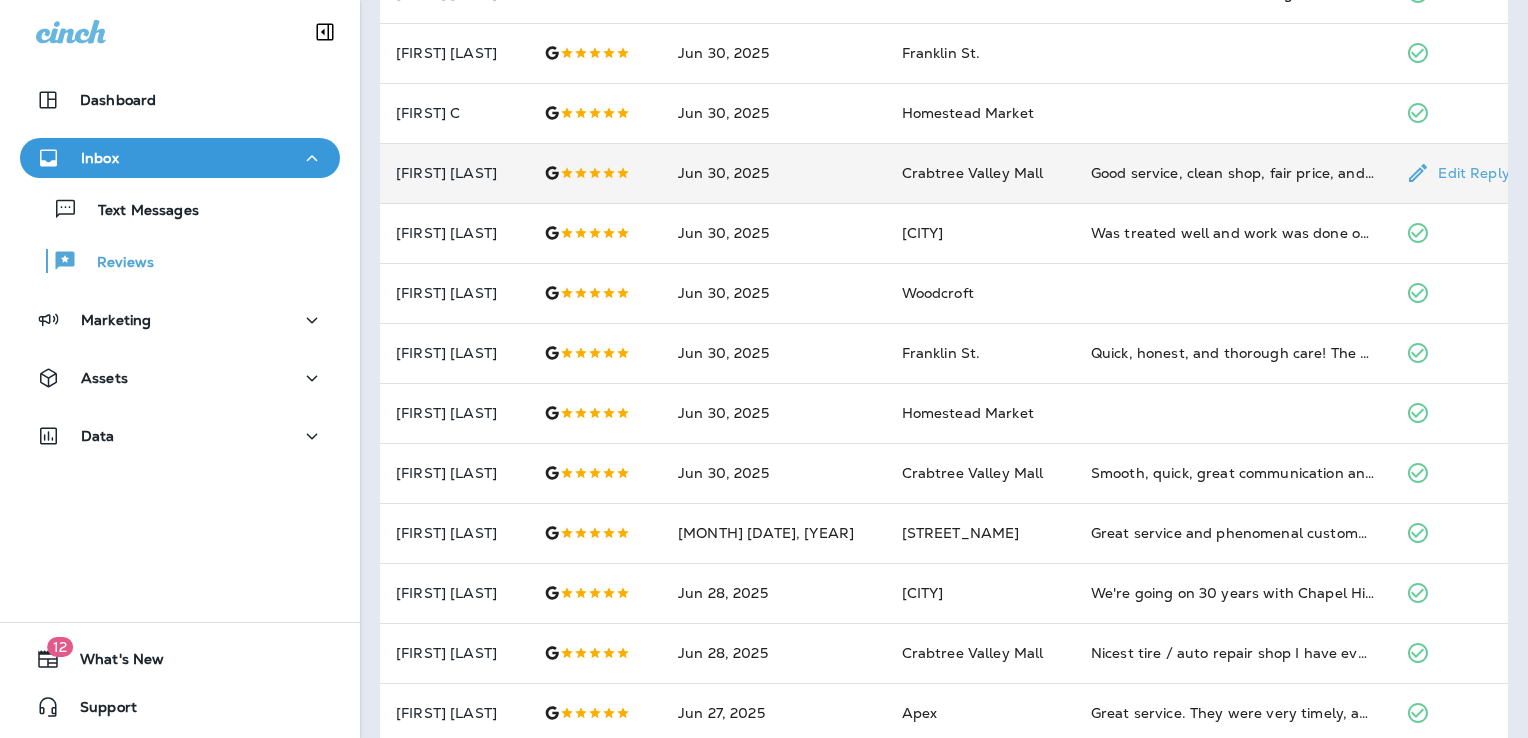 scroll, scrollTop: 0, scrollLeft: 0, axis: both 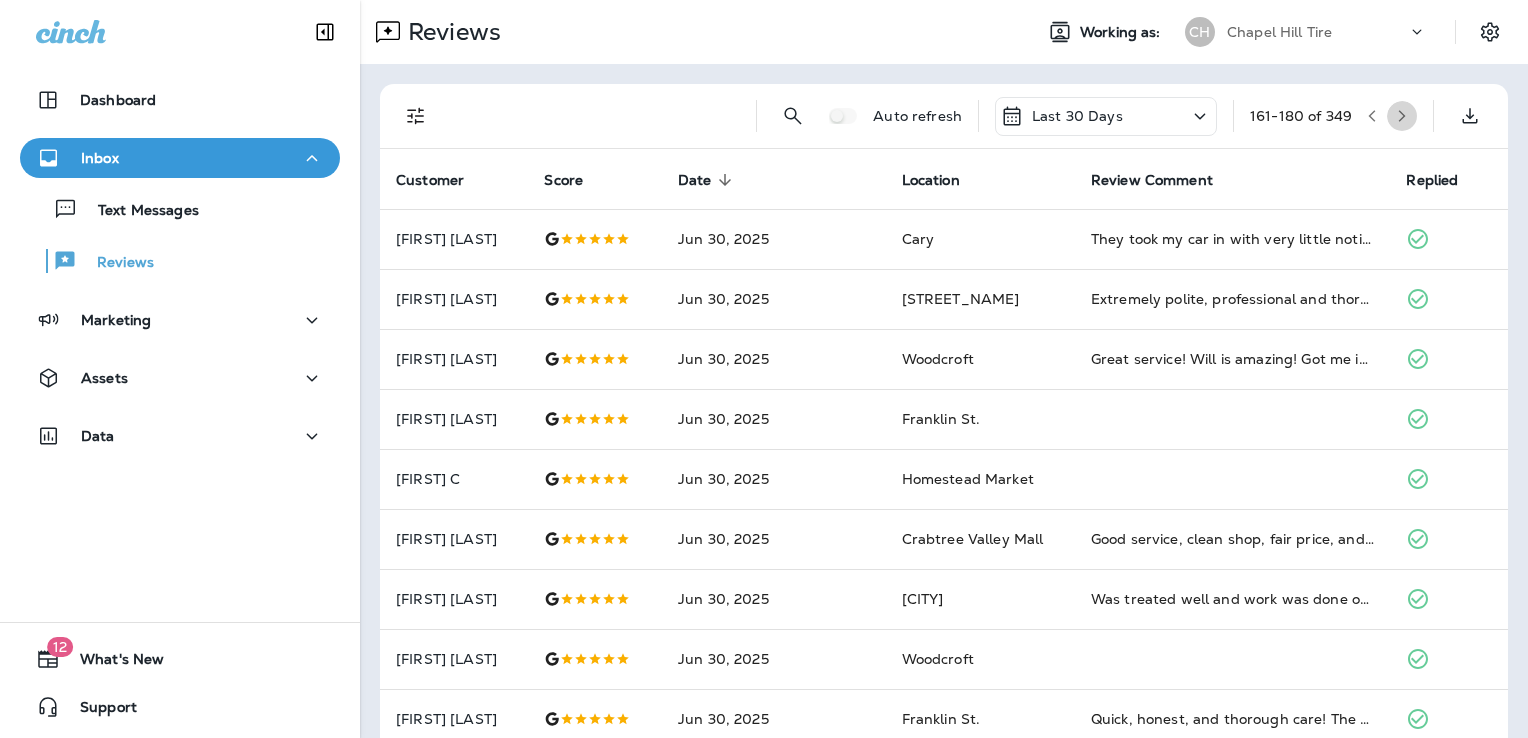 click 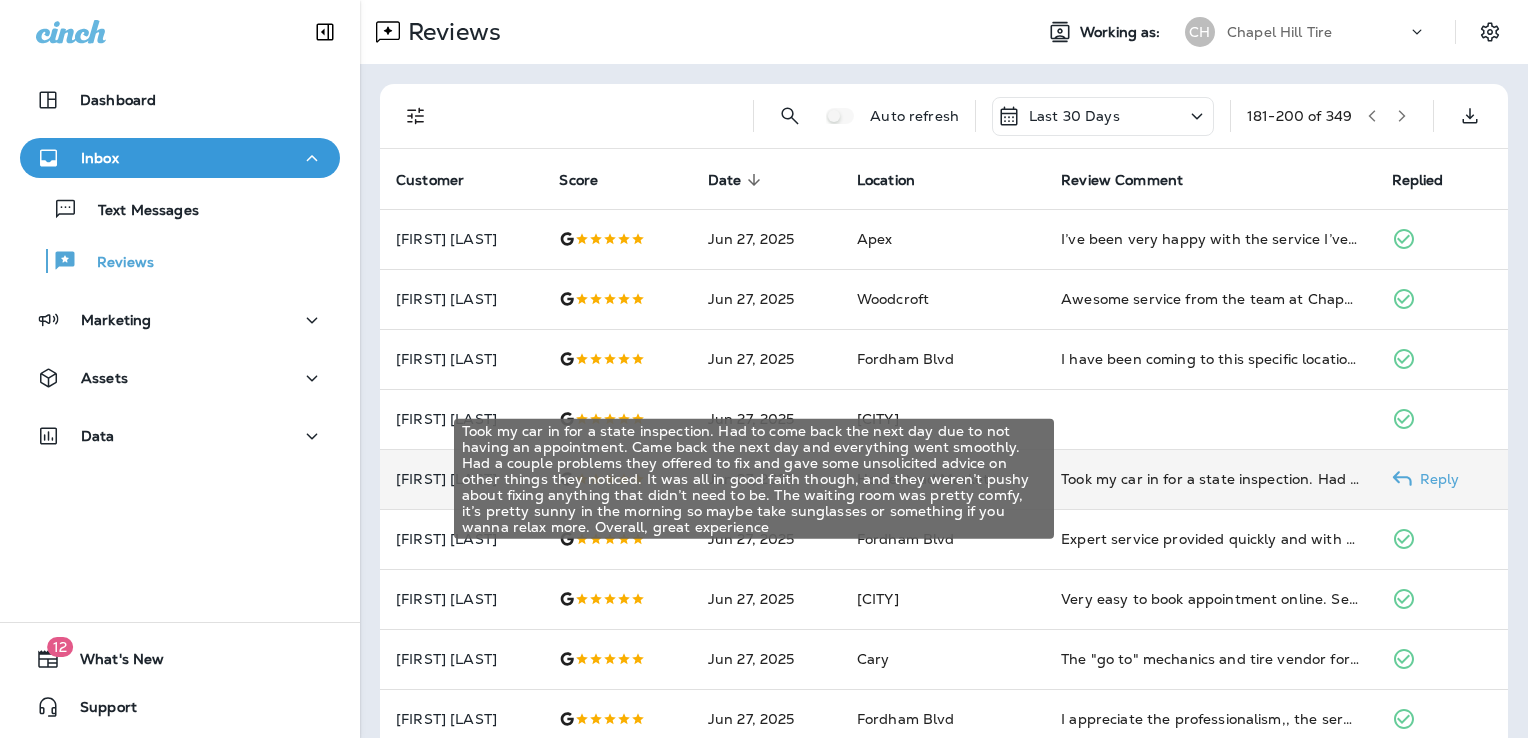 click on "Took my car in for a state inspection. Had to come back the next day due to not having an appointment. Came back the next day and everything went smoothly. Had a couple problems they offered to fix and gave some unsolicited advice on other things they noticed. It was all in good faith though, and they weren’t pushy about fixing anything that didn’t need to be. The waiting room was pretty comfy, it’s pretty sunny in the morning so maybe take sunglasses or something if you wanna relax more. Overall, great experience" at bounding box center (1210, 479) 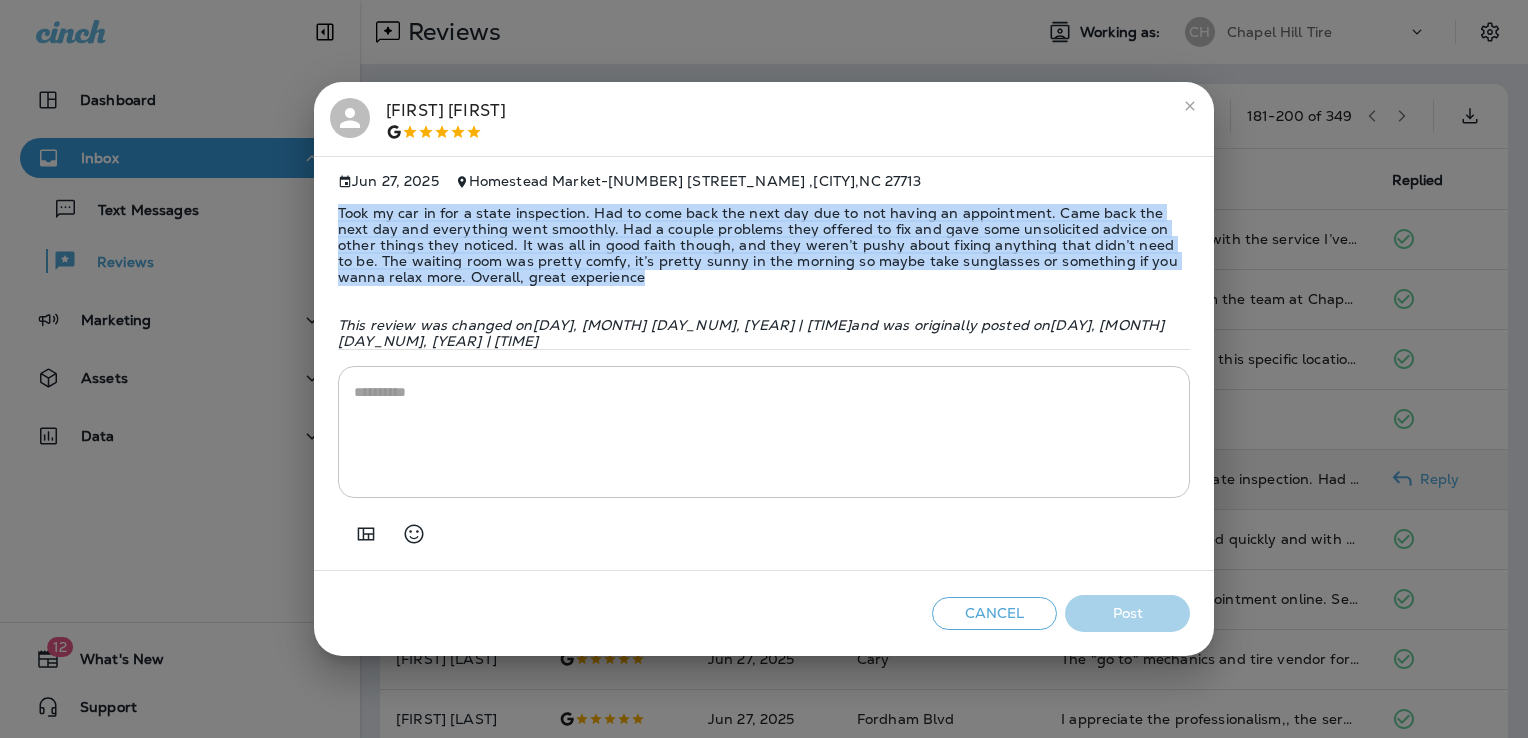 drag, startPoint x: 561, startPoint y: 287, endPoint x: 340, endPoint y: 226, distance: 229.26404 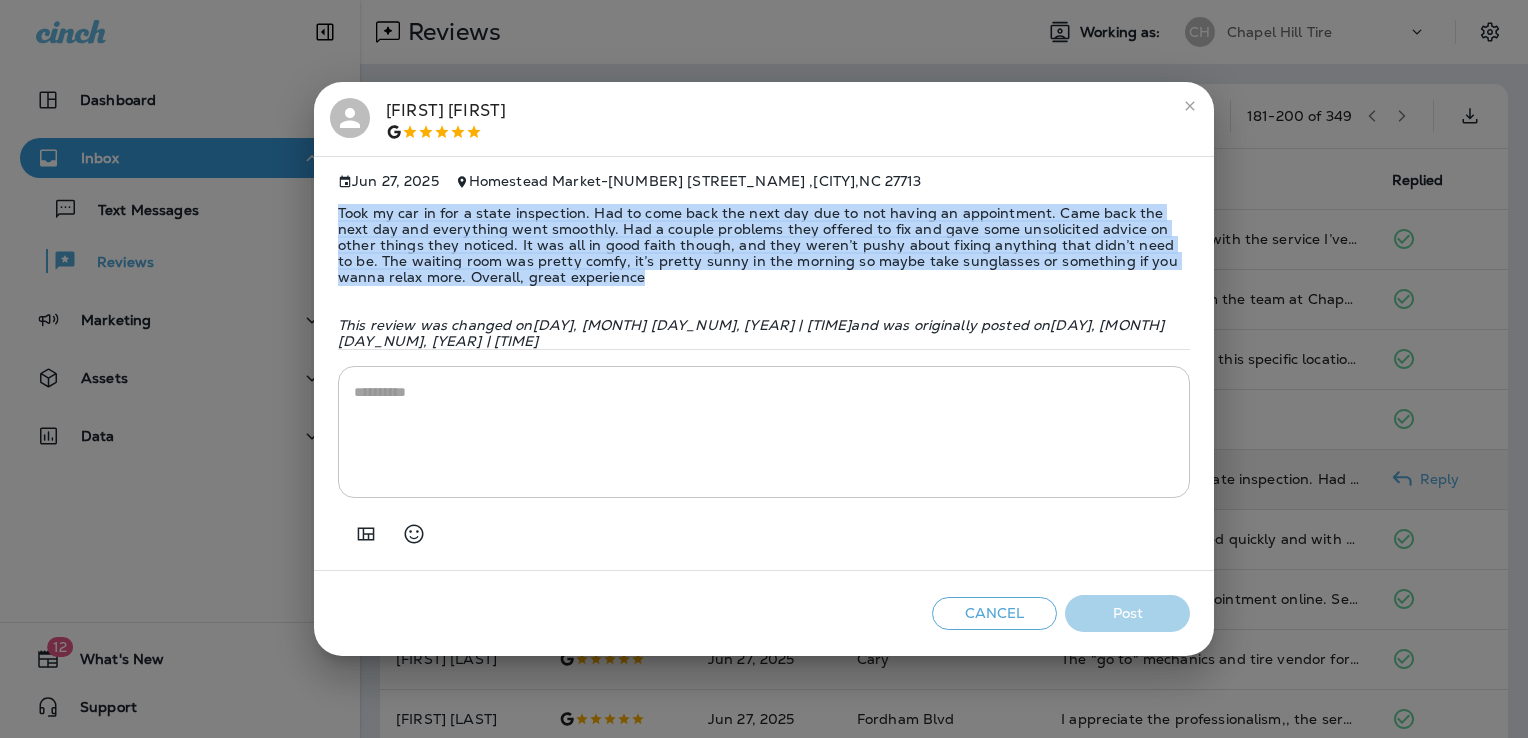 click on "Took my car in for a state inspection. Had to come back the next day due to not having an appointment. Came back the next day and everything went smoothly. Had a couple problems they offered to fix and gave some unsolicited advice on other things they noticed. It was all in good faith though, and they weren’t pushy about fixing anything that didn’t need to be. The waiting room was pretty comfy, it’s pretty sunny in the morning so maybe take sunglasses or something if you wanna relax more. Overall, great experience" at bounding box center [764, 245] 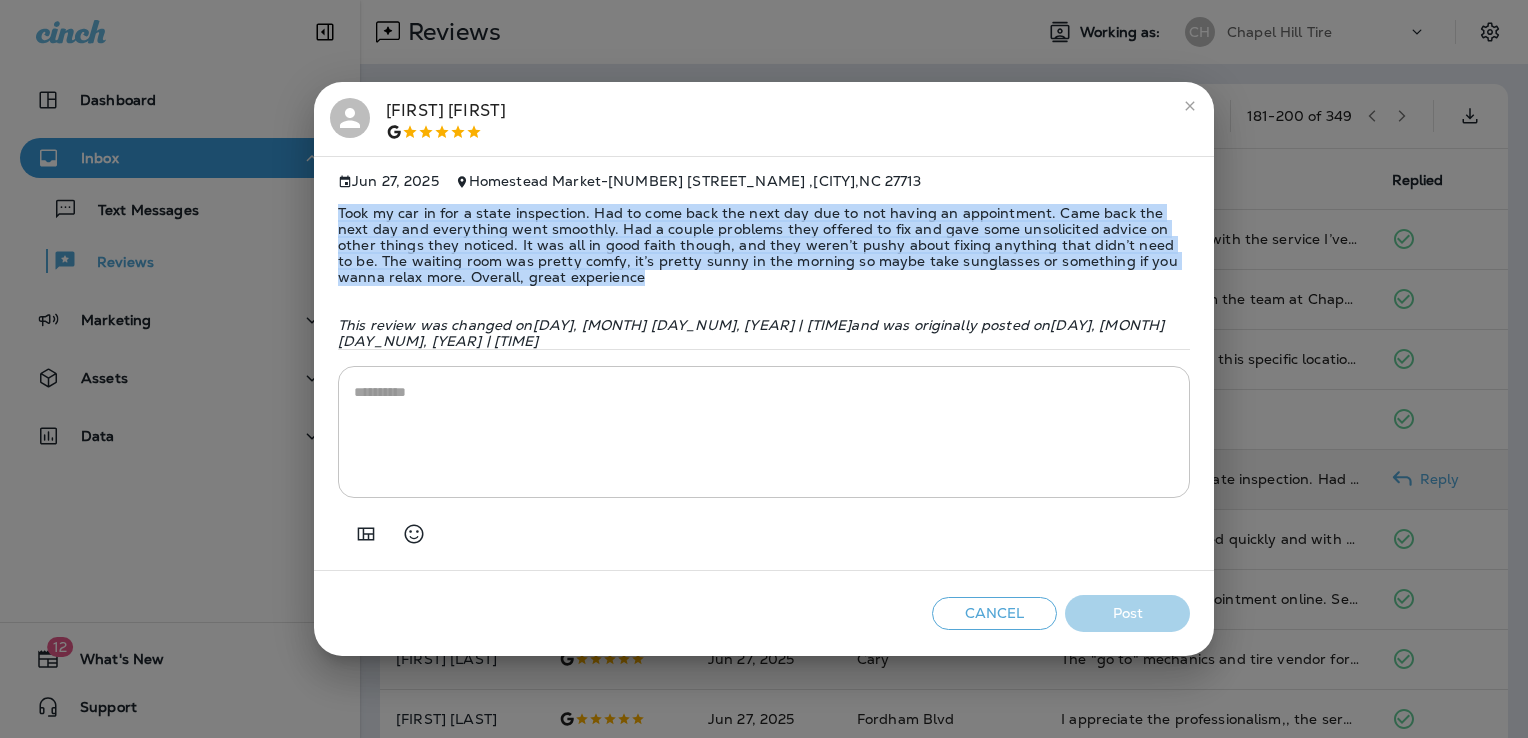 copy on "Took my car in for a state inspection. Had to come back the next day due to not having an appointment. Came back the next day and everything went smoothly. Had a couple problems they offered to fix and gave some unsolicited advice on other things they noticed. It was all in good faith though, and they weren’t pushy about fixing anything that didn’t need to be. The waiting room was pretty comfy, it’s pretty sunny in the morning so maybe take sunglasses or something if you wanna relax more. Overall, great experience" 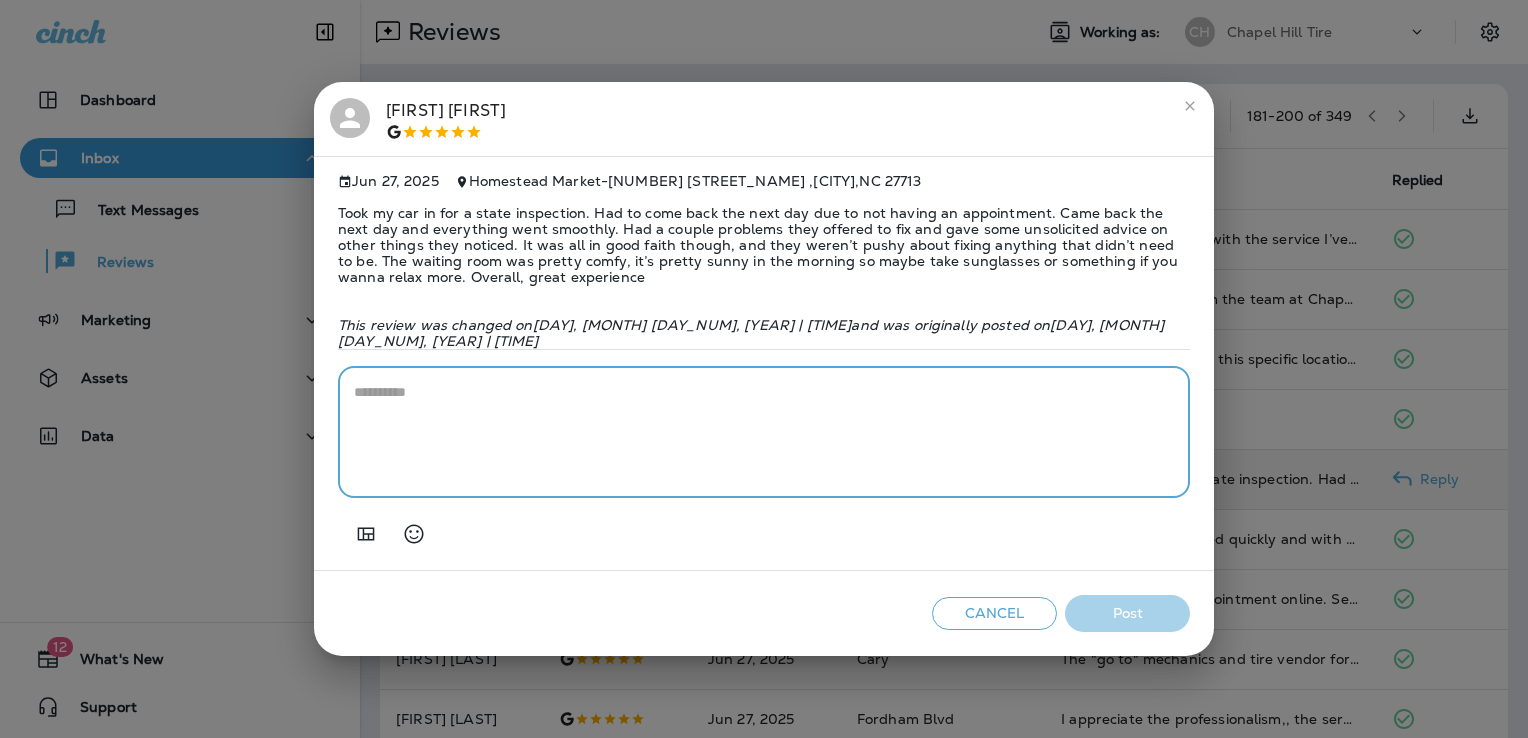 click at bounding box center (764, 432) 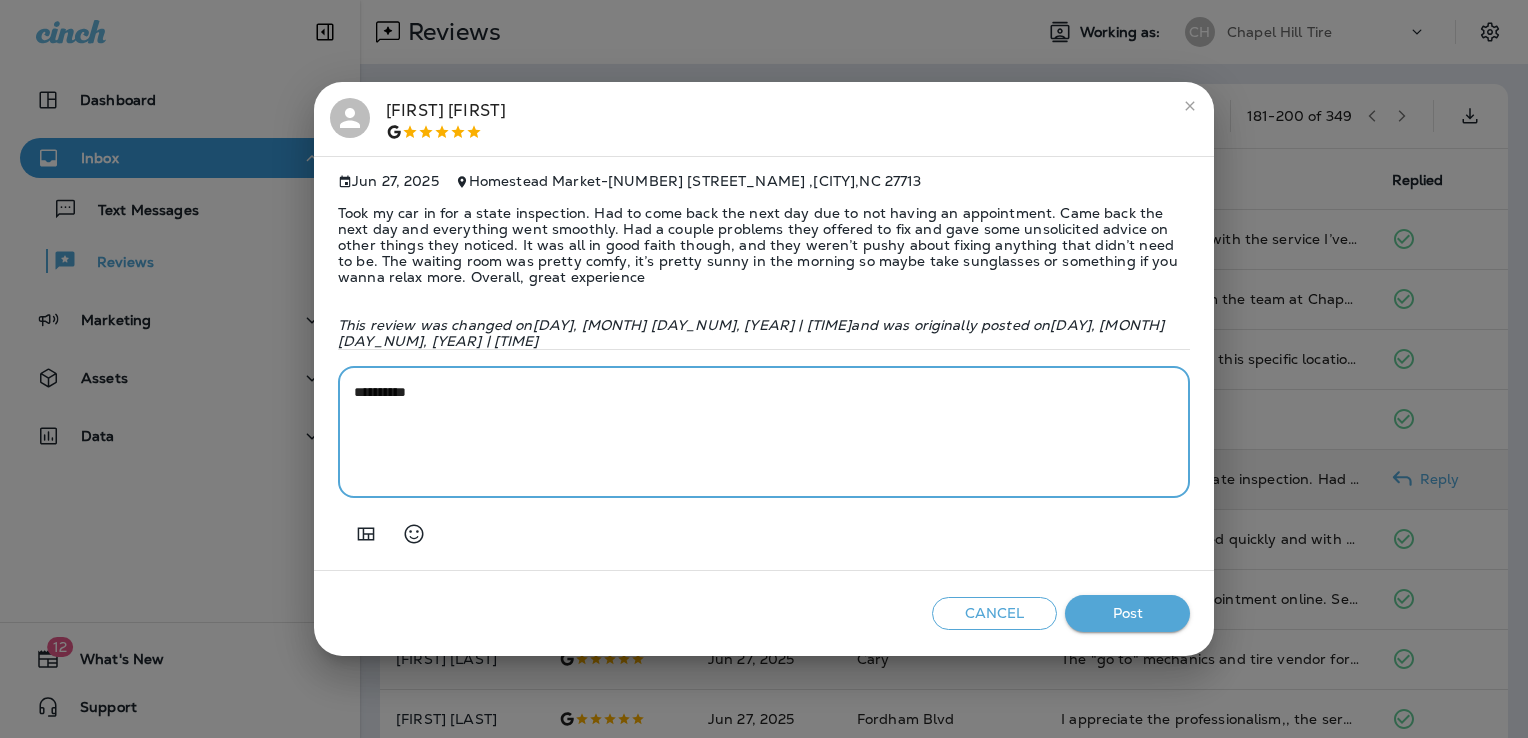 paste on "**********" 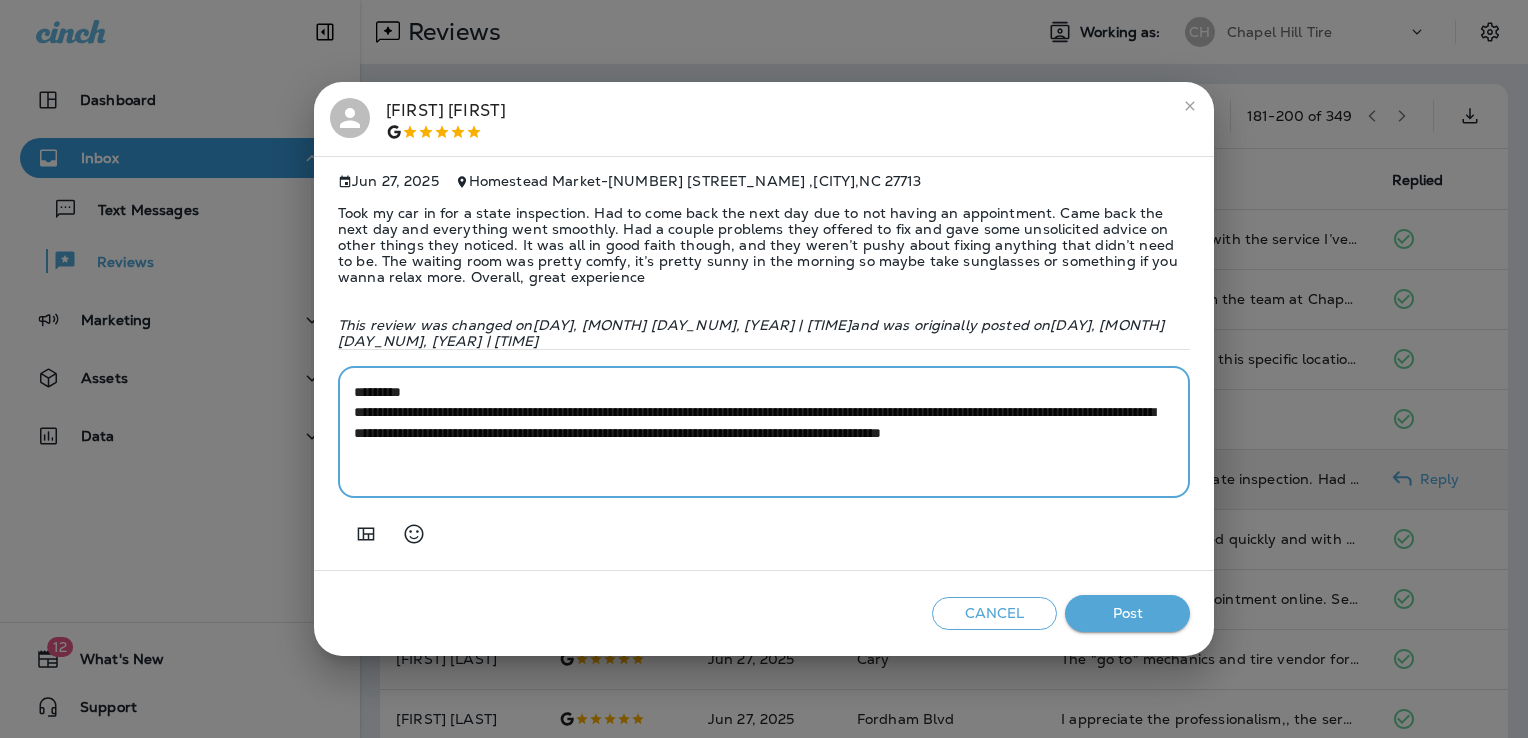 click on "**********" at bounding box center (764, 432) 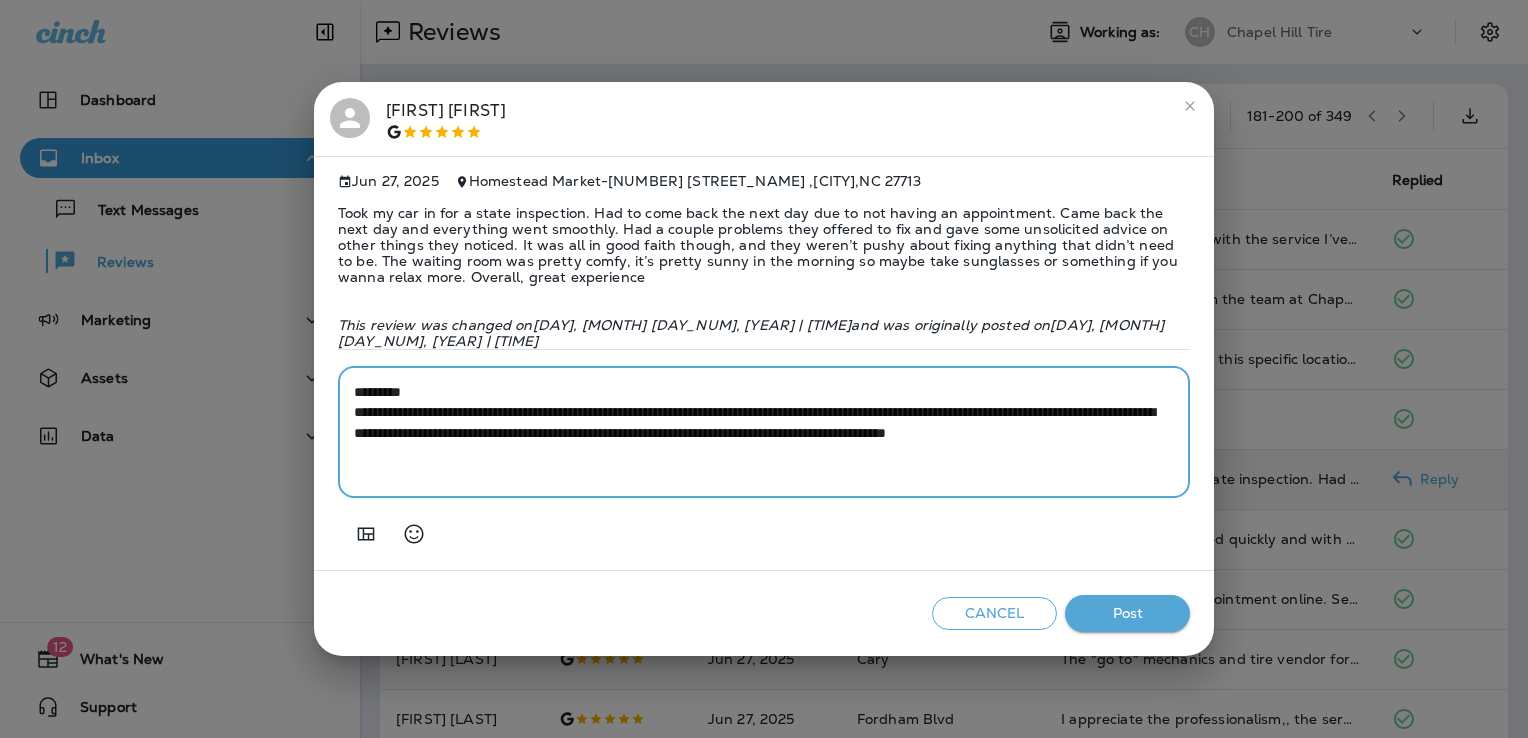 type on "**********" 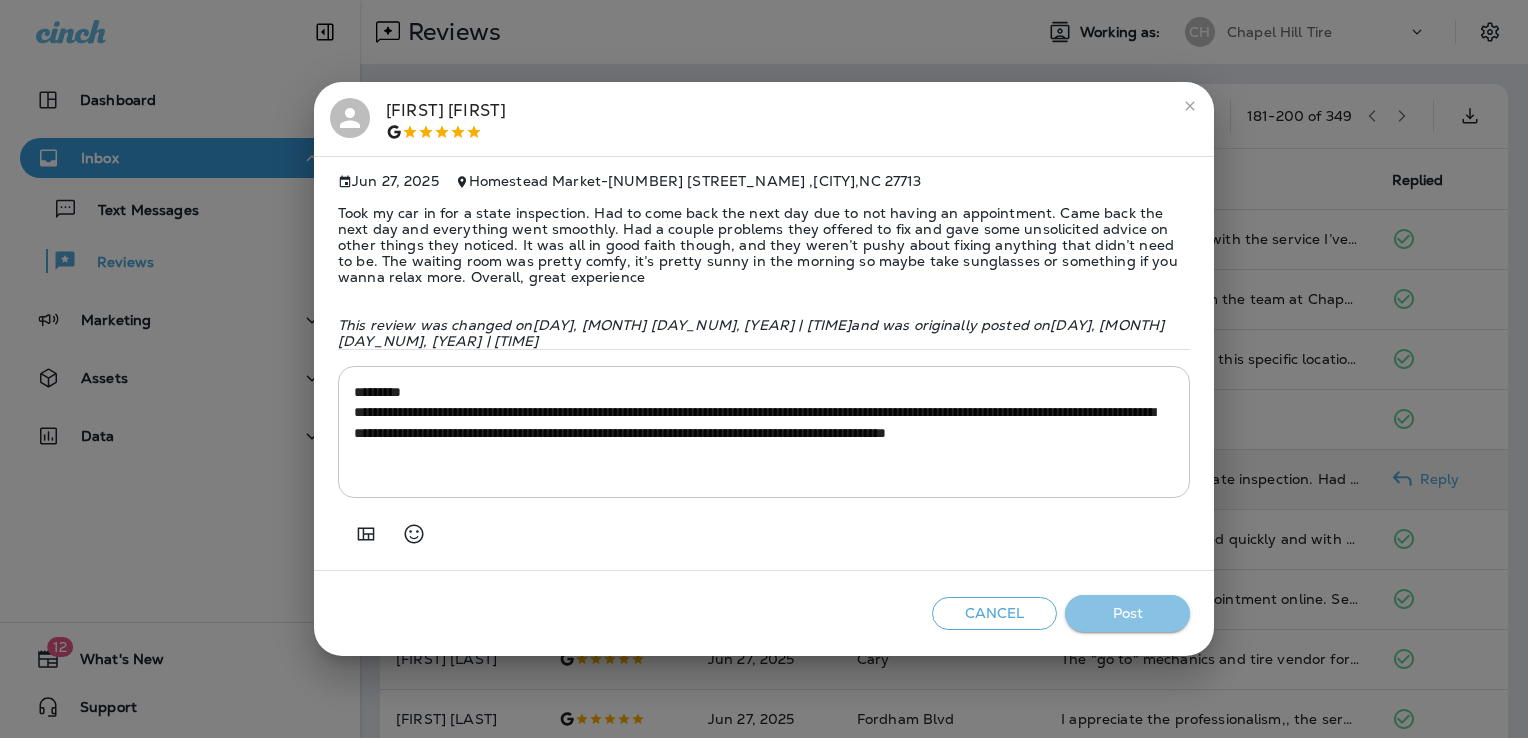 click on "Post" at bounding box center (1127, 613) 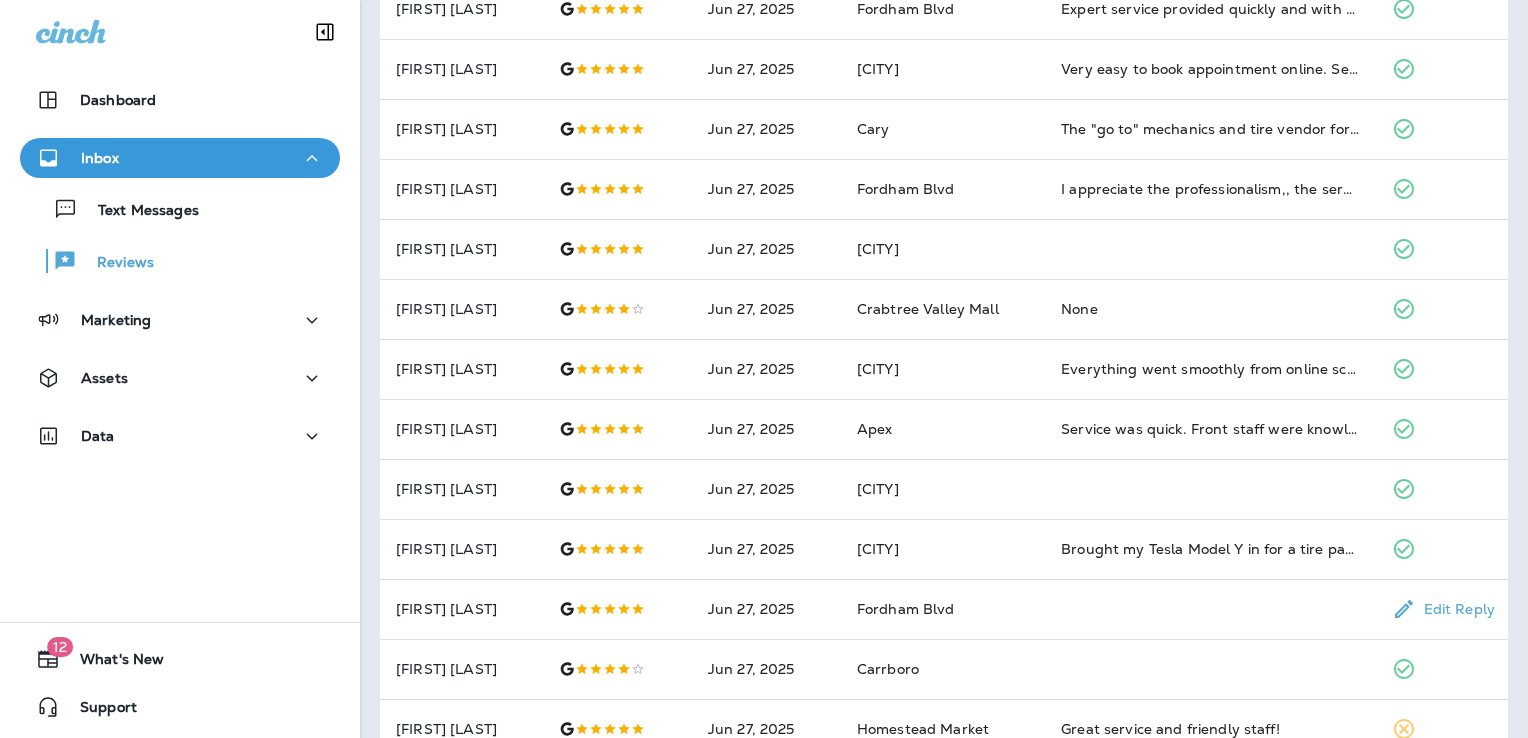 scroll, scrollTop: 691, scrollLeft: 0, axis: vertical 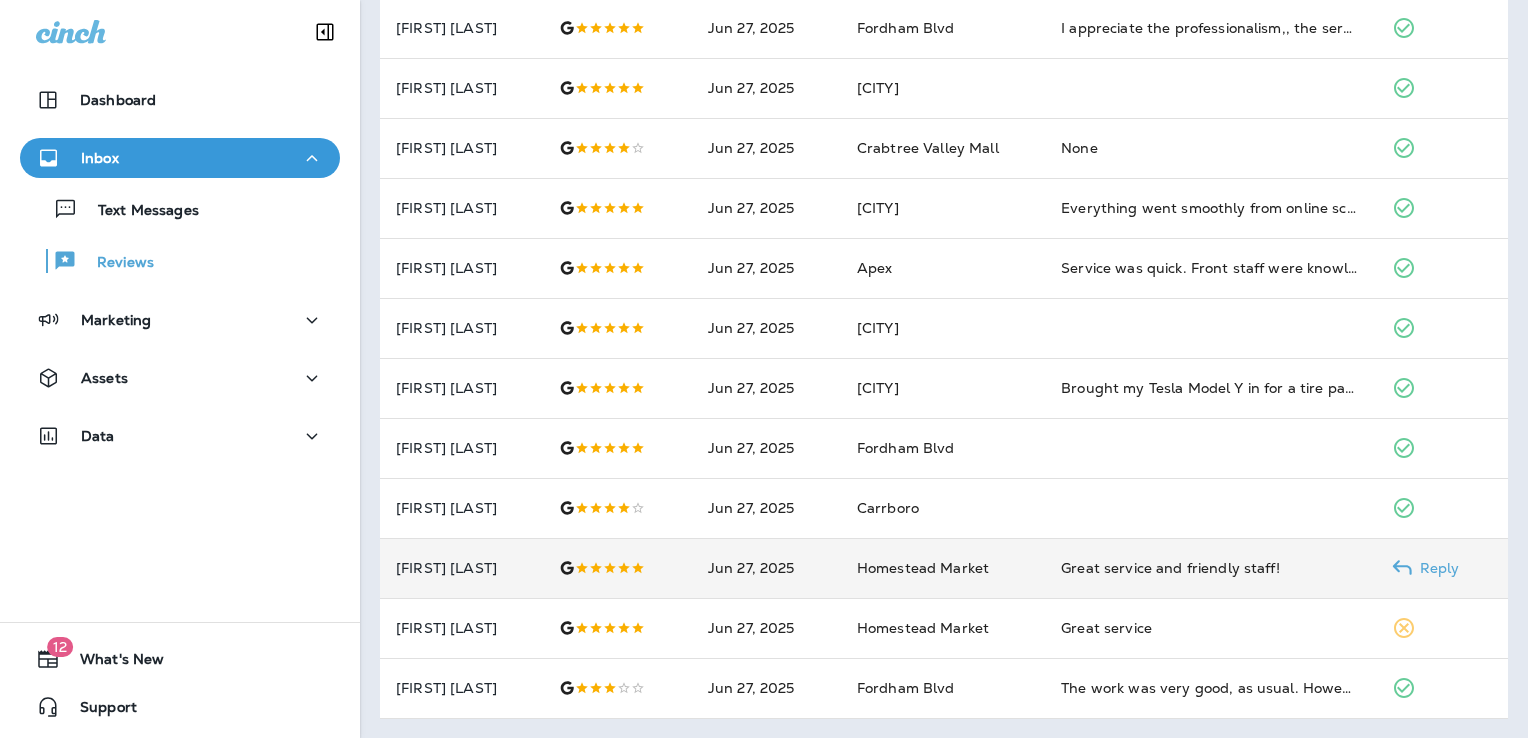 click on "Great service and friendly staff!" at bounding box center (1210, 568) 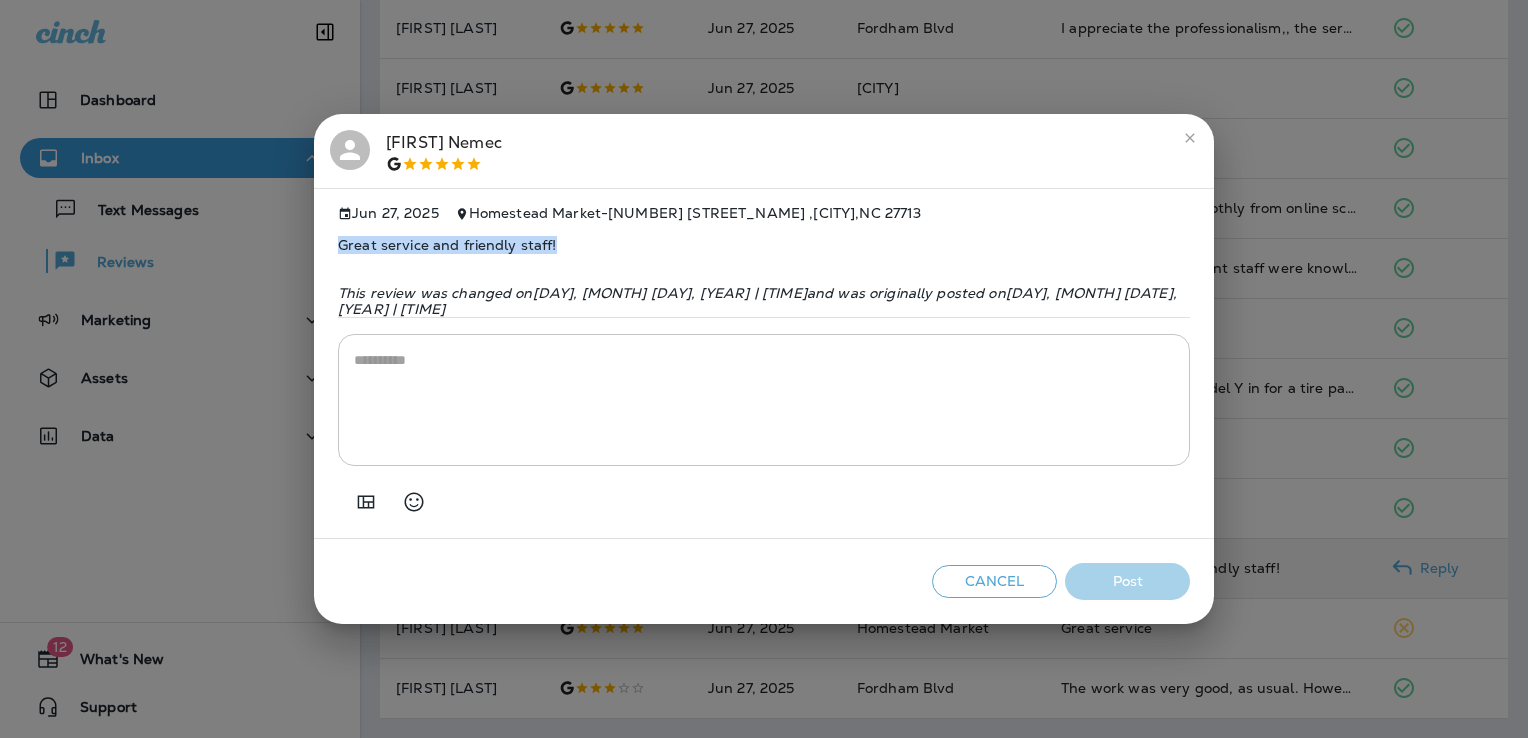 drag, startPoint x: 590, startPoint y: 253, endPoint x: 319, endPoint y: 258, distance: 271.0461 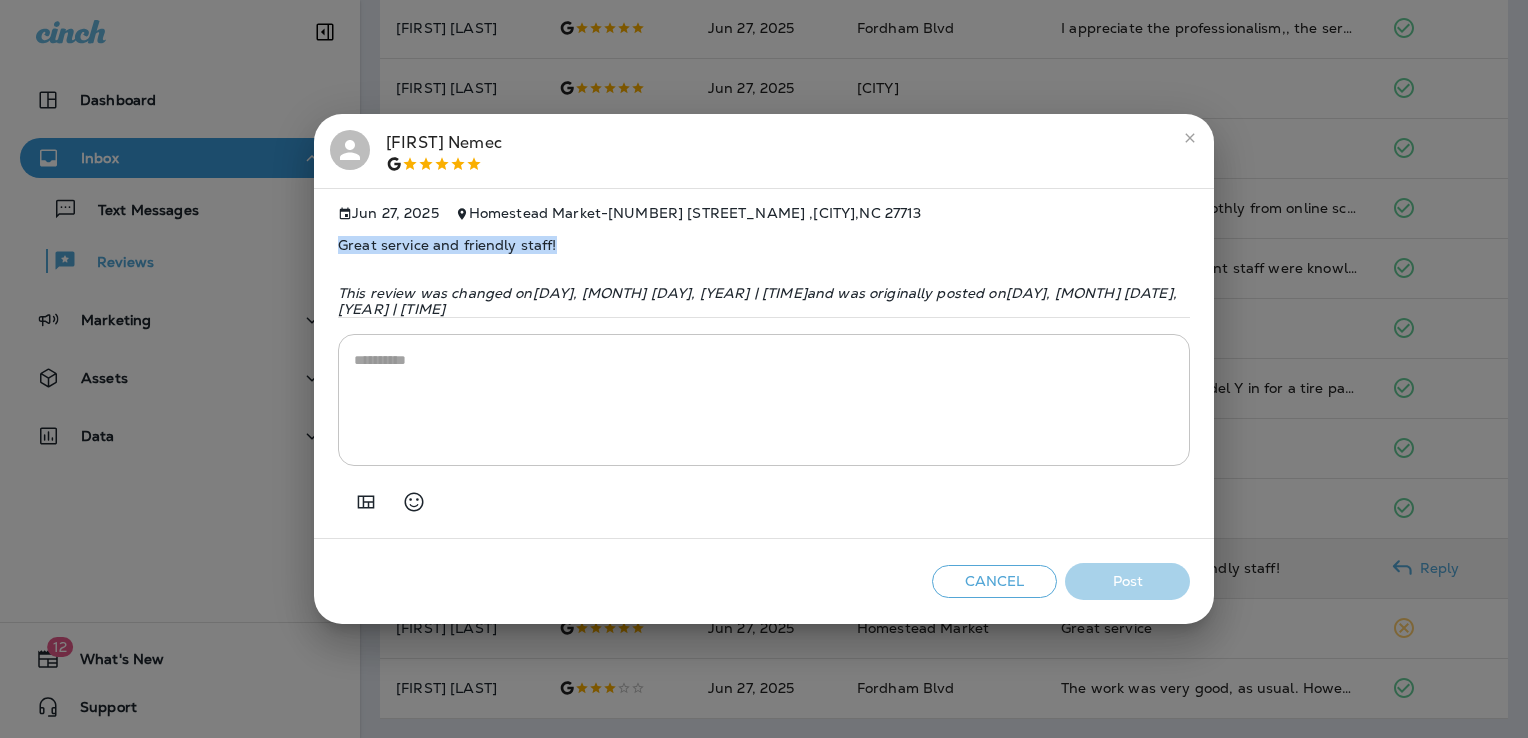 click on "[FIRST] [LAST] [MONTH] [DAY], [YEAR] [LOCATION] - [NUMBER] [STREET], [CITY], [STATE] [POSTAL_CODE] Great service and friendly staff! This review was changed on [DAY_OF_WEEK], [MONTH] [DAY], [YEAR] | [HOUR]:[MINUTE] [AMPM] and was originally posted on [DAY_OF_WEEK], [MONTH] [DAY], [YEAR] | [HOUR]:[MINUTE] [AMPM] * ​ Cancel Post" at bounding box center (764, 369) 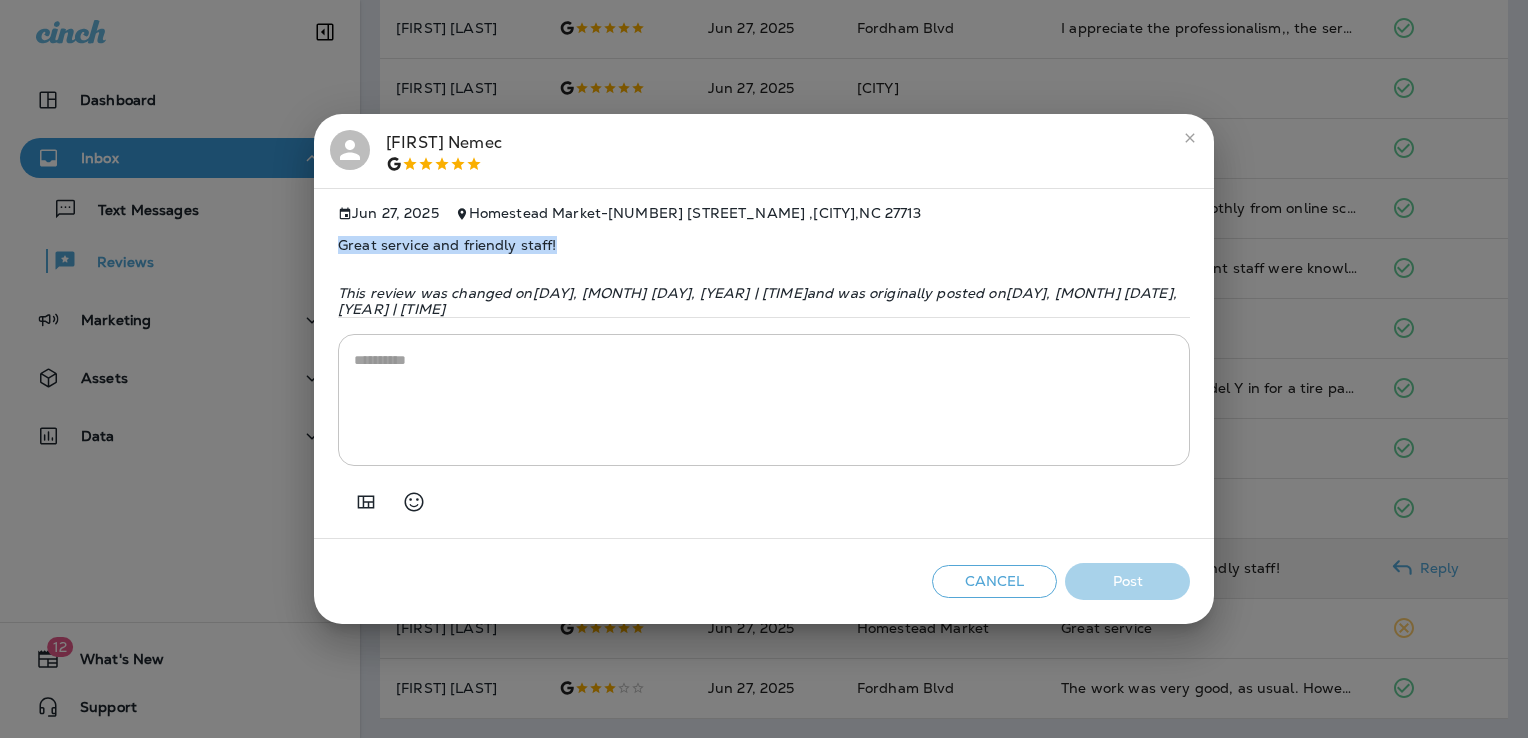 copy on "Great service and friendly staff!" 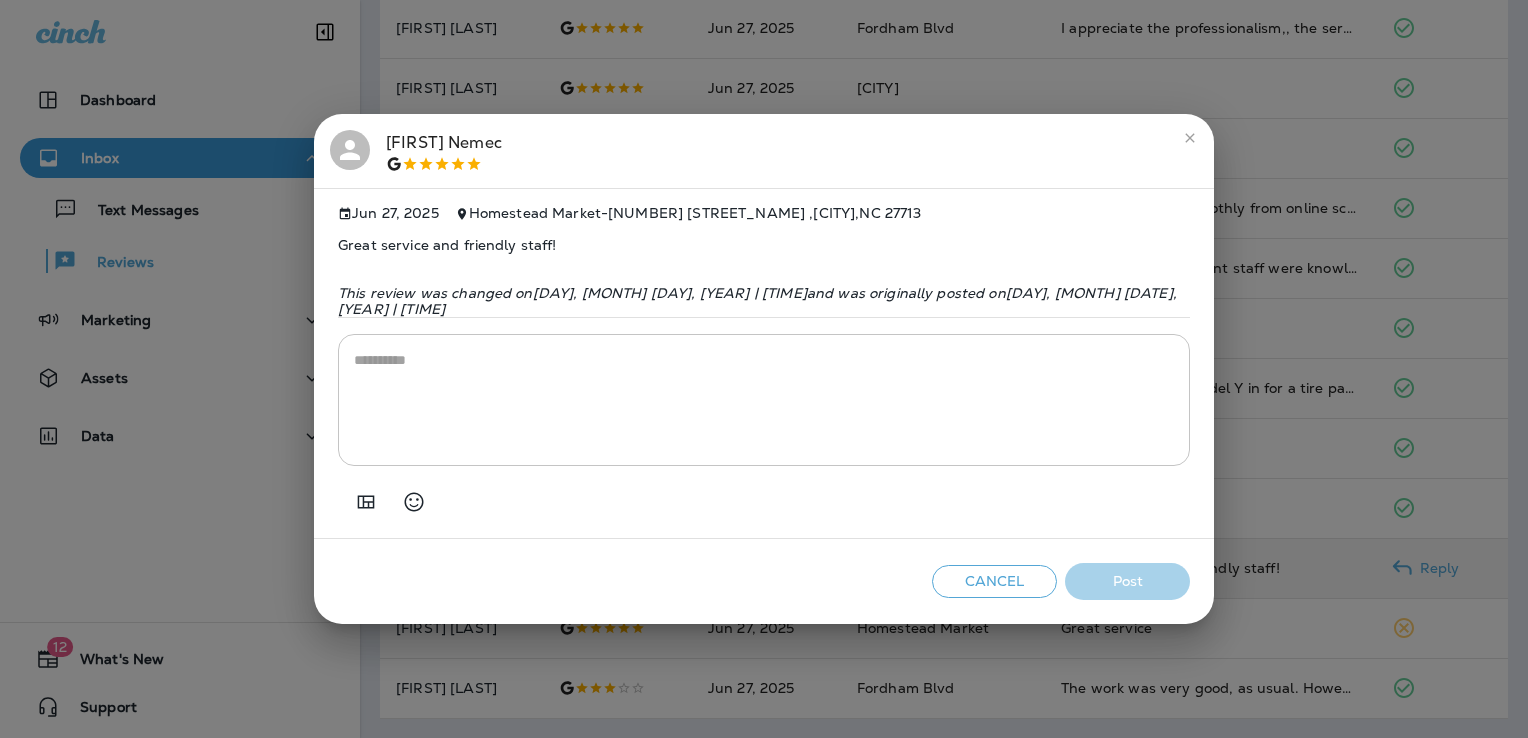 click at bounding box center [764, 400] 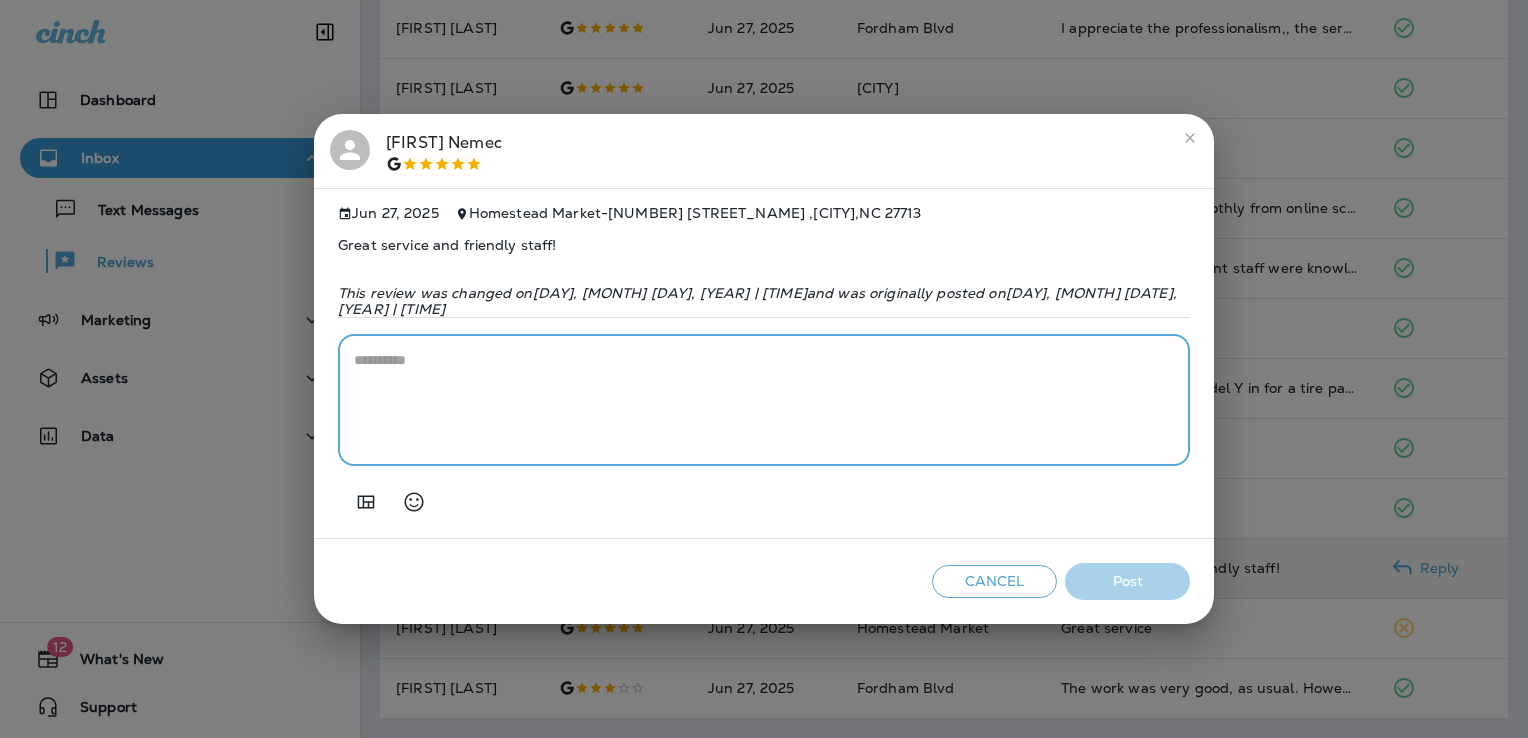 paste on "**********" 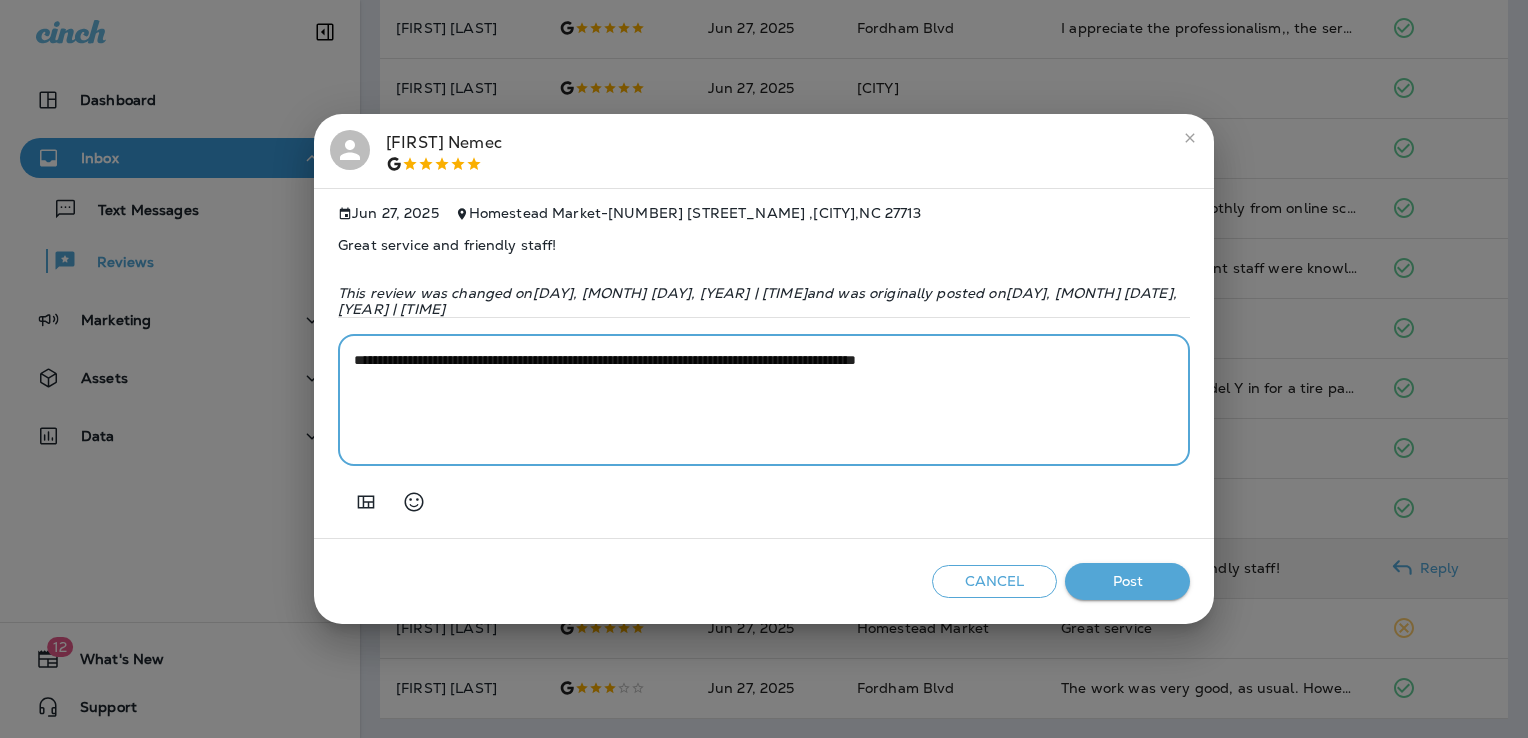 type on "**********" 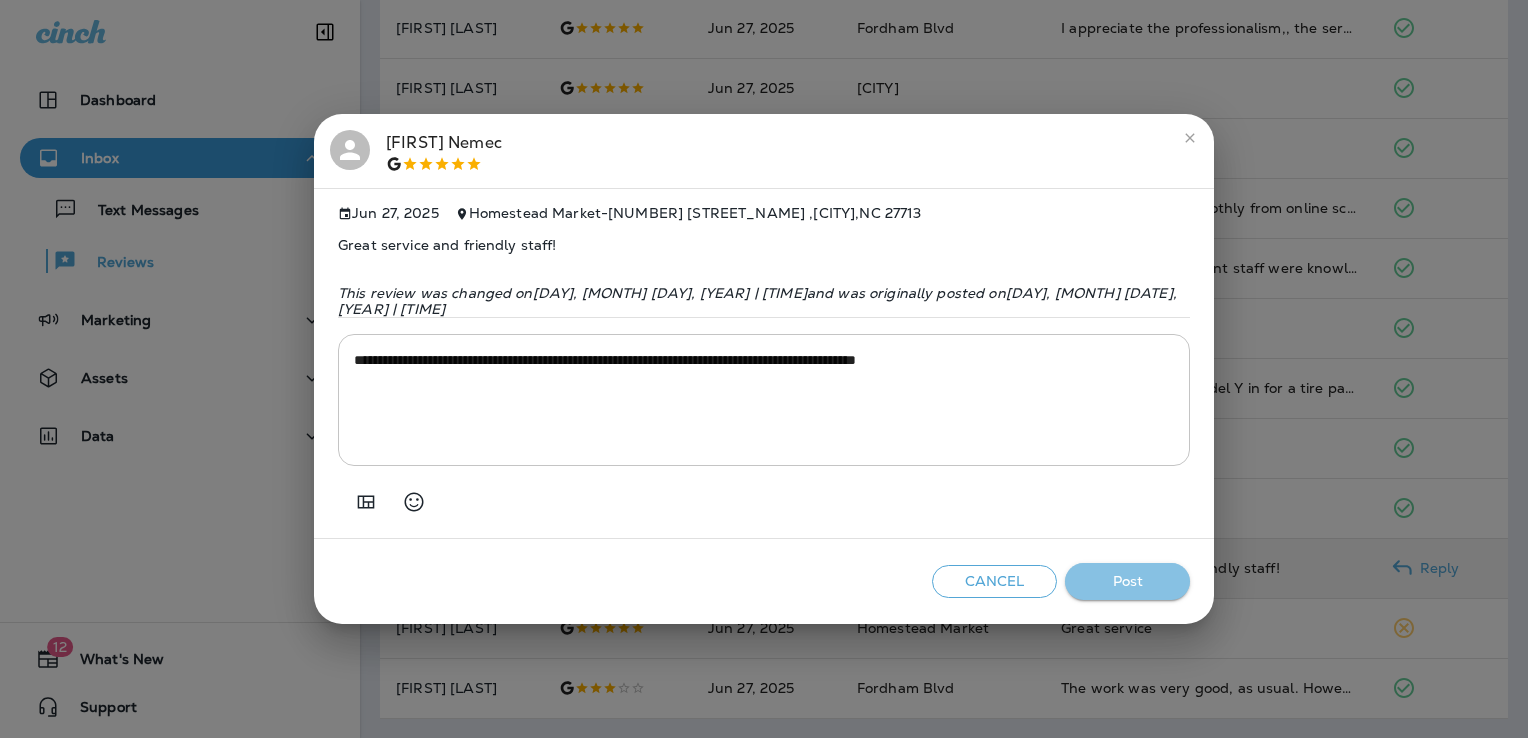 click on "Post" at bounding box center (1127, 581) 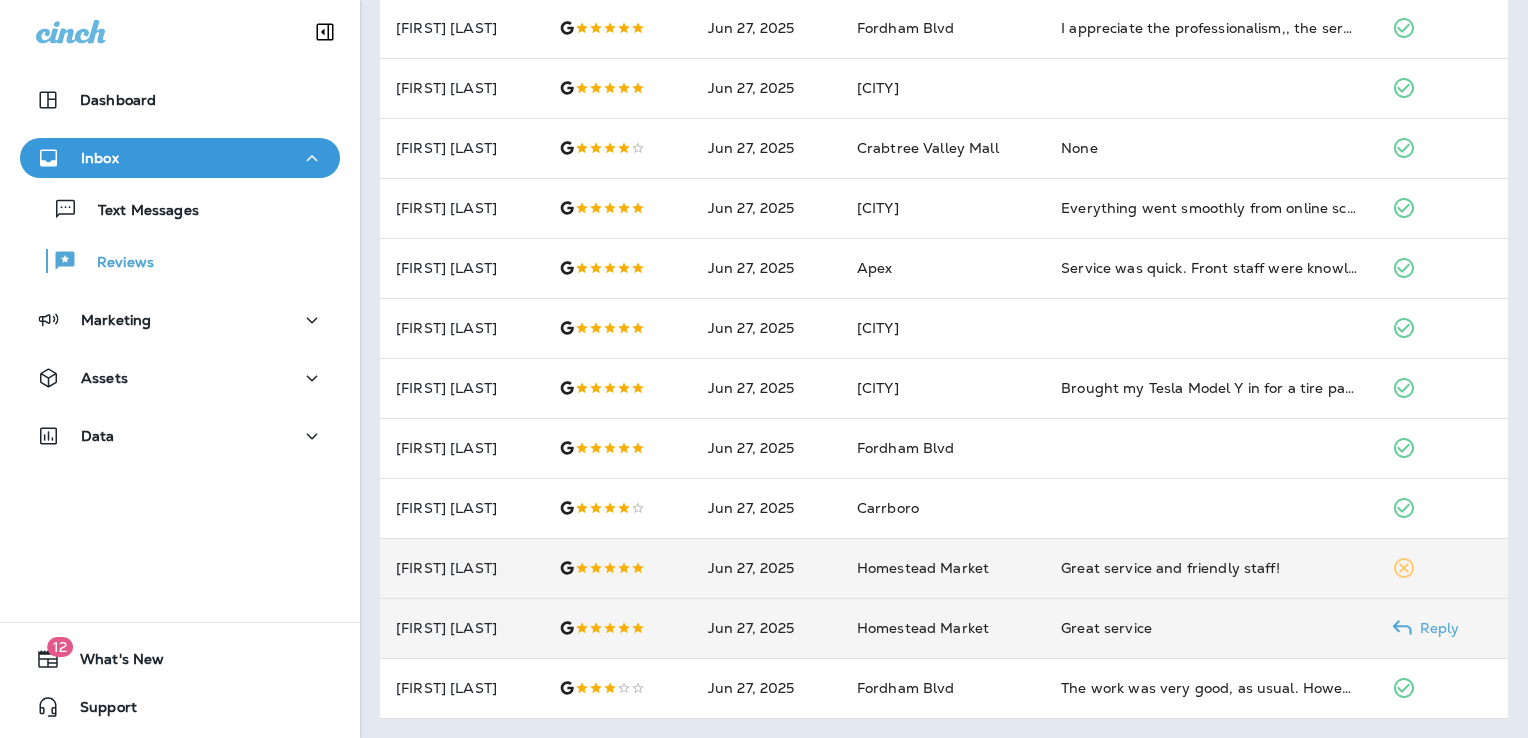 click on "Great service" at bounding box center (1210, 628) 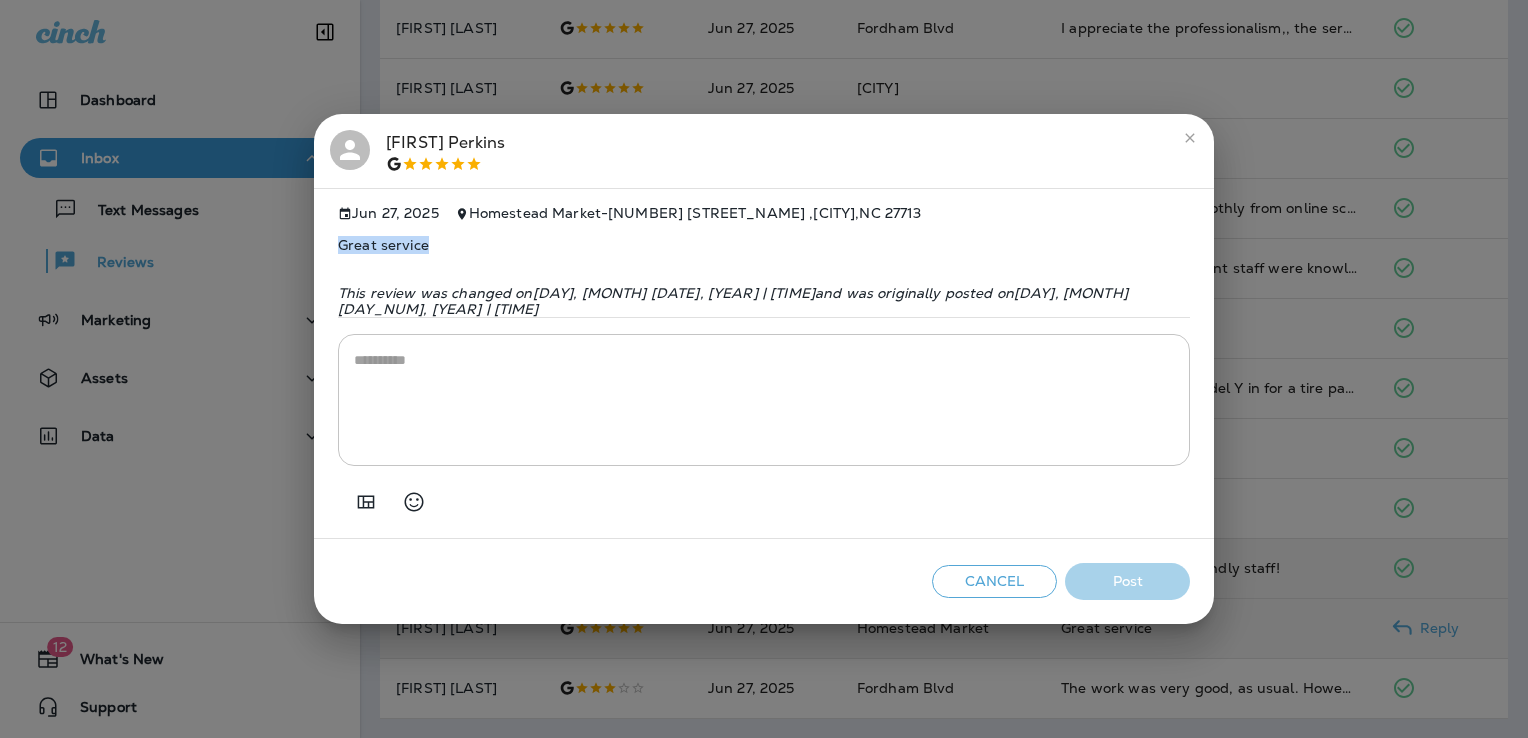 drag, startPoint x: 444, startPoint y: 245, endPoint x: 274, endPoint y: 250, distance: 170.07352 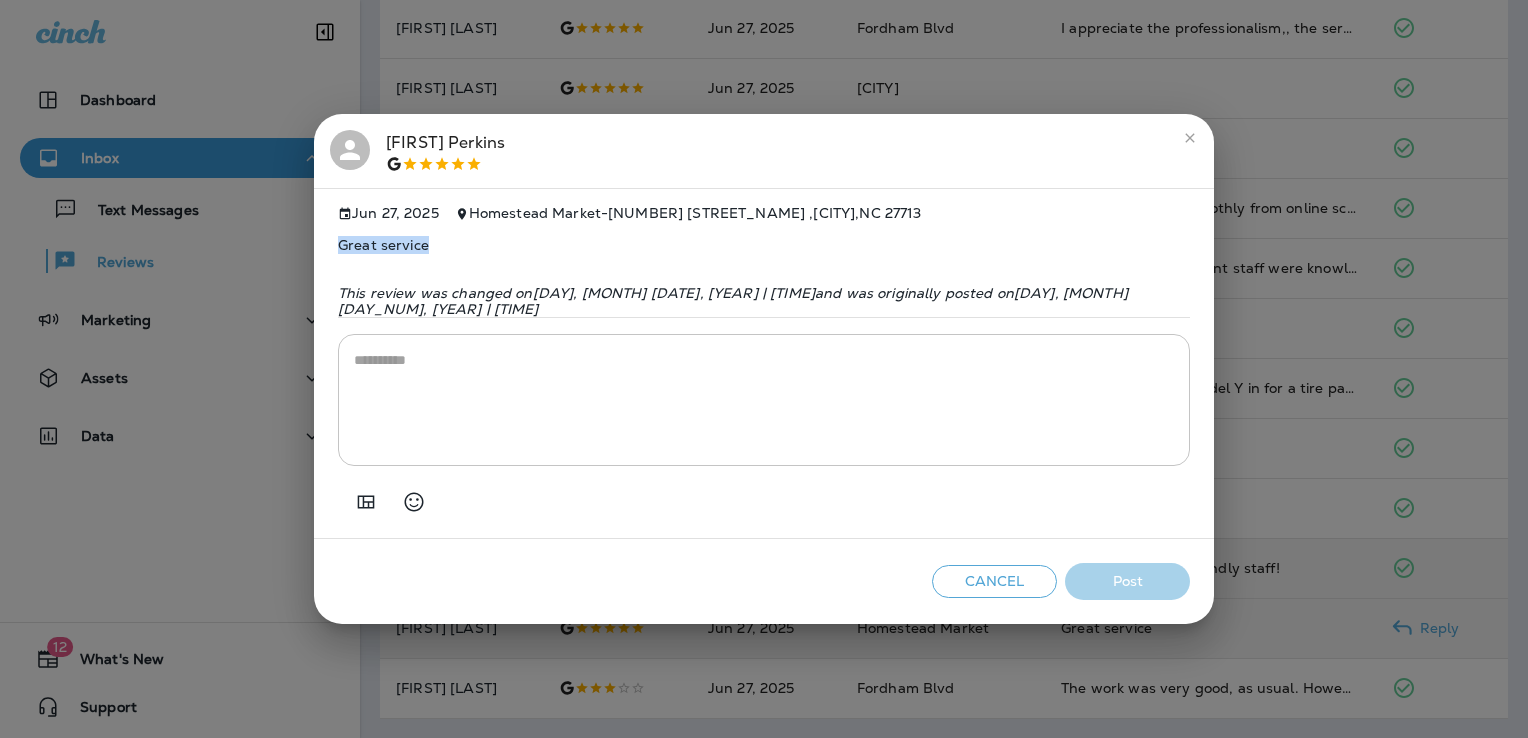 click on "[FIRST] [LAST] [MONTH] [DAY], [YEAR] [LOCATION] - [NUMBER] [STREET], [CITY], [STATE] [POSTAL_CODE] Great service This review was changed on [DAY_OF_WEEK], [MONTH] [DAY], [YEAR] | [HOUR]:[MINUTE] [AMPM] and was originally posted on [DAY_OF_WEEK], [MONTH] [DAY], [YEAR] | [HOUR]:[MINUTE] [AMPM] * ​ Cancel Post" at bounding box center (764, 369) 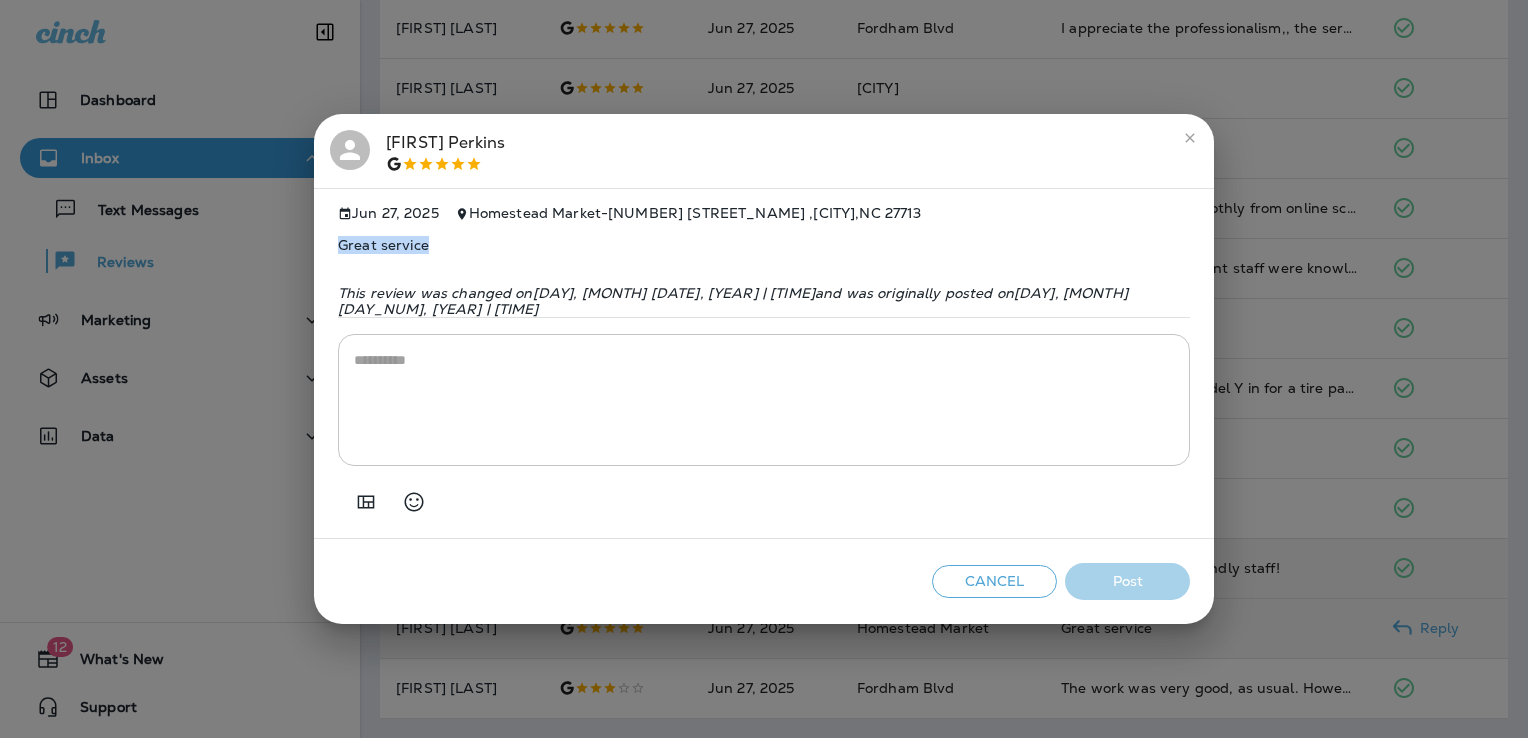 copy on "Great service" 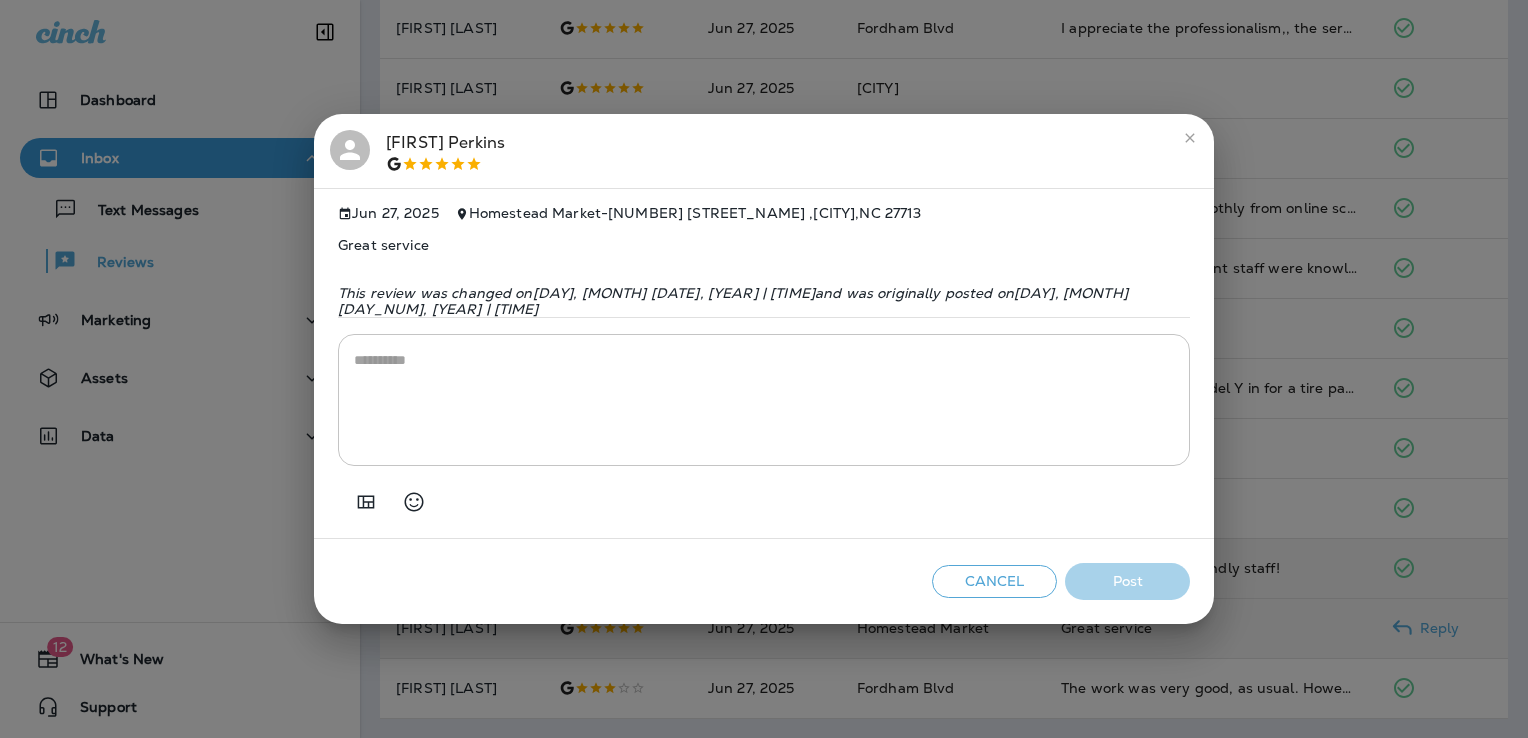 click at bounding box center (764, 400) 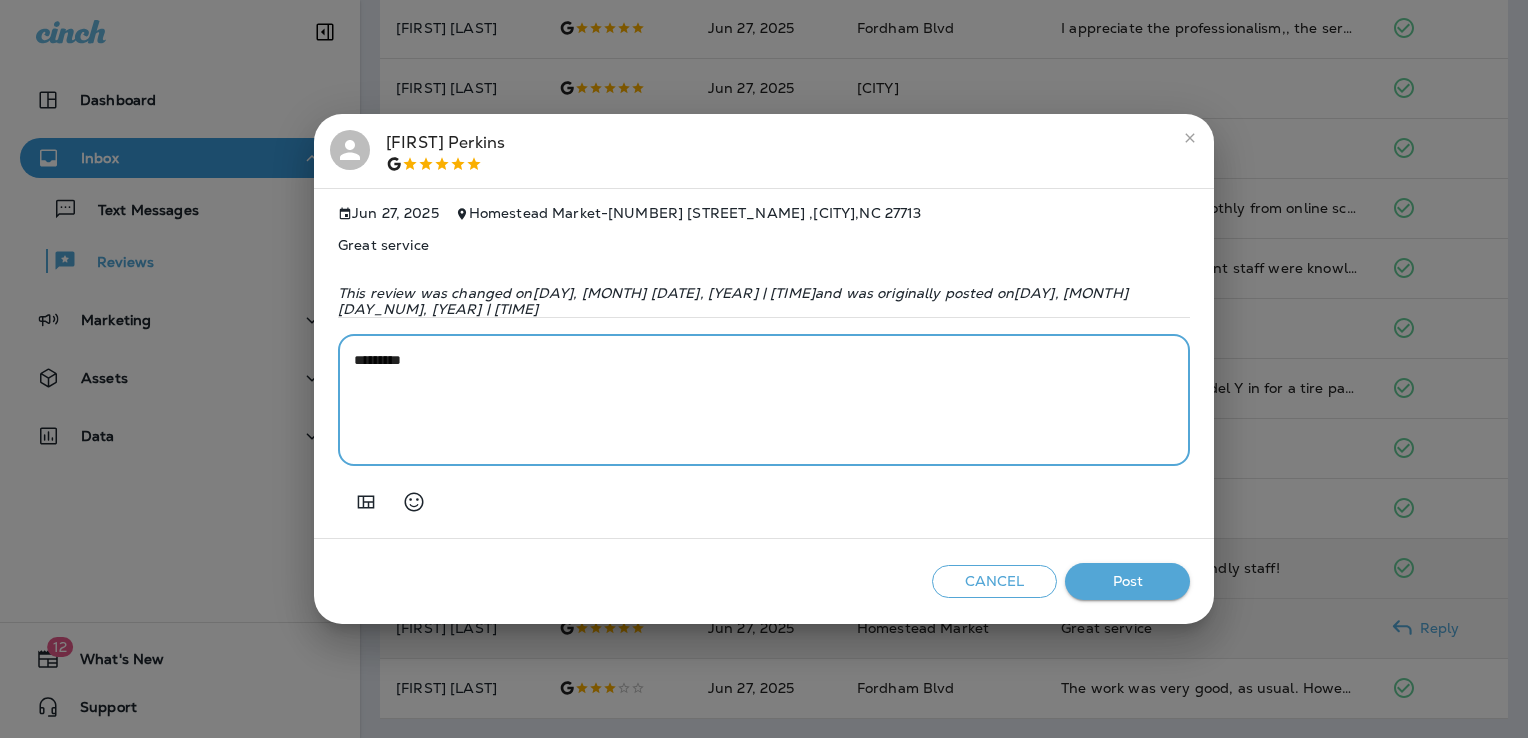 paste on "**********" 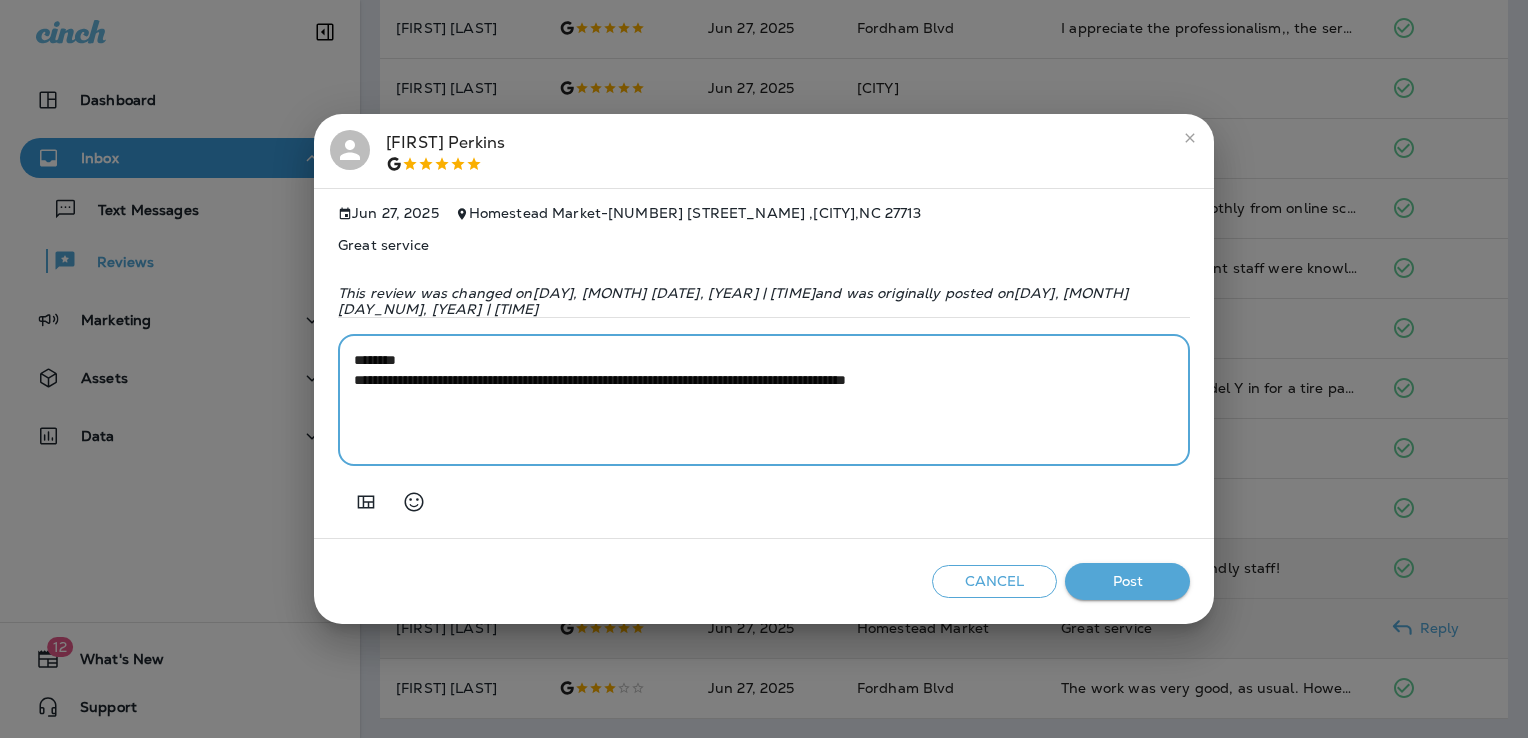 click on "**********" at bounding box center [745, 400] 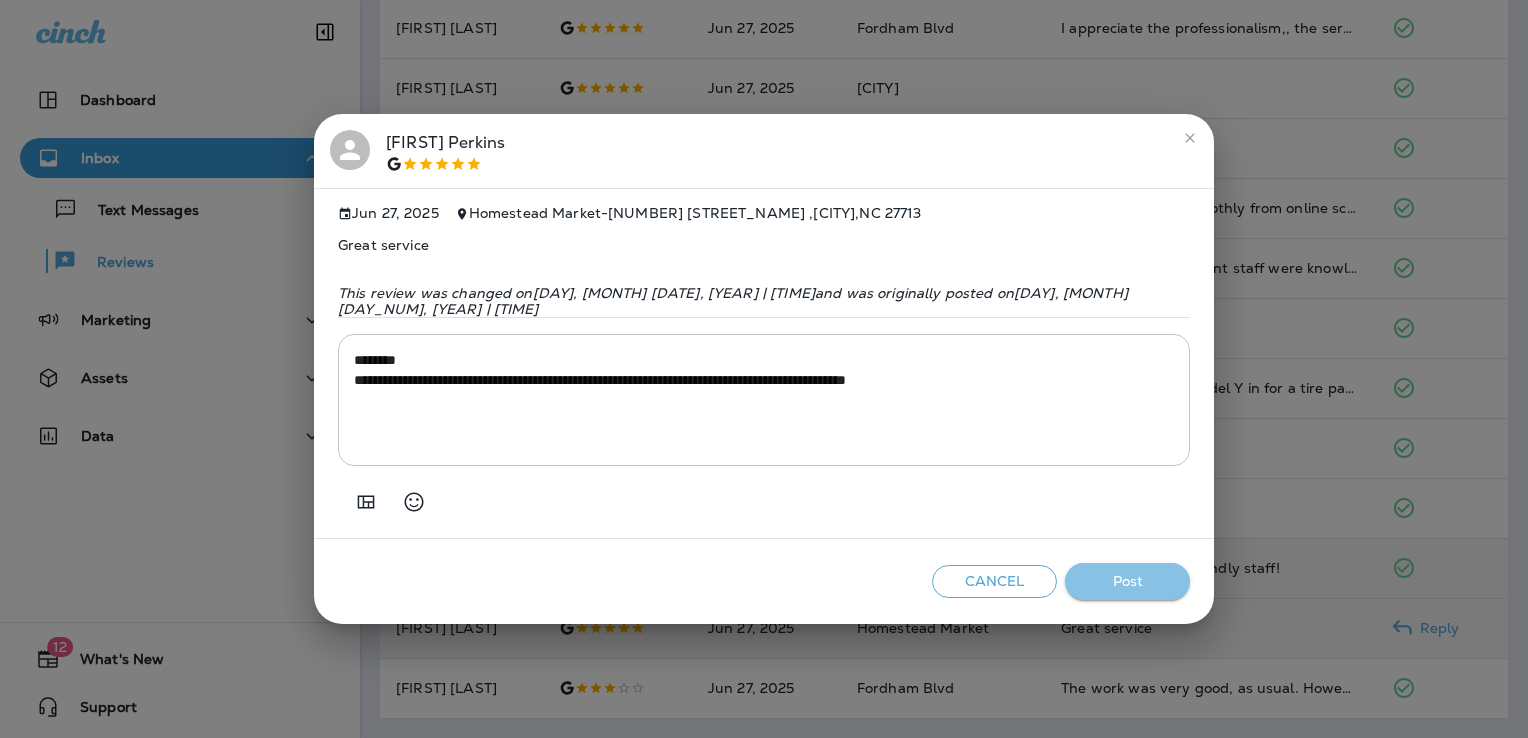 click on "Post" at bounding box center (1127, 581) 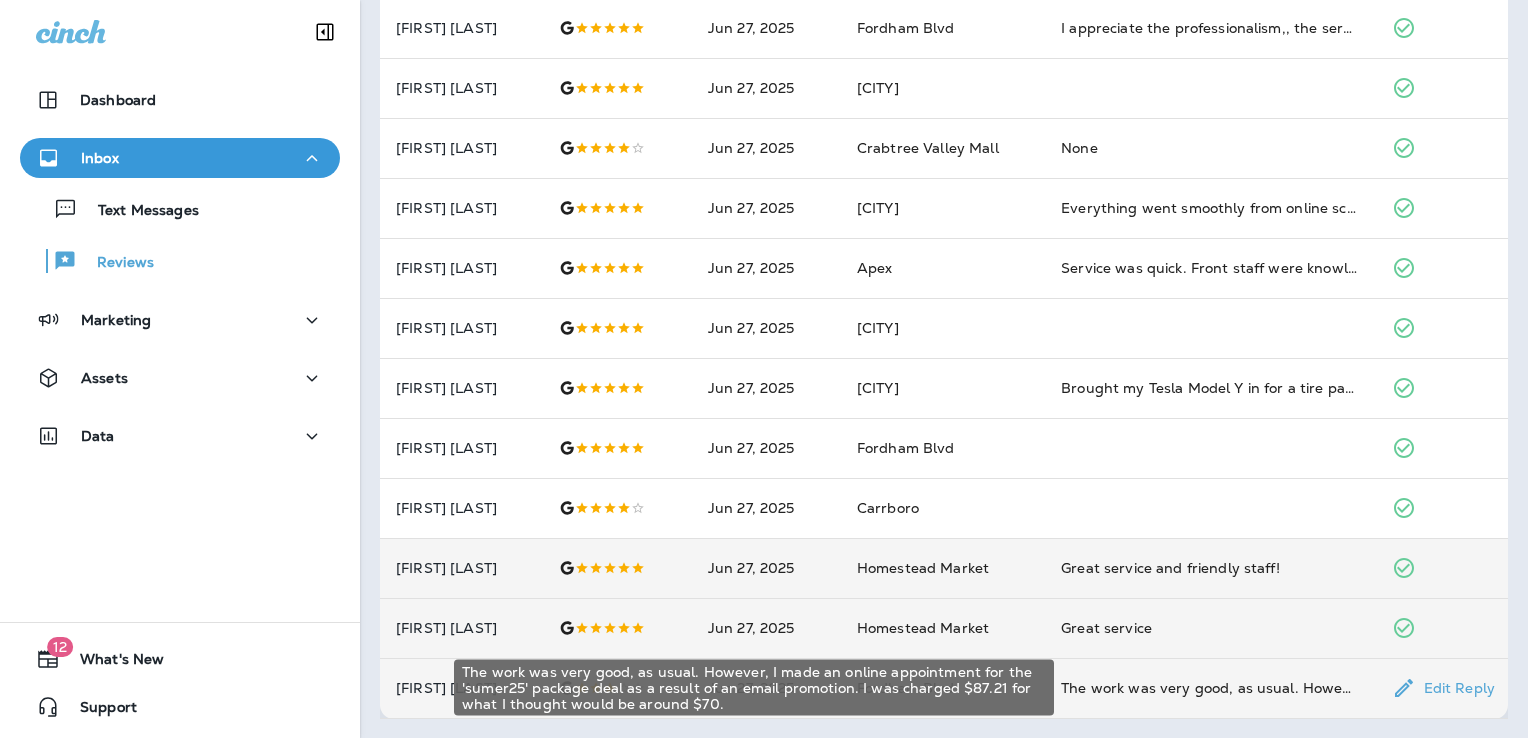 click on "The work was very good, as usual.  However, I made an online appointment for the 'sumer25' package deal as a result of an email promotion.  I was charged $87.21 for what I thought would be around $70." at bounding box center [1210, 688] 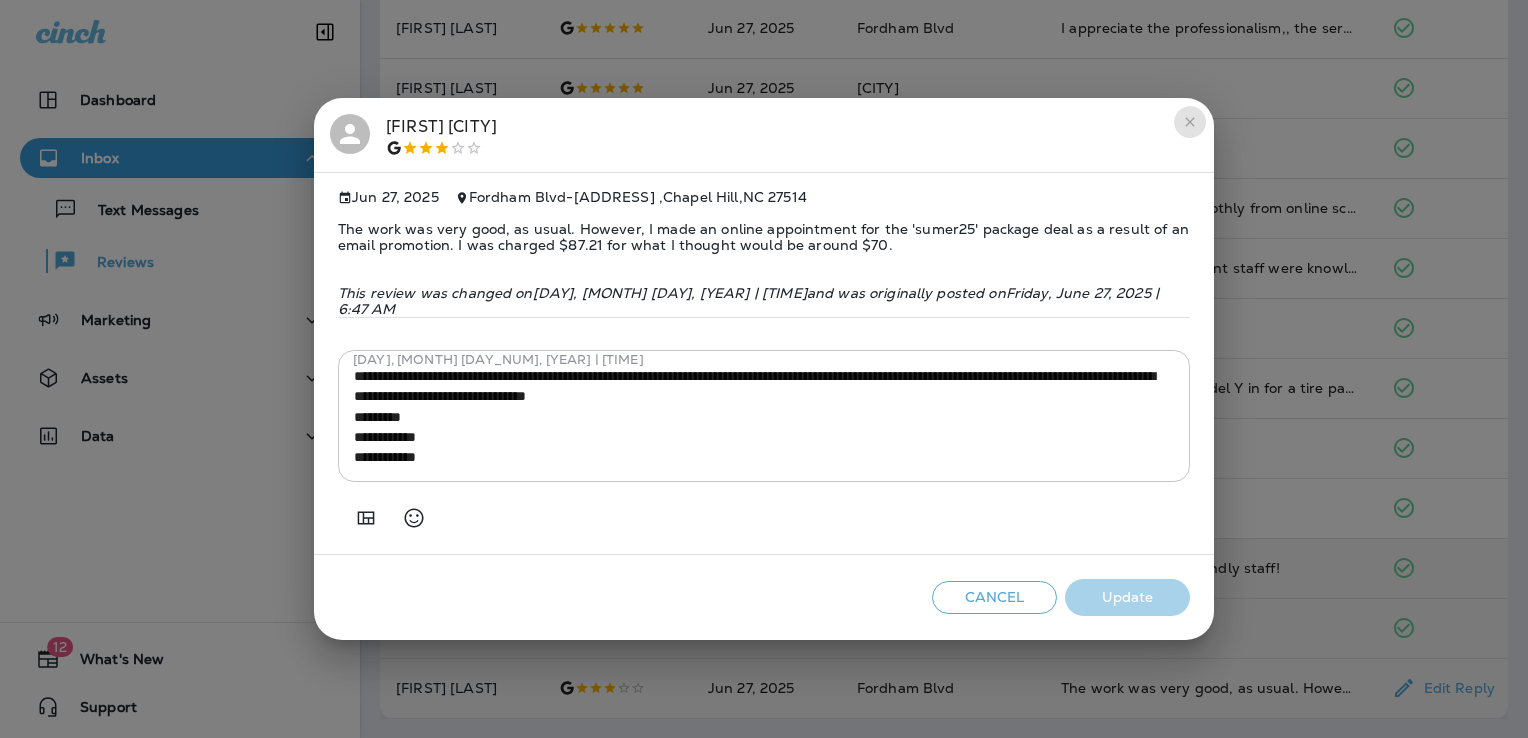 click 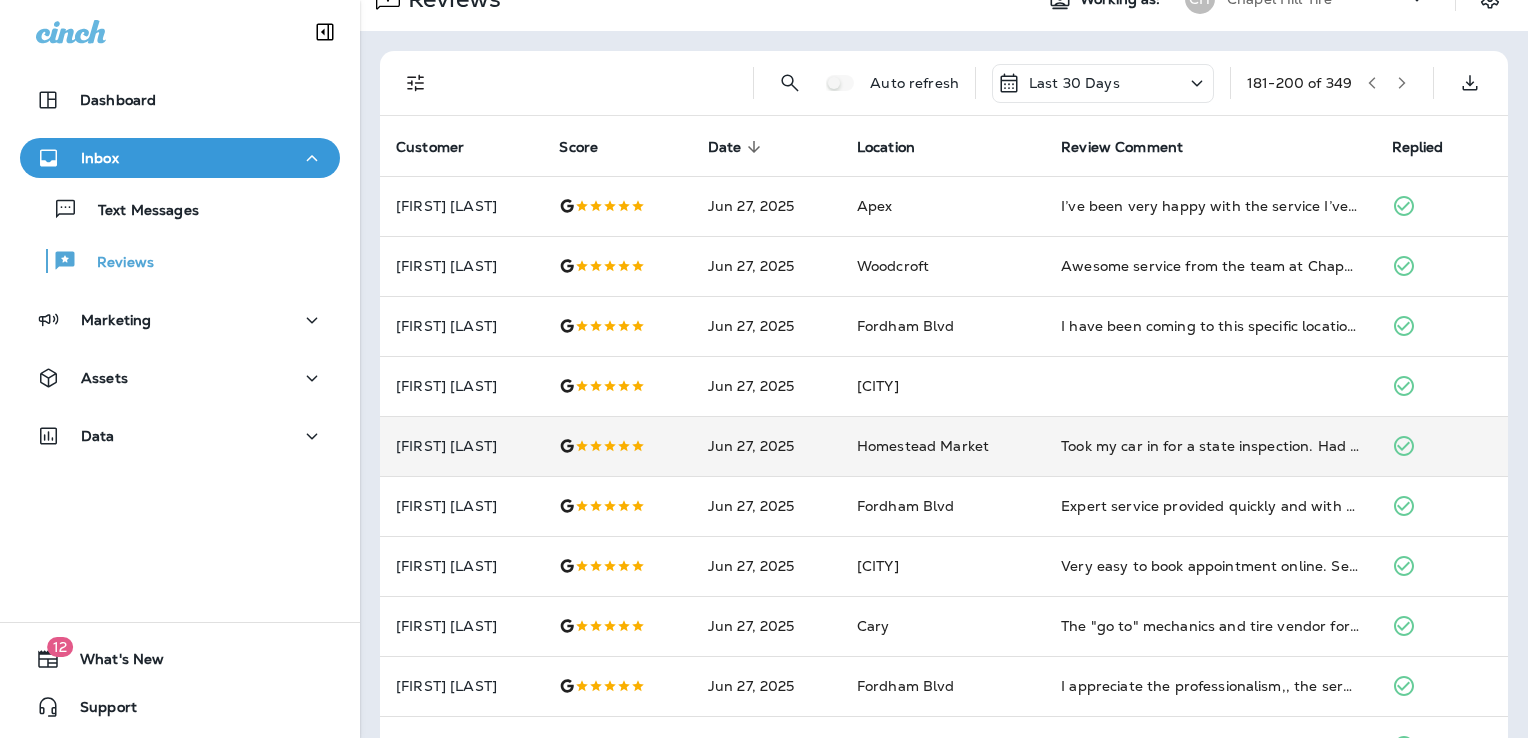 scroll, scrollTop: 0, scrollLeft: 0, axis: both 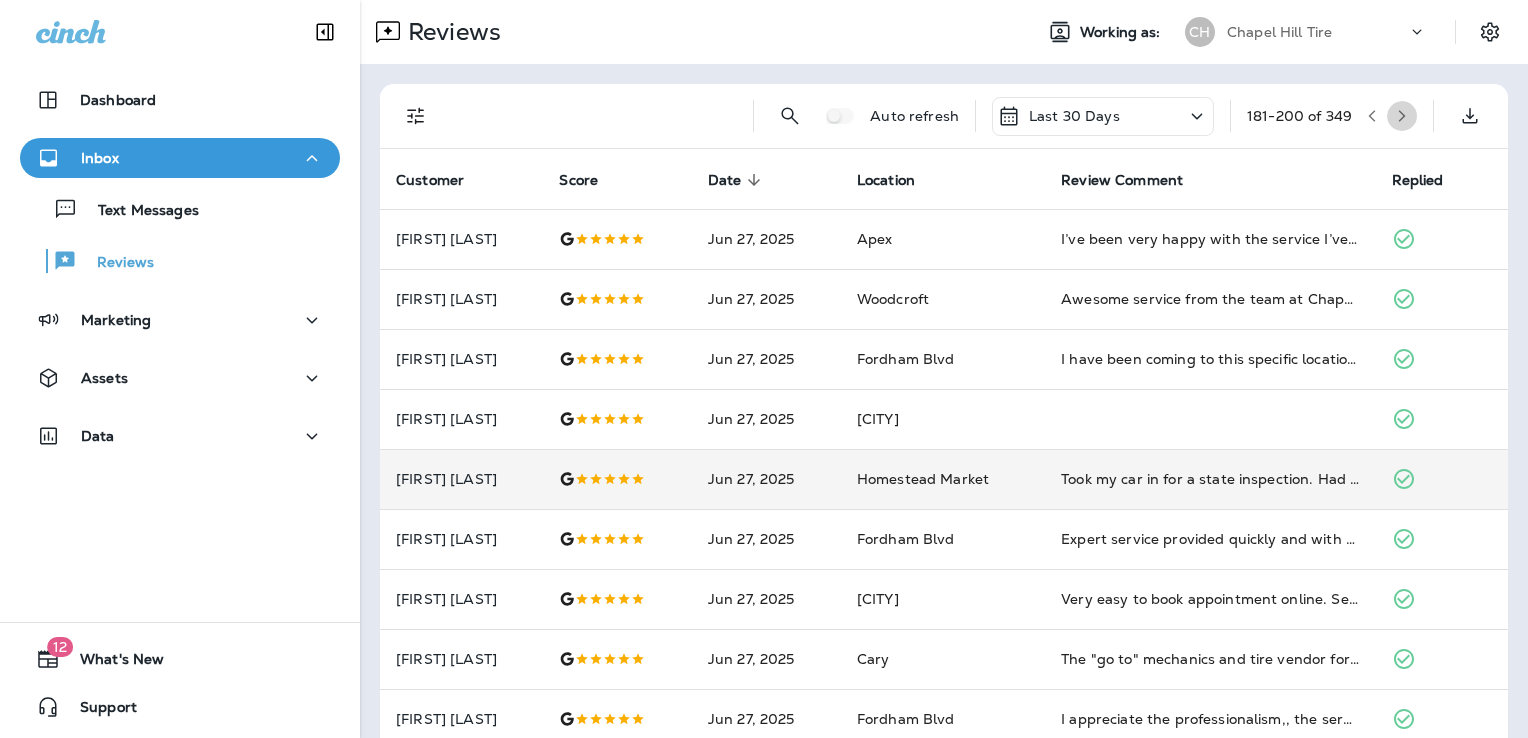 click 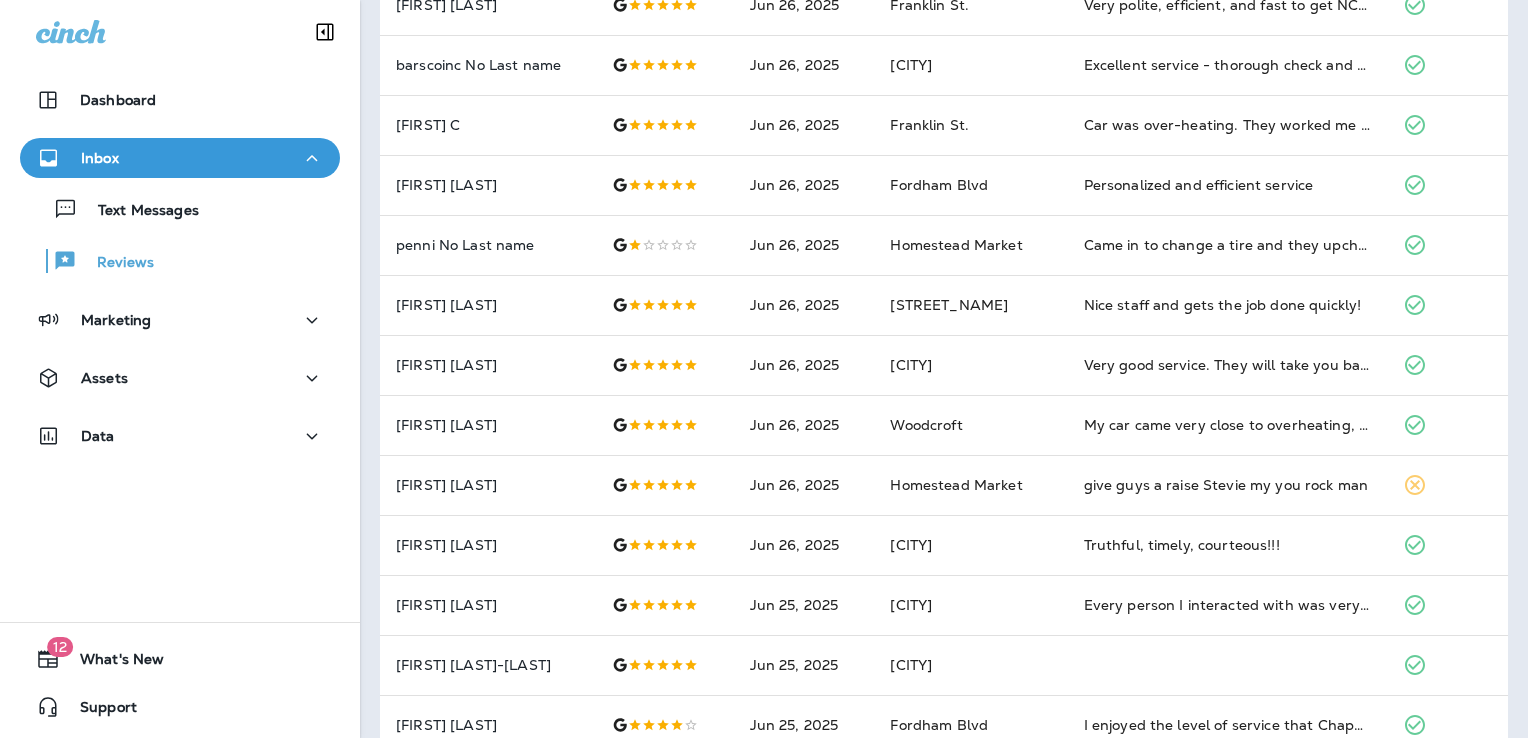 scroll, scrollTop: 659, scrollLeft: 0, axis: vertical 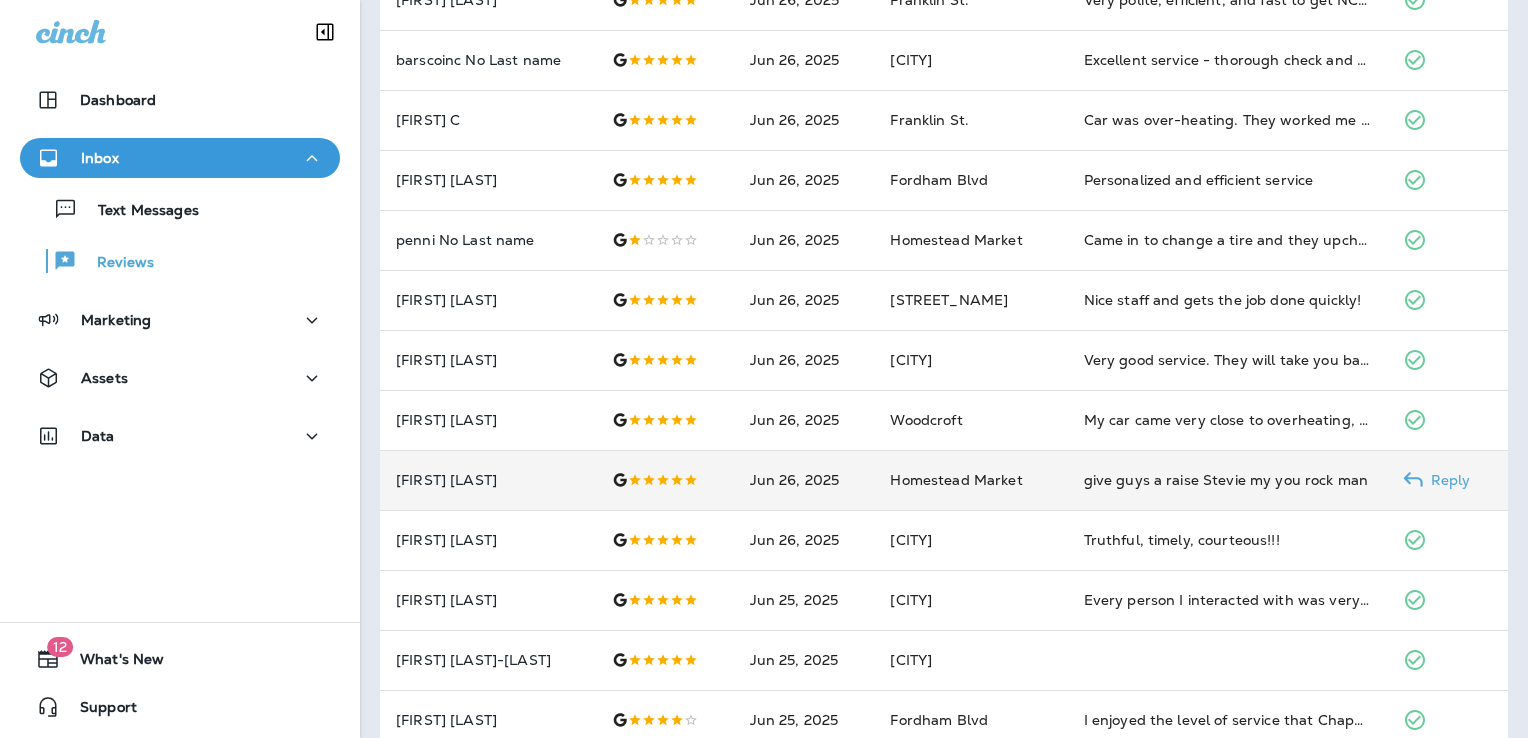 click on "give guys a raise Stevie my you rock man" at bounding box center [1227, 480] 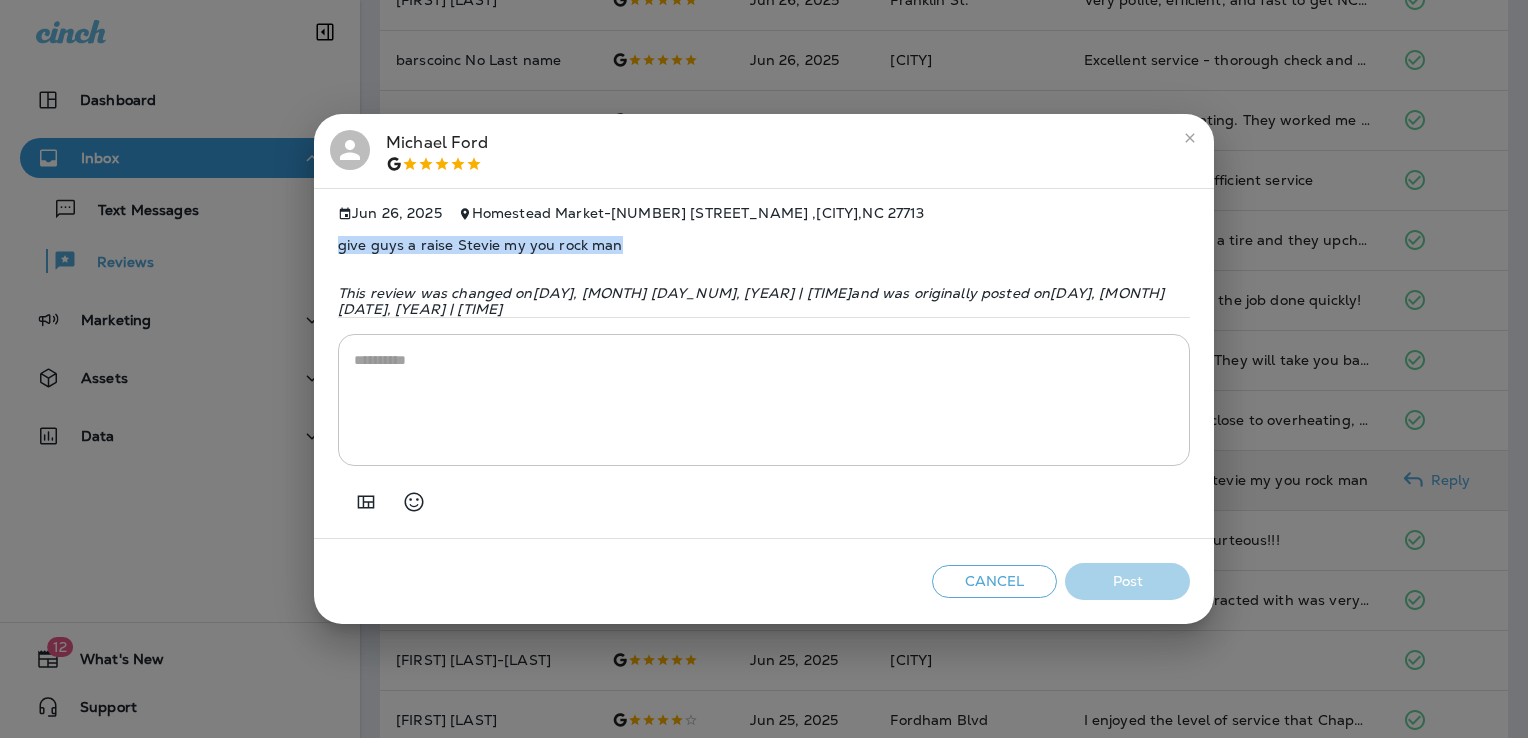 drag, startPoint x: 612, startPoint y: 250, endPoint x: 327, endPoint y: 254, distance: 285.02808 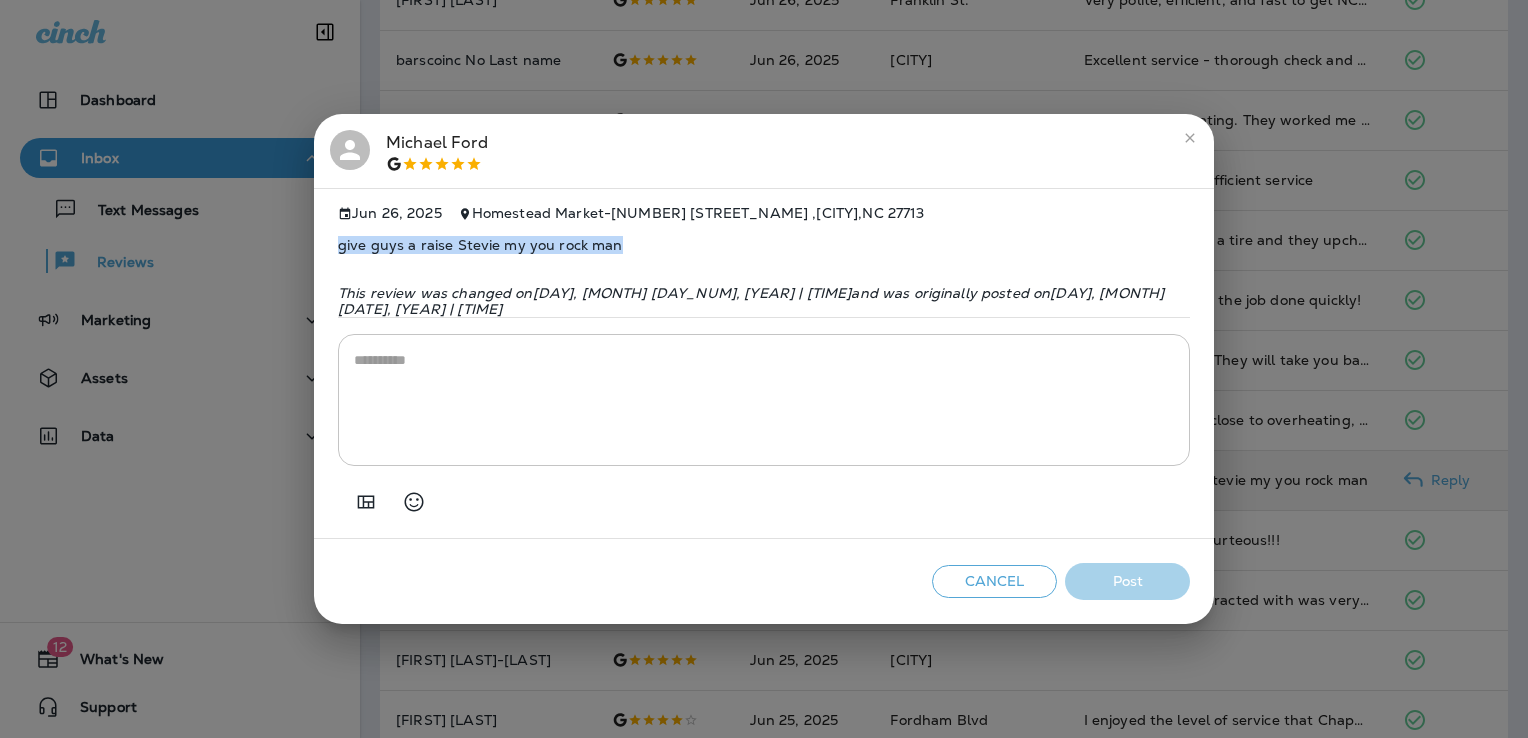 click on "[MONTH] [DAY_NUM], [YEAR] [LOCATION] - [NUMBER] [STREET] , [CITY] , [STATE] [POSTAL_CODE] give guys a raise Stevie my you rock man This review was changed on [DAY], [MONTH] [DAY_NUM], [YEAR] | [TIME] and was originally posted on [DAY], [MONTH] [DAY_NUM], [YEAR] | [TIME] * ​" at bounding box center [764, 364] 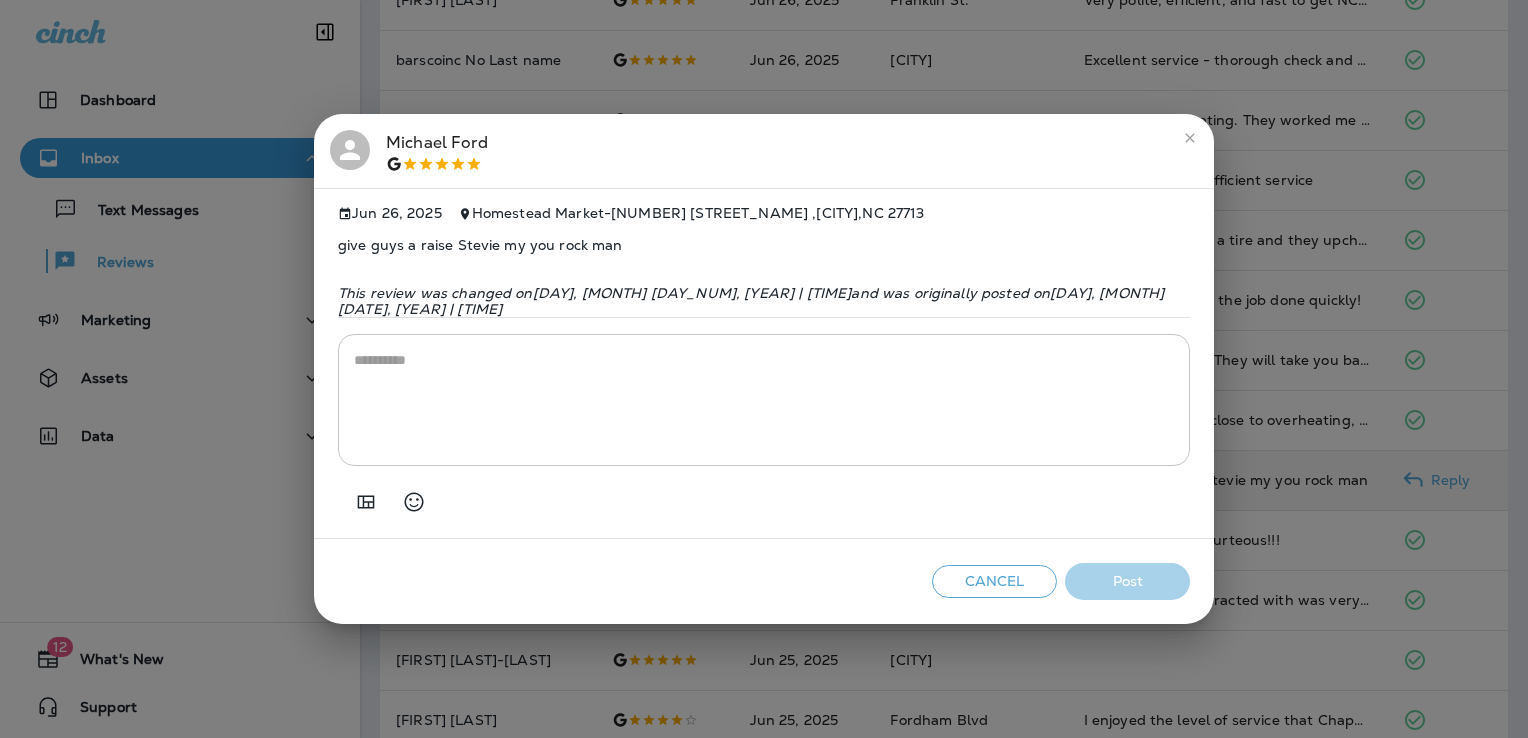 click on "* ​" at bounding box center (764, 400) 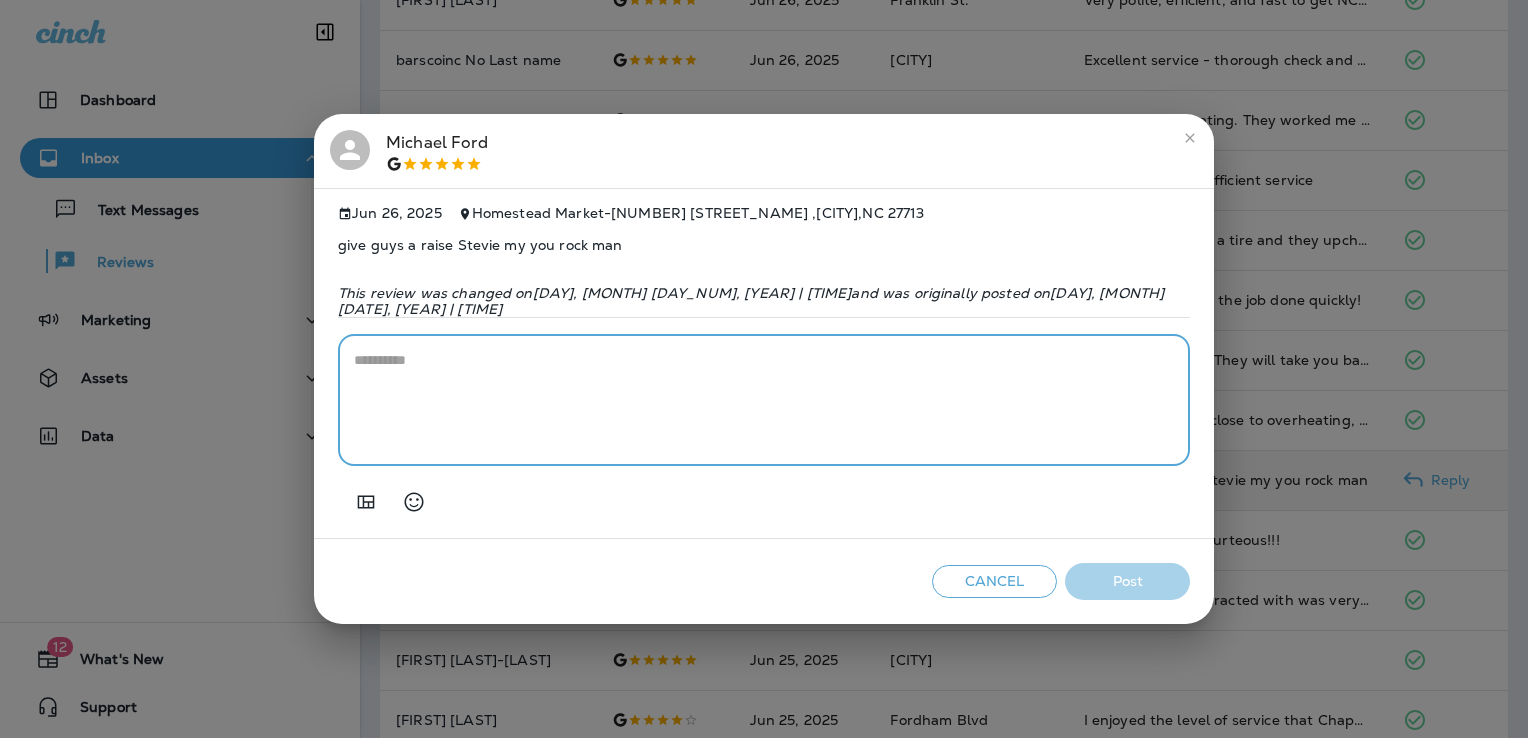 paste on "**********" 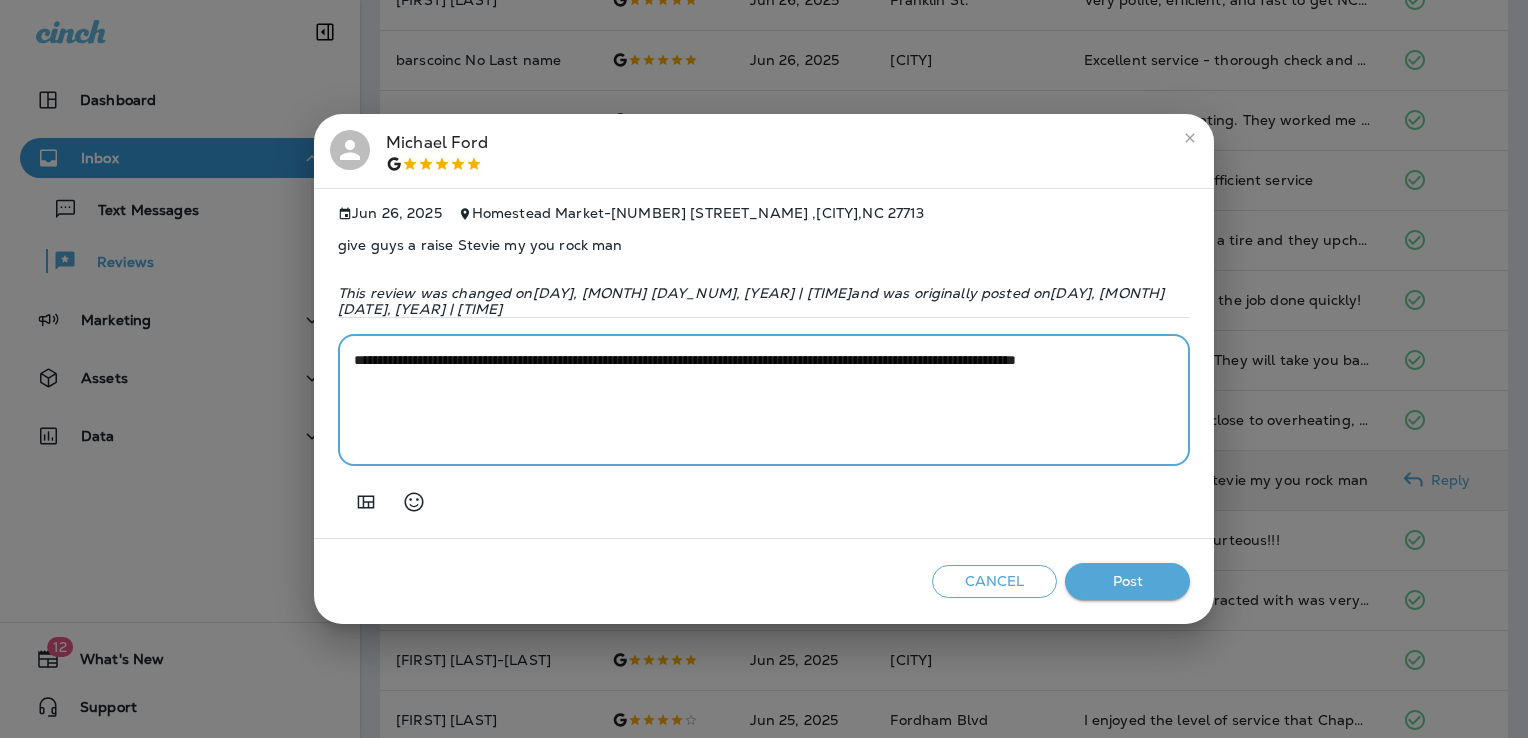 click on "**********" at bounding box center (764, 400) 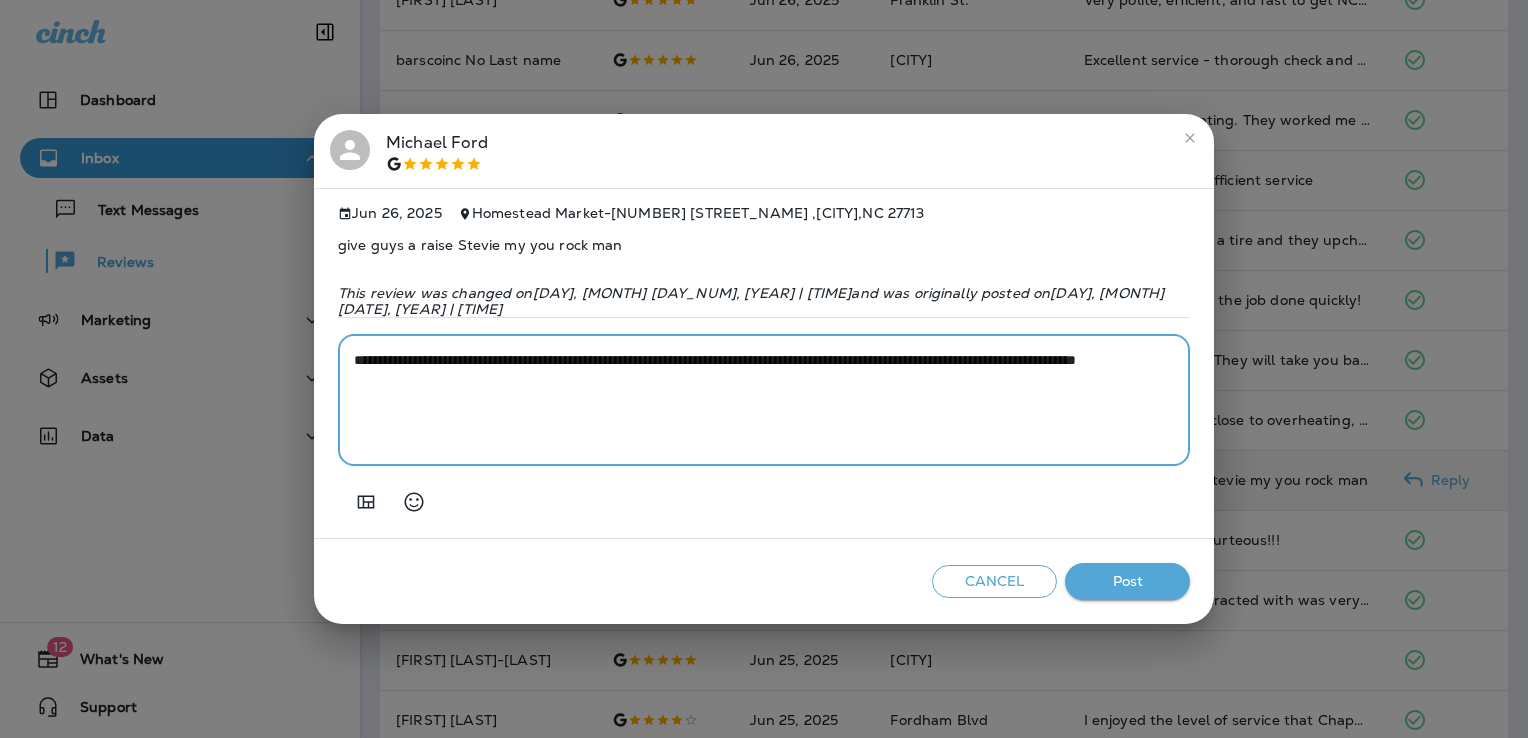 click on "**********" at bounding box center [764, 400] 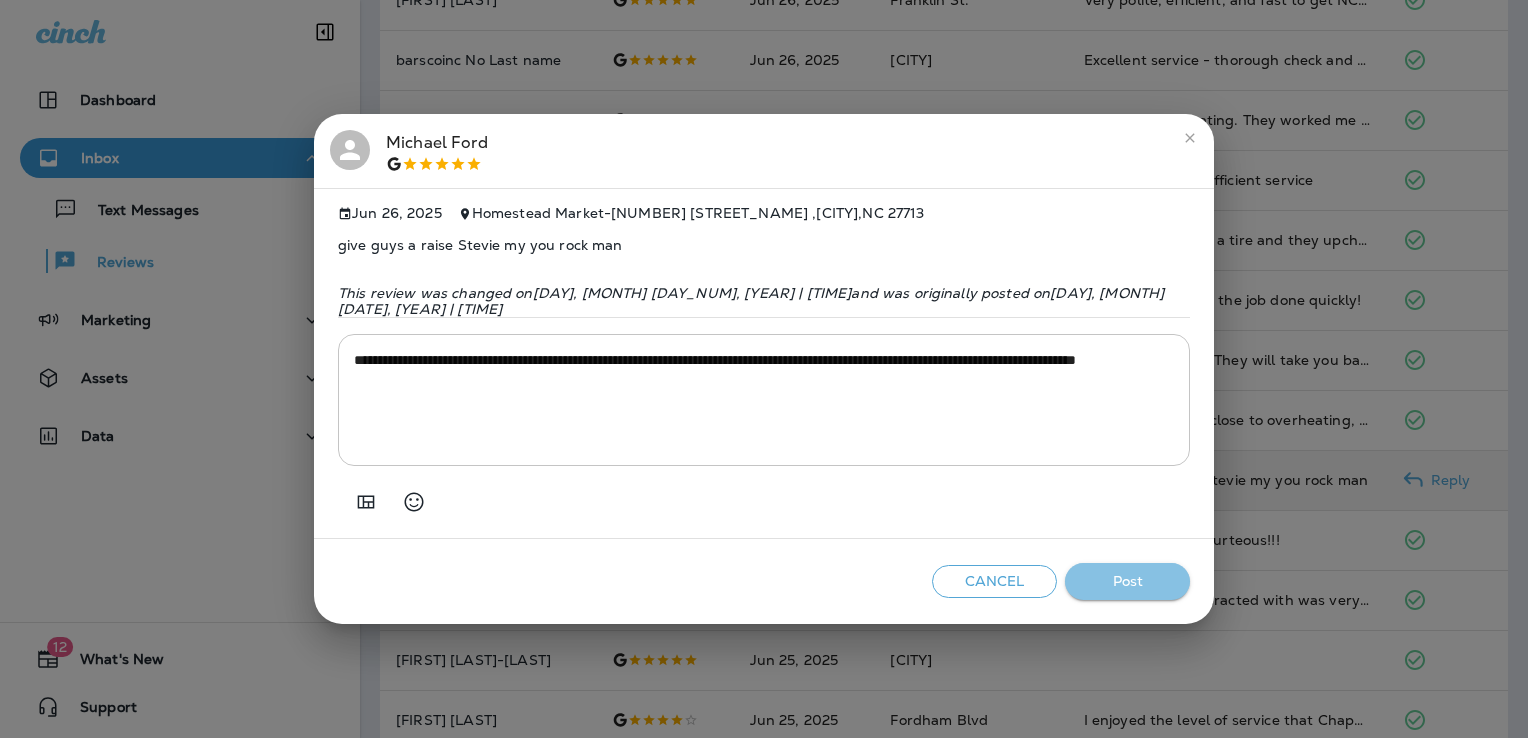 click on "Post" at bounding box center (1127, 581) 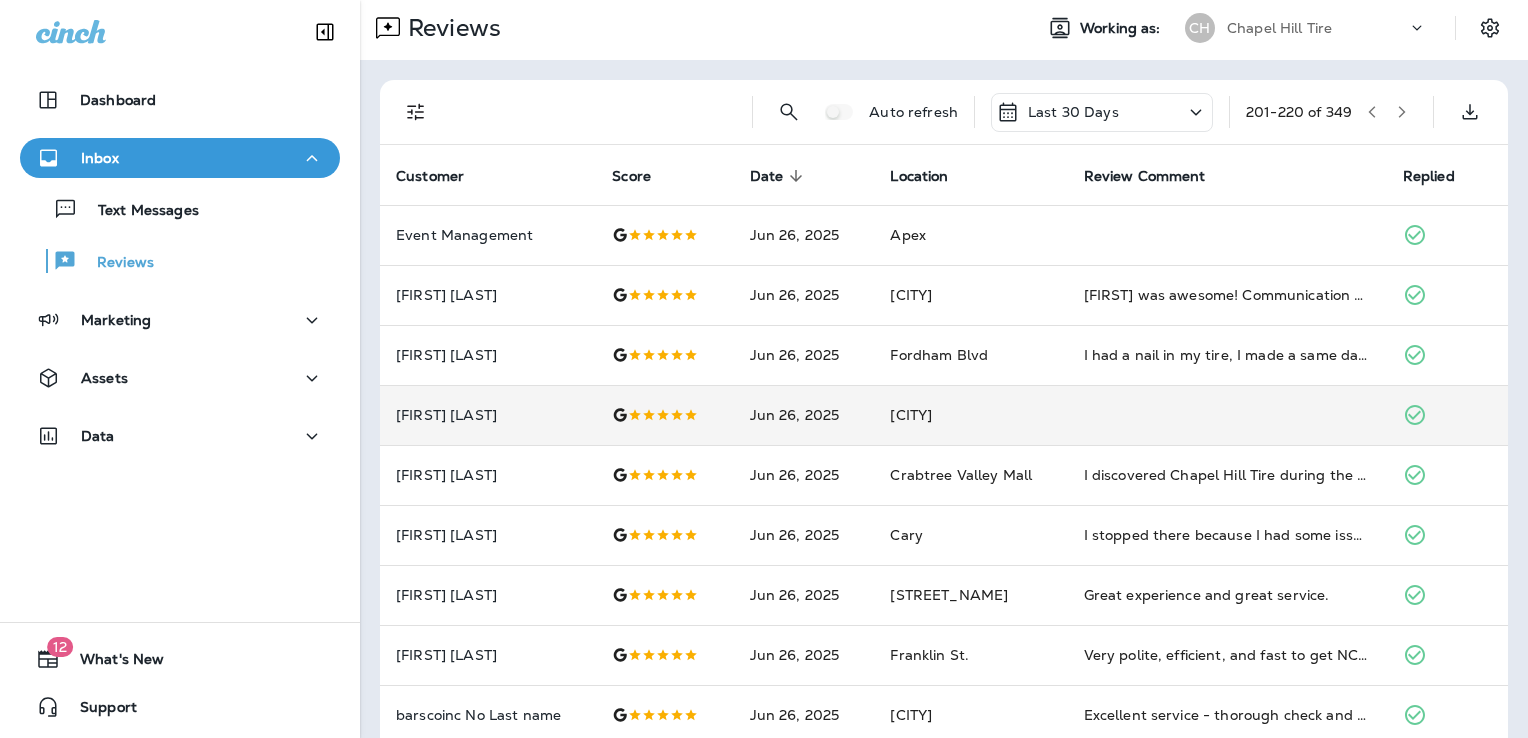 scroll, scrollTop: 0, scrollLeft: 0, axis: both 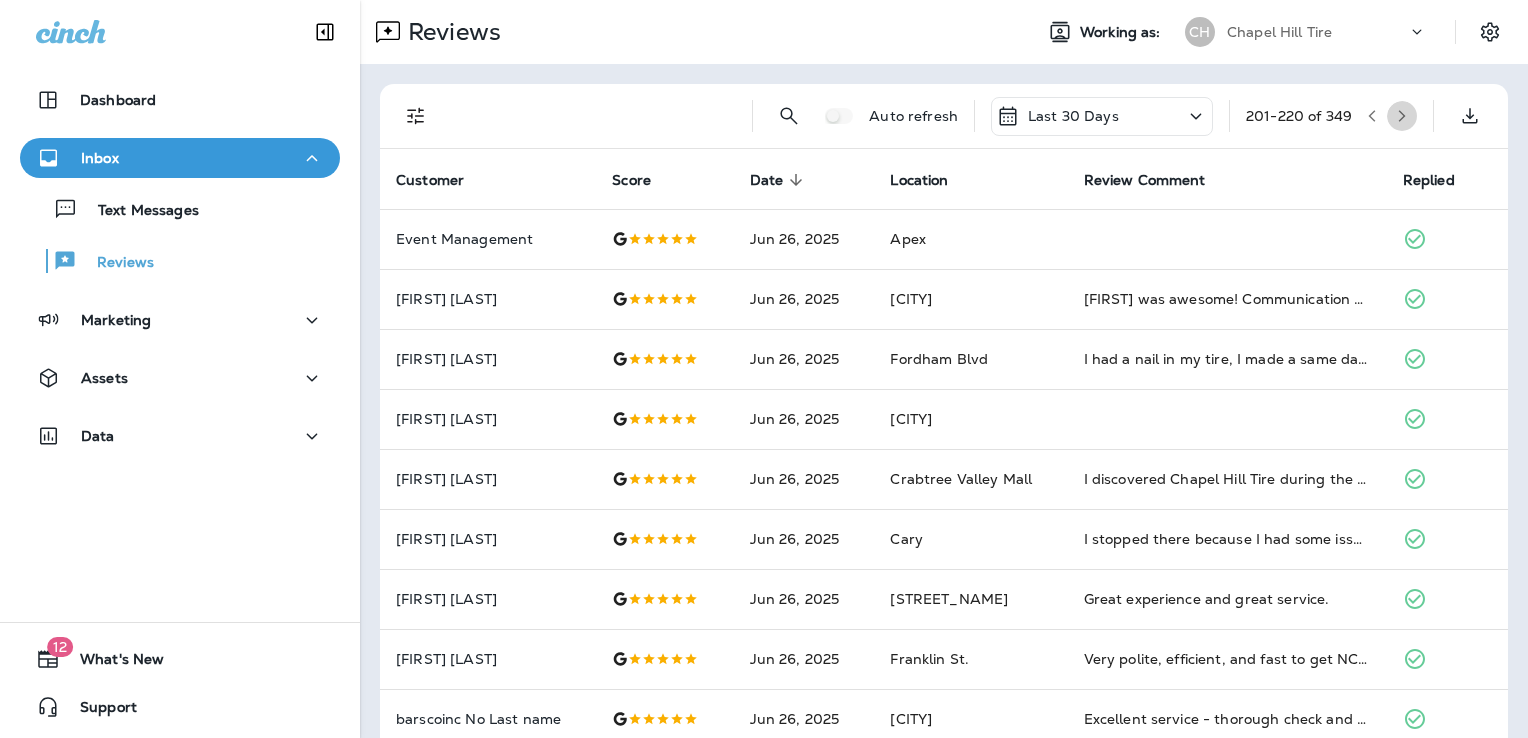 click at bounding box center (1402, 116) 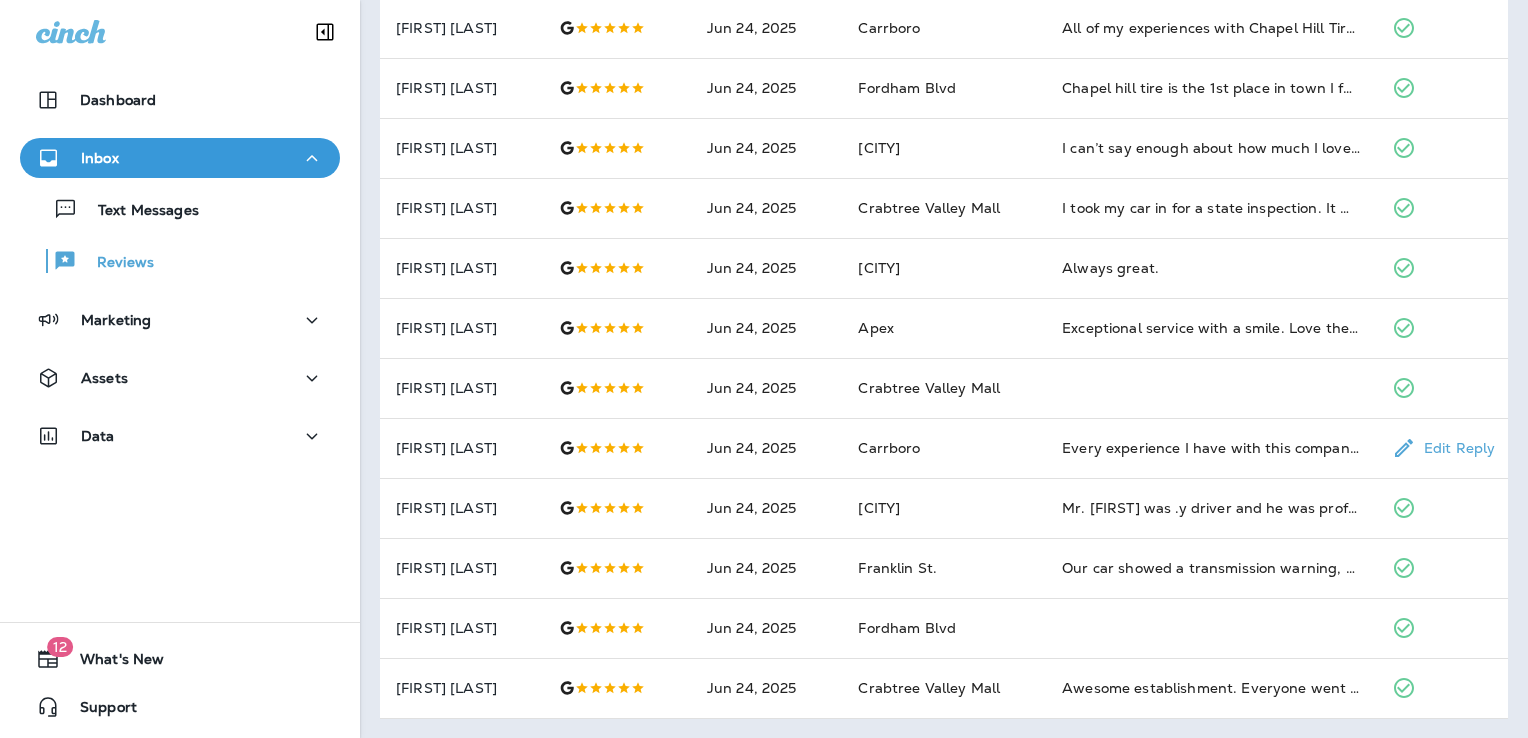 scroll, scrollTop: 0, scrollLeft: 0, axis: both 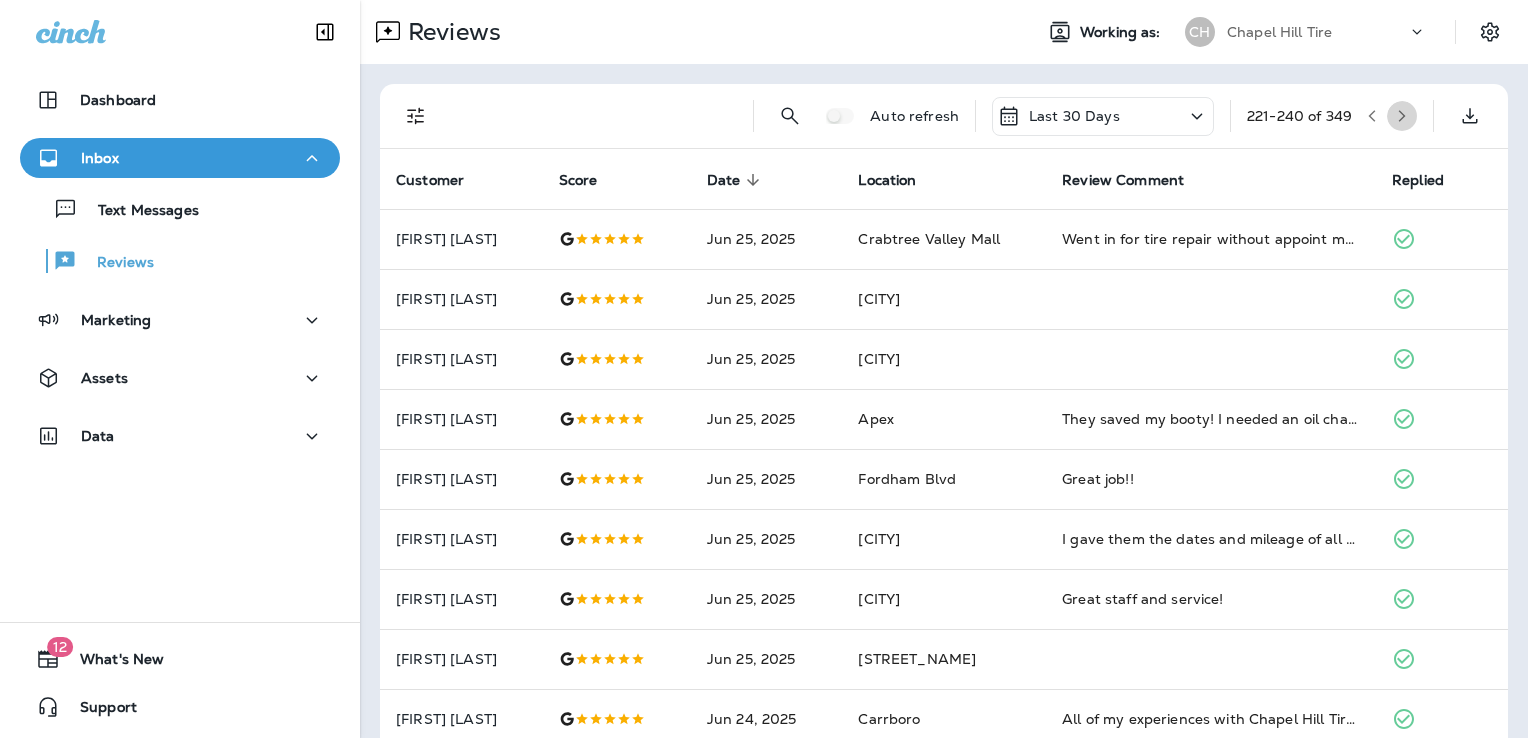 click 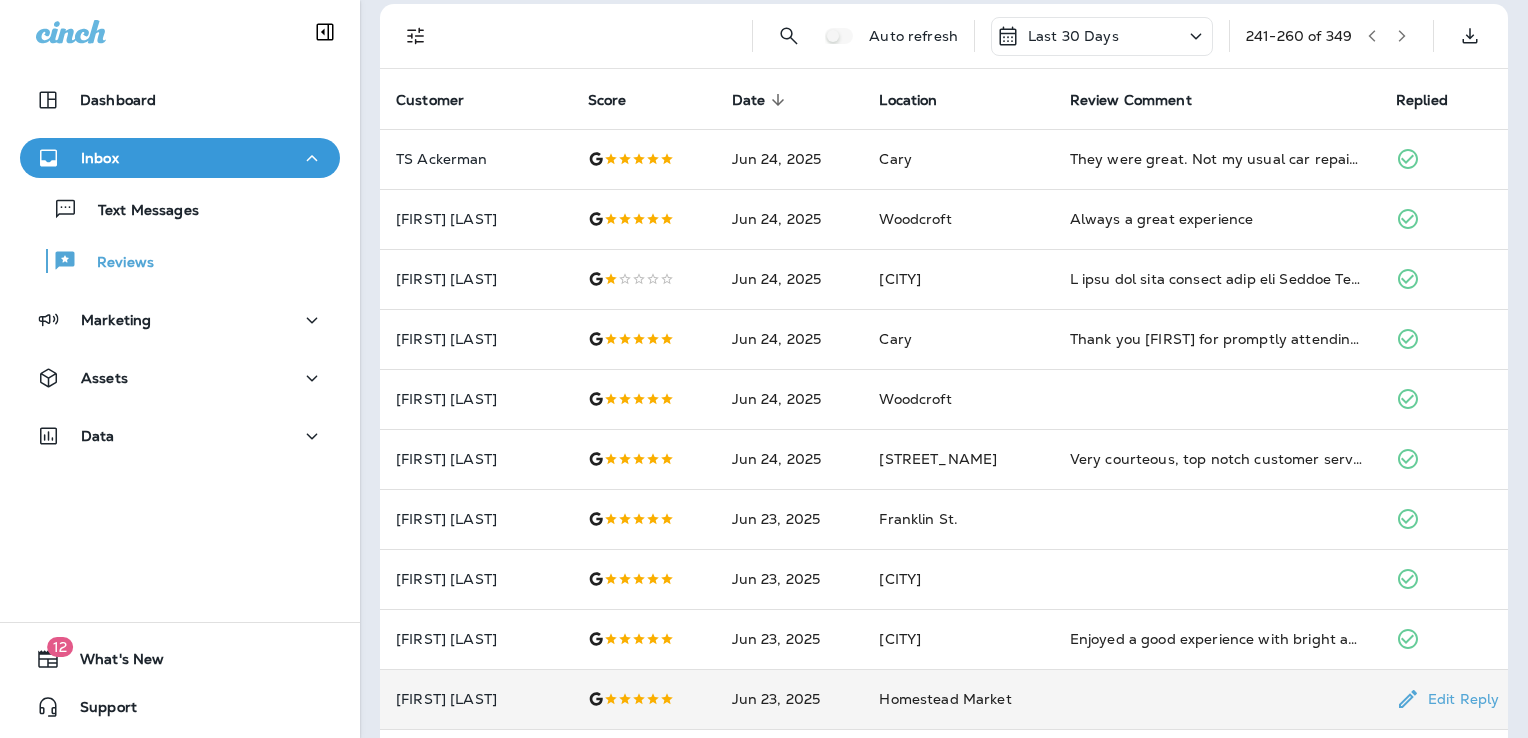 scroll, scrollTop: 0, scrollLeft: 0, axis: both 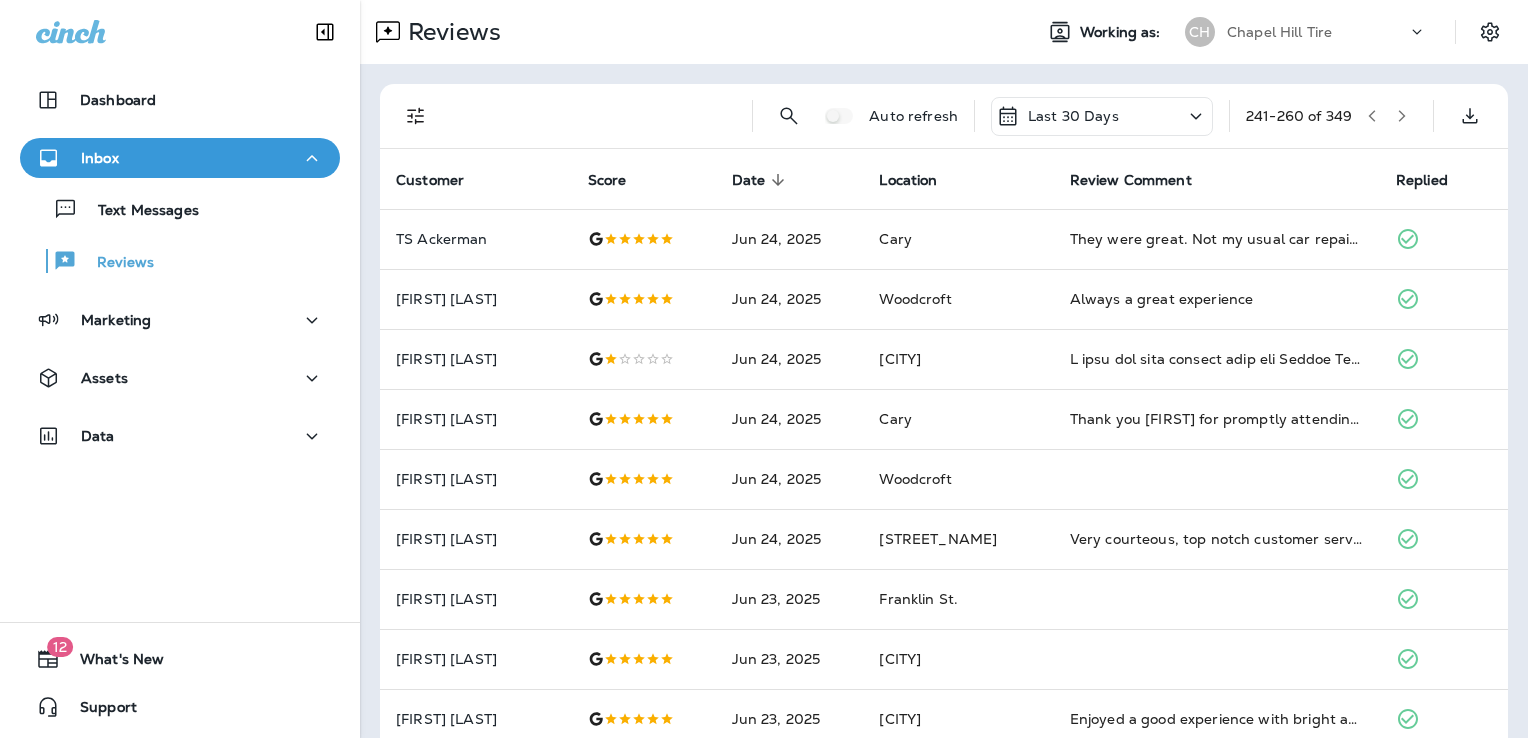 click 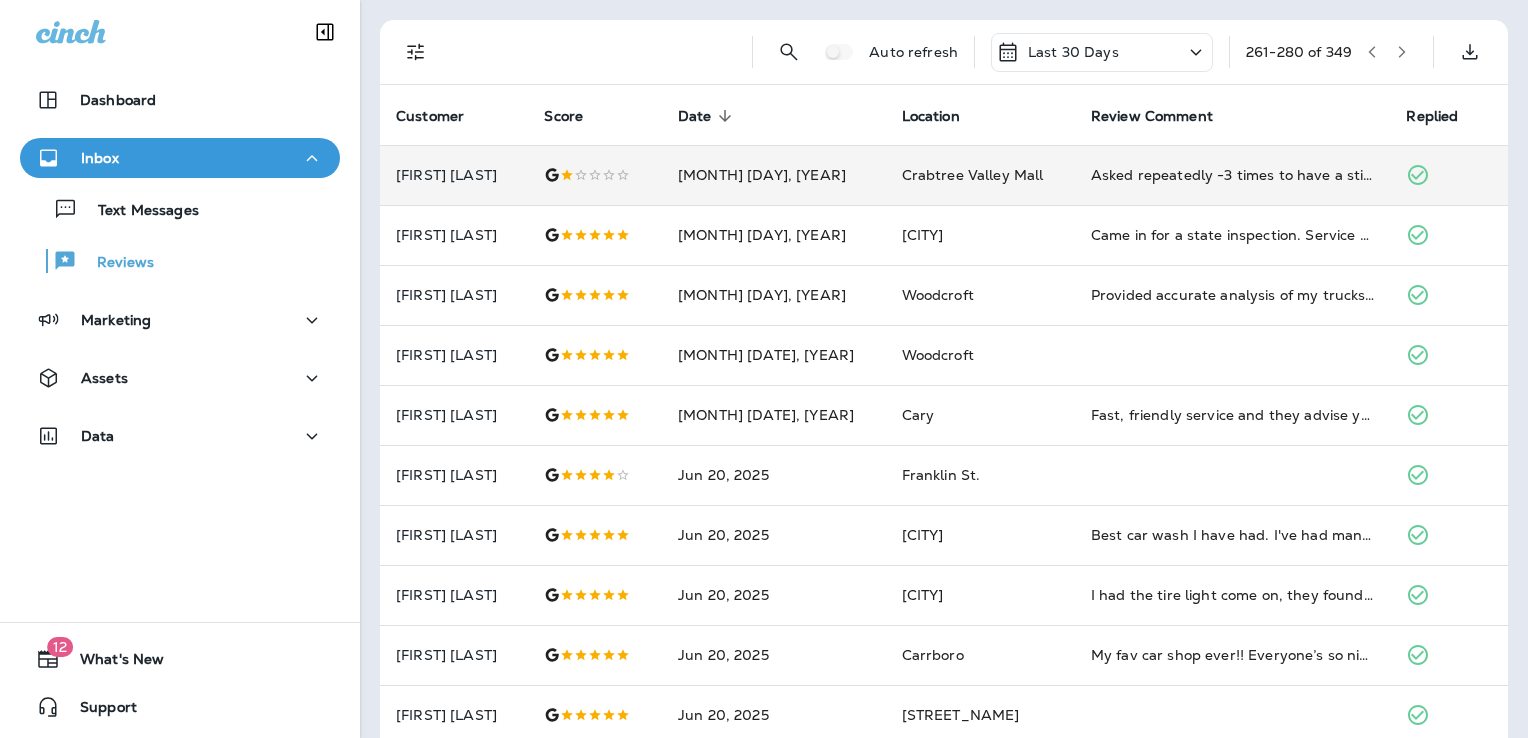 scroll, scrollTop: 0, scrollLeft: 0, axis: both 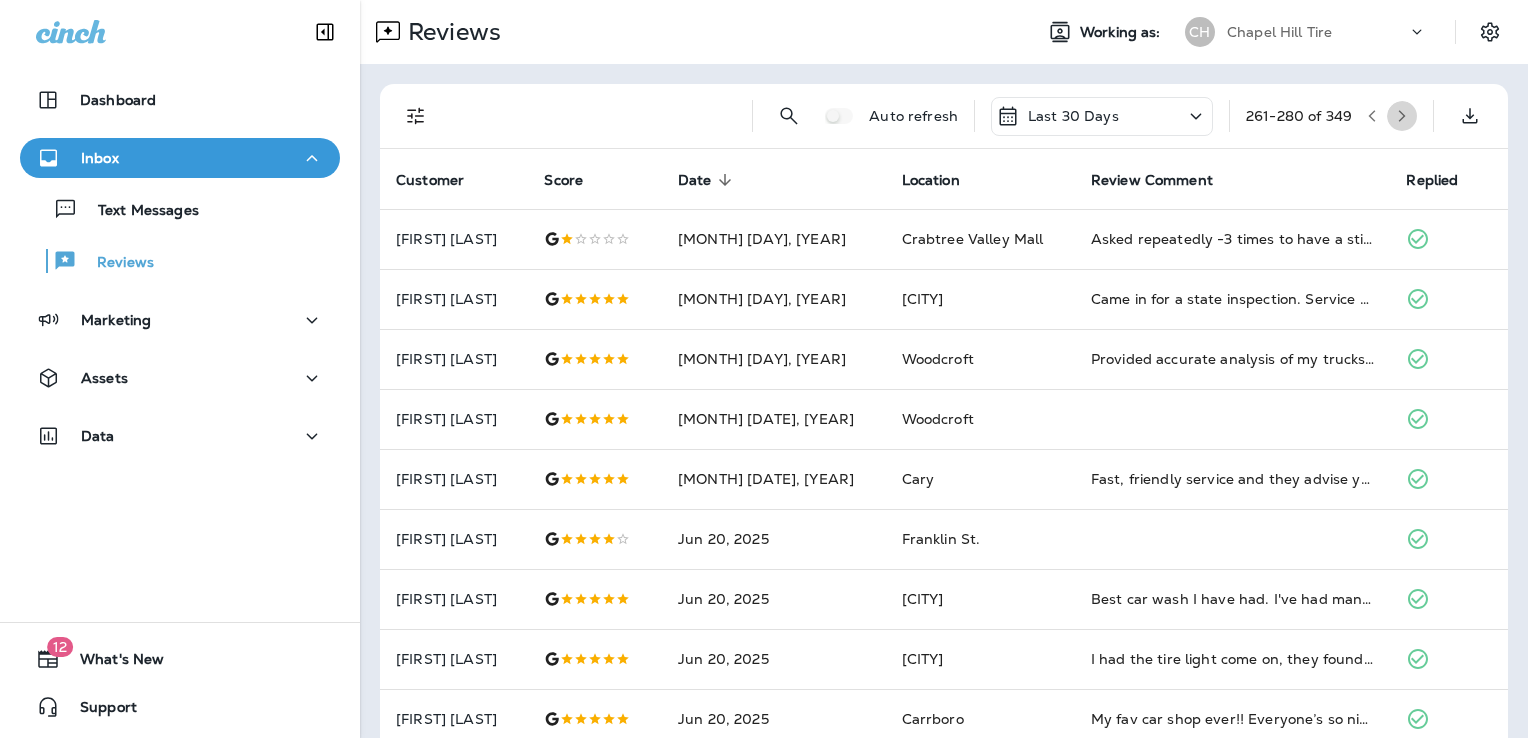 click 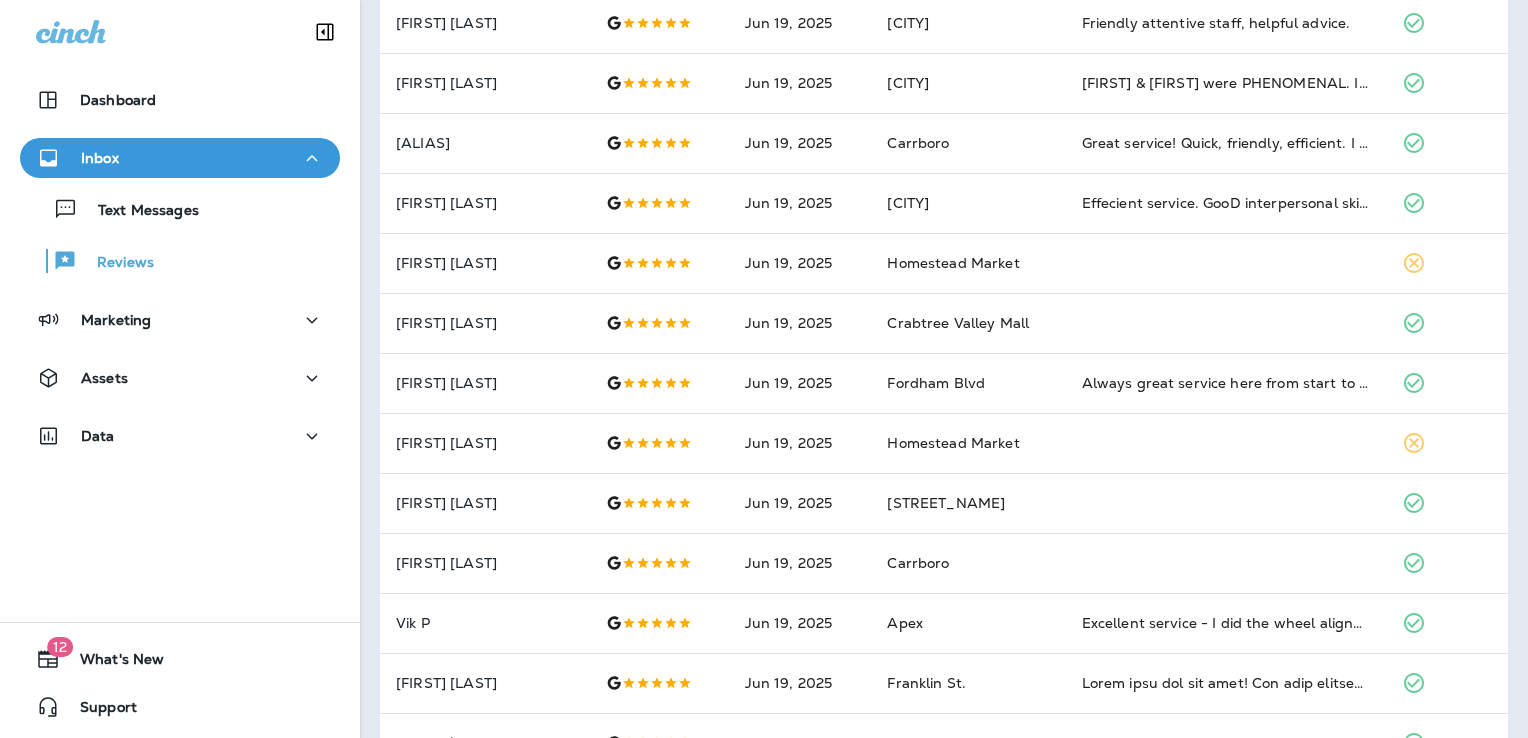 scroll, scrollTop: 691, scrollLeft: 0, axis: vertical 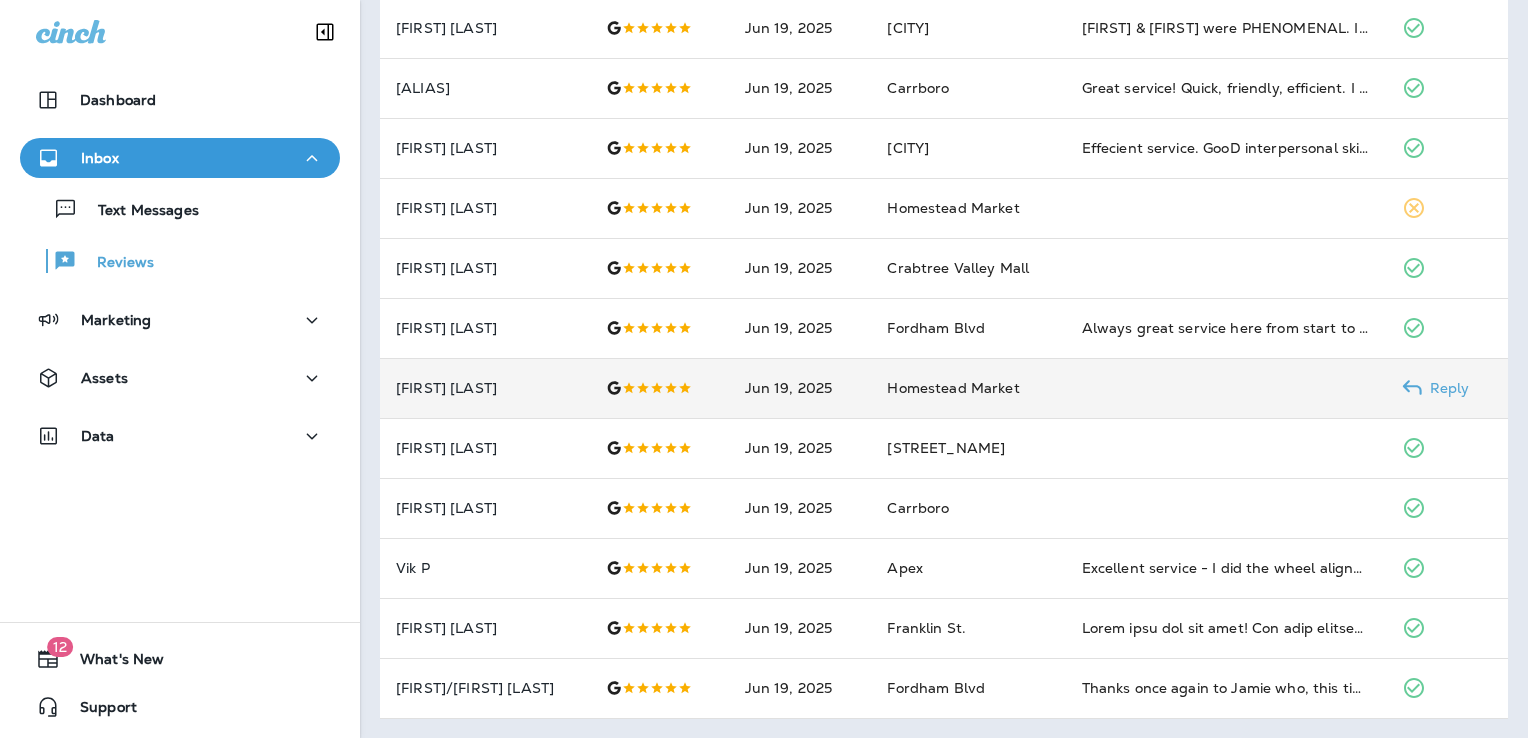 click on "Homestead Market" at bounding box center (968, 388) 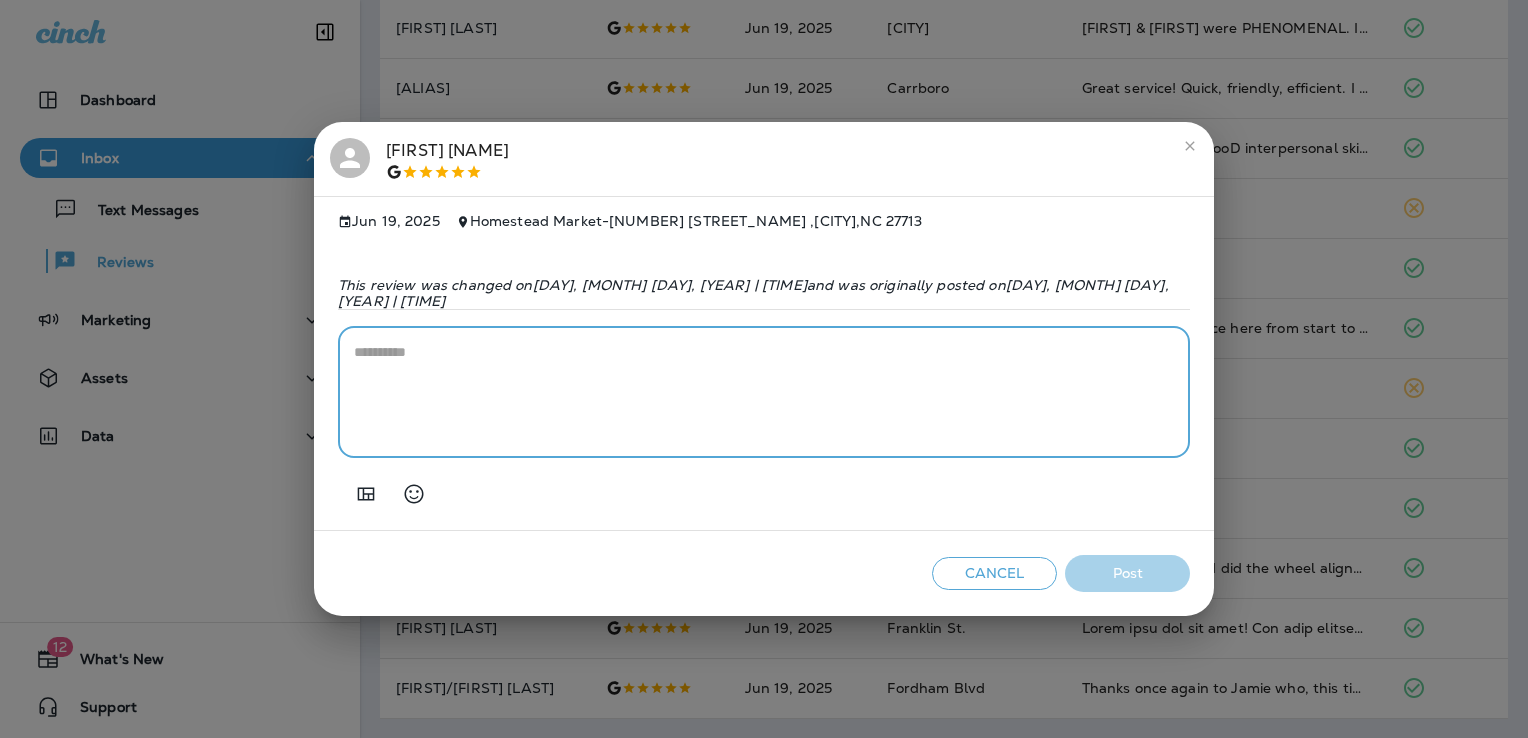 click at bounding box center [764, 392] 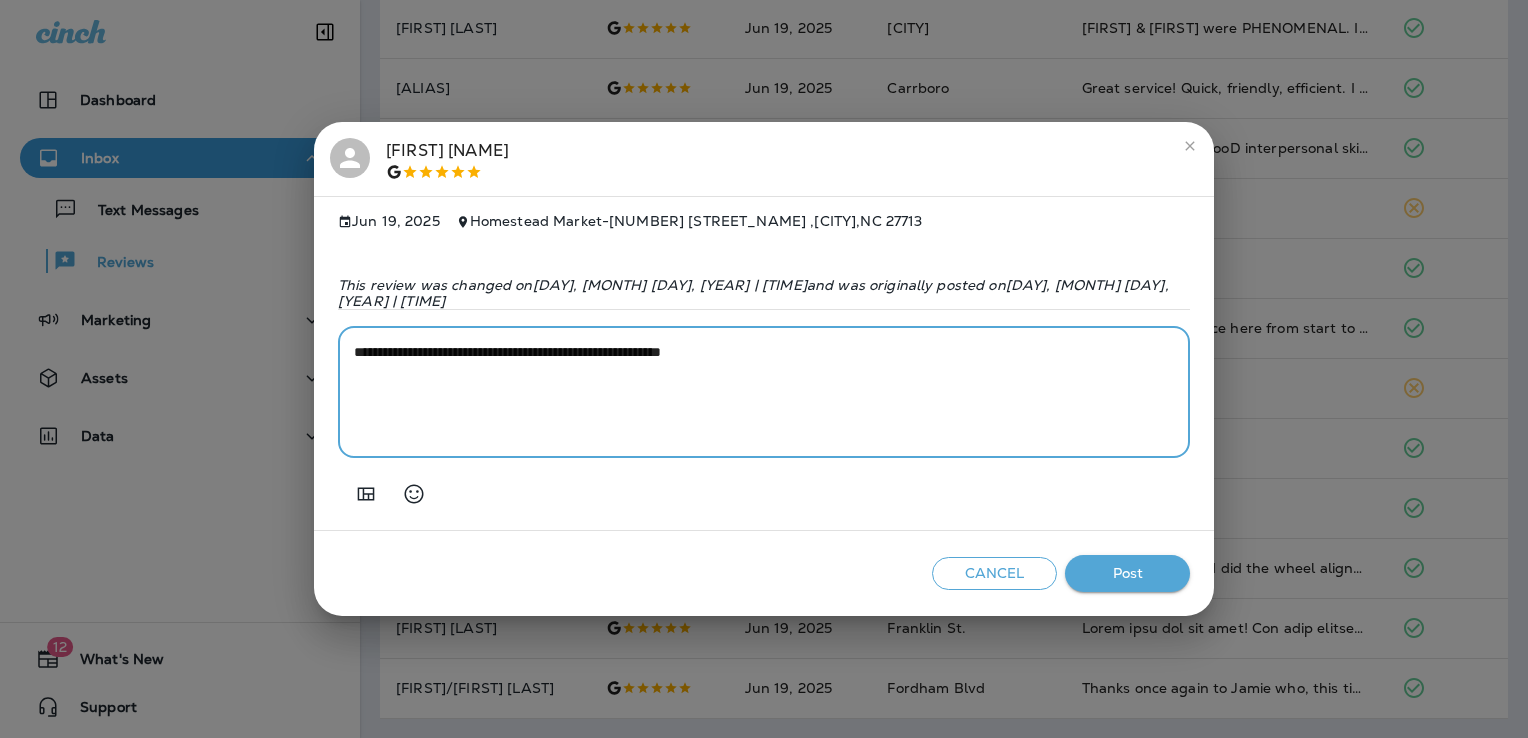 click on "**********" at bounding box center (759, 392) 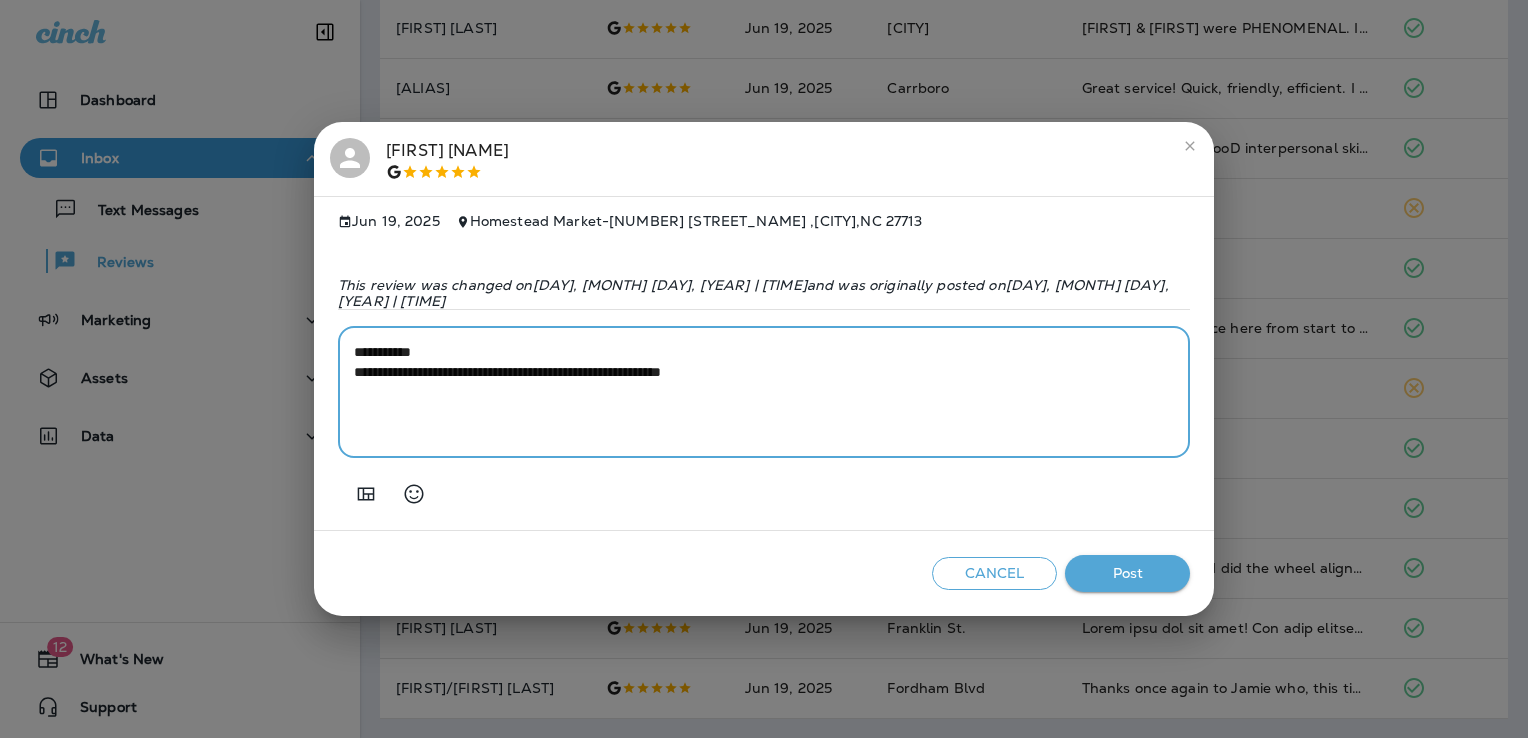 type on "**********" 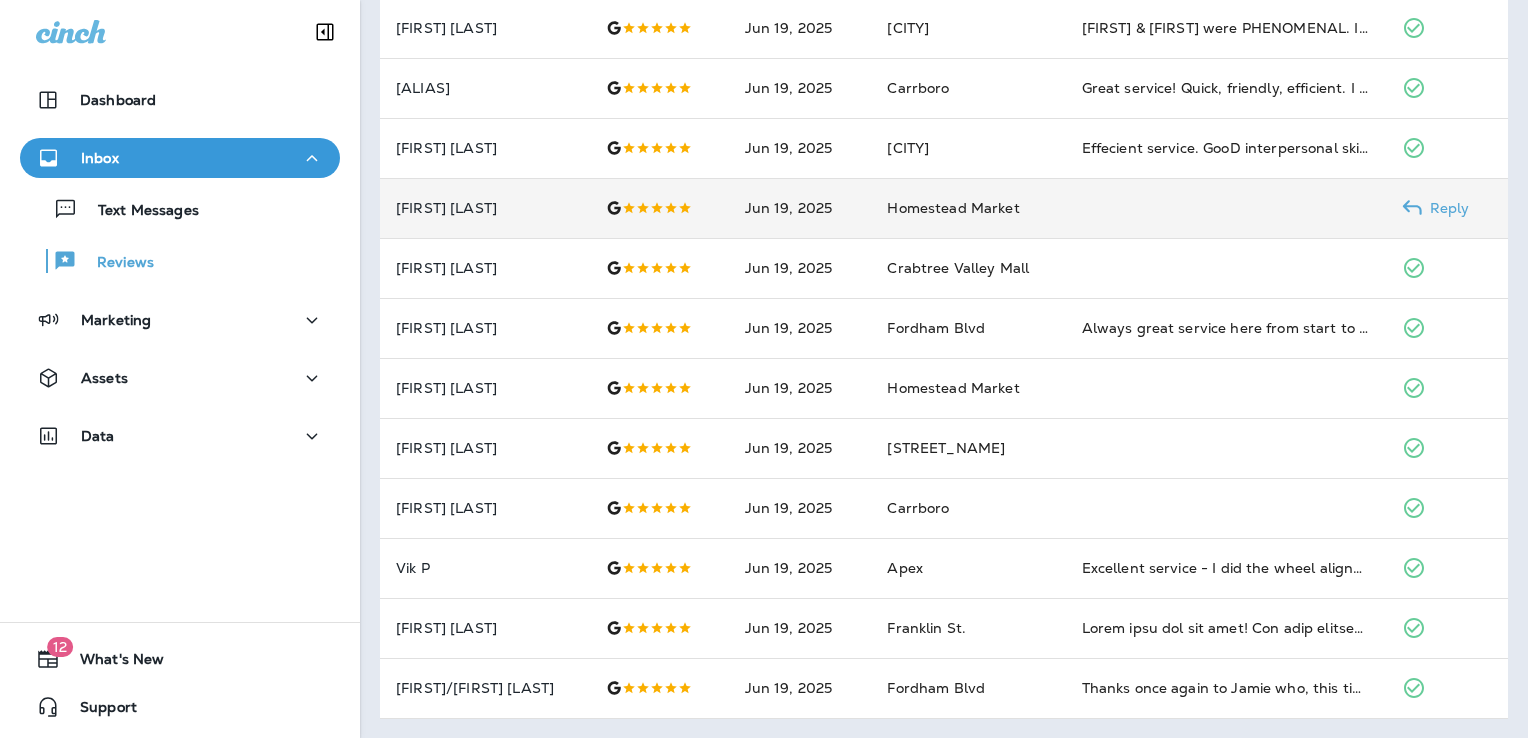 click on "Homestead Market" at bounding box center (953, 208) 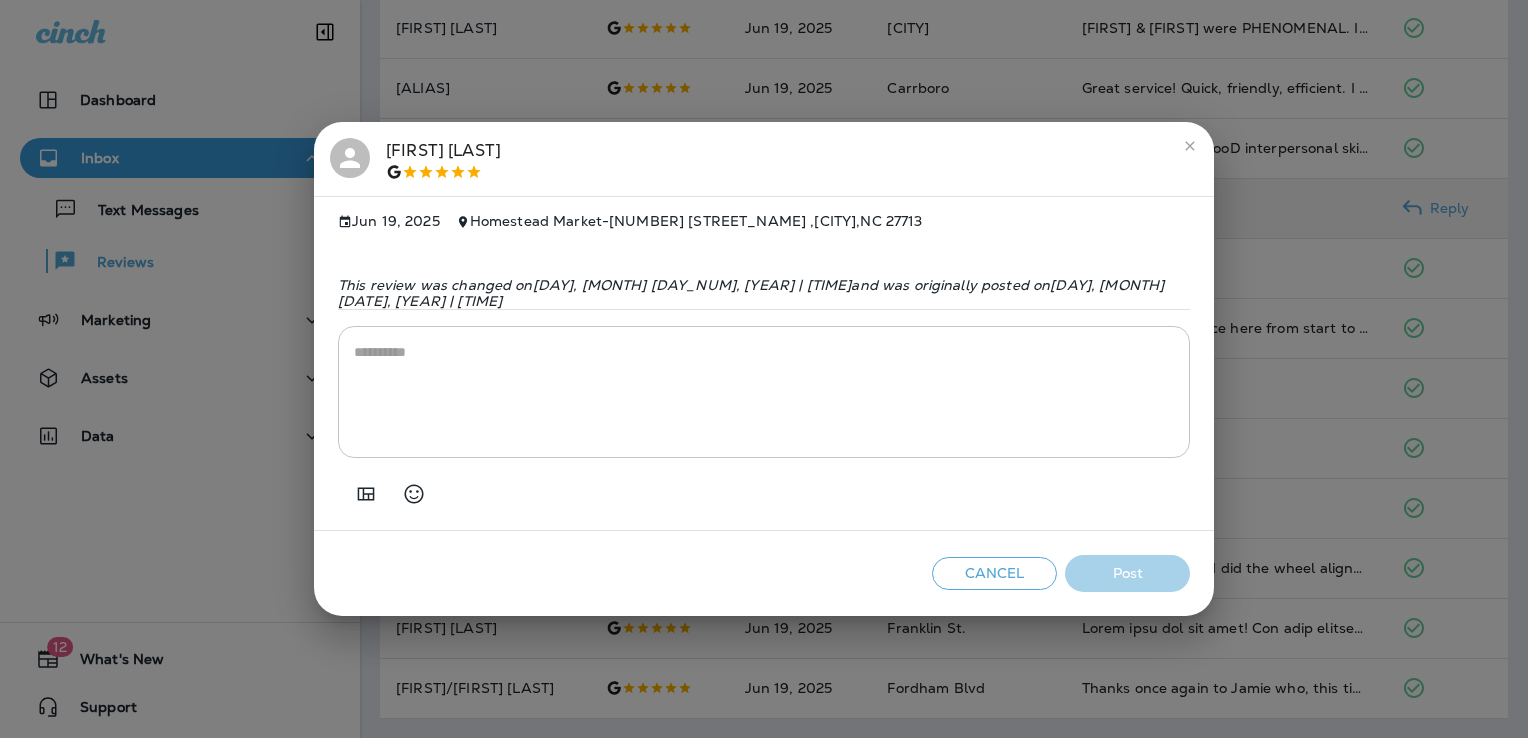 click at bounding box center [764, 392] 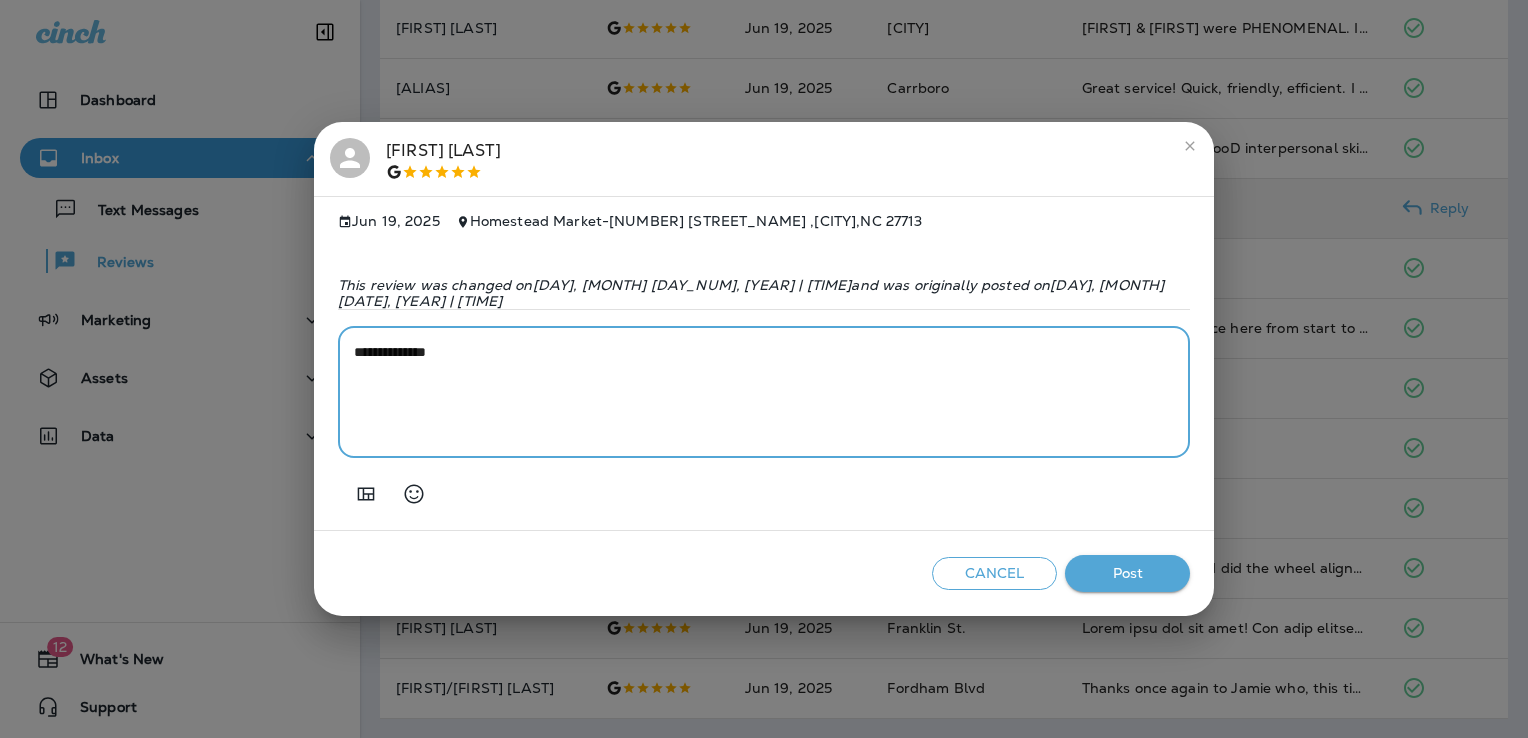 paste on "**********" 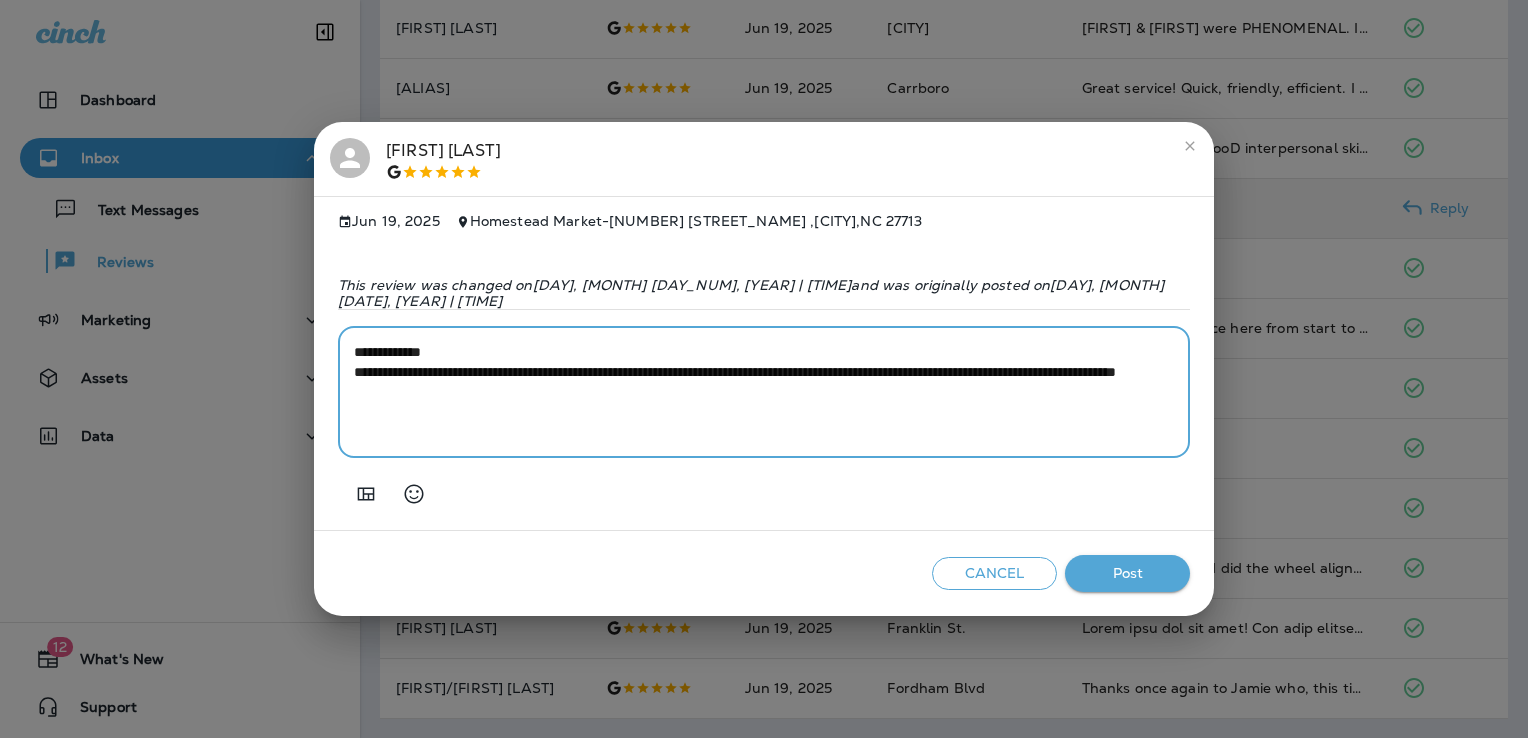 type on "**********" 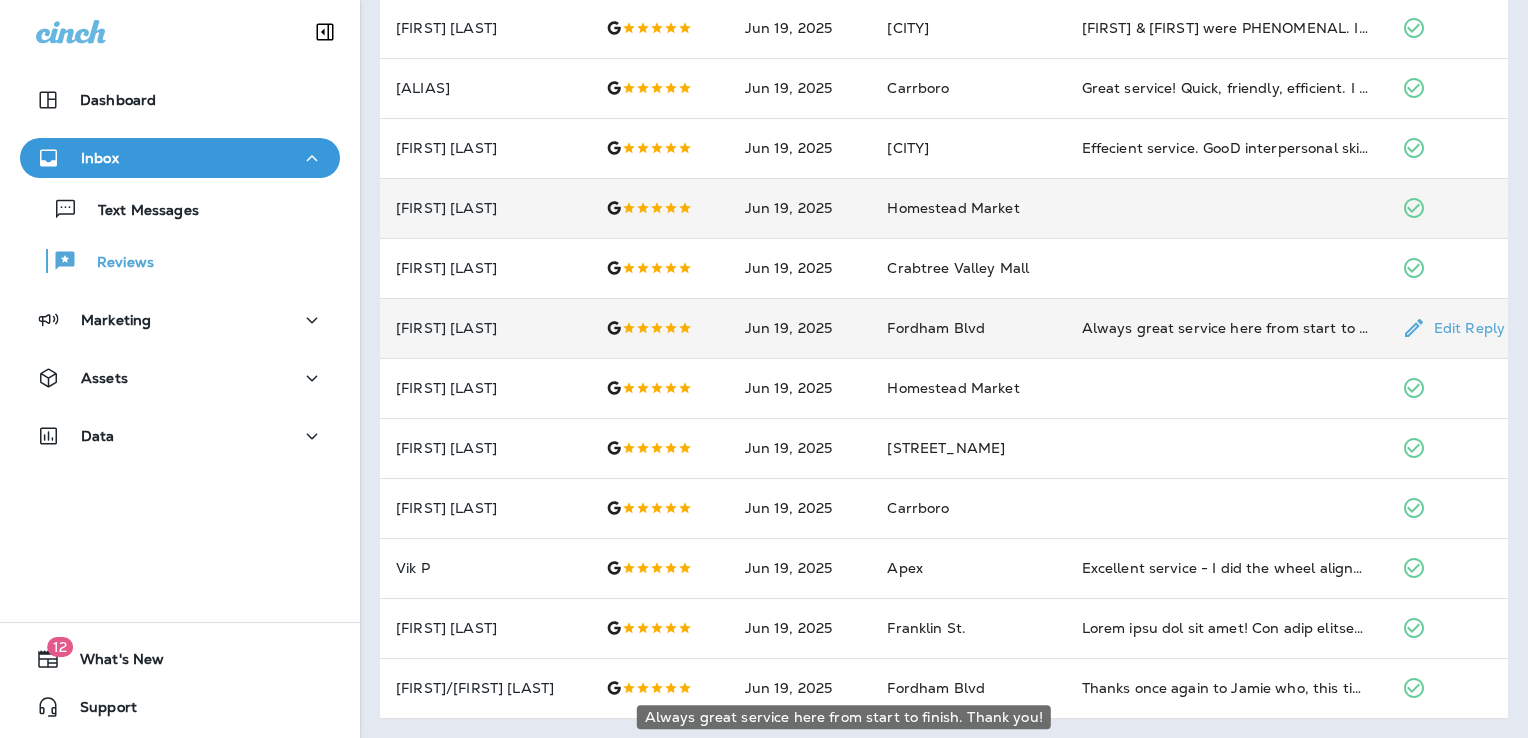 scroll, scrollTop: 0, scrollLeft: 0, axis: both 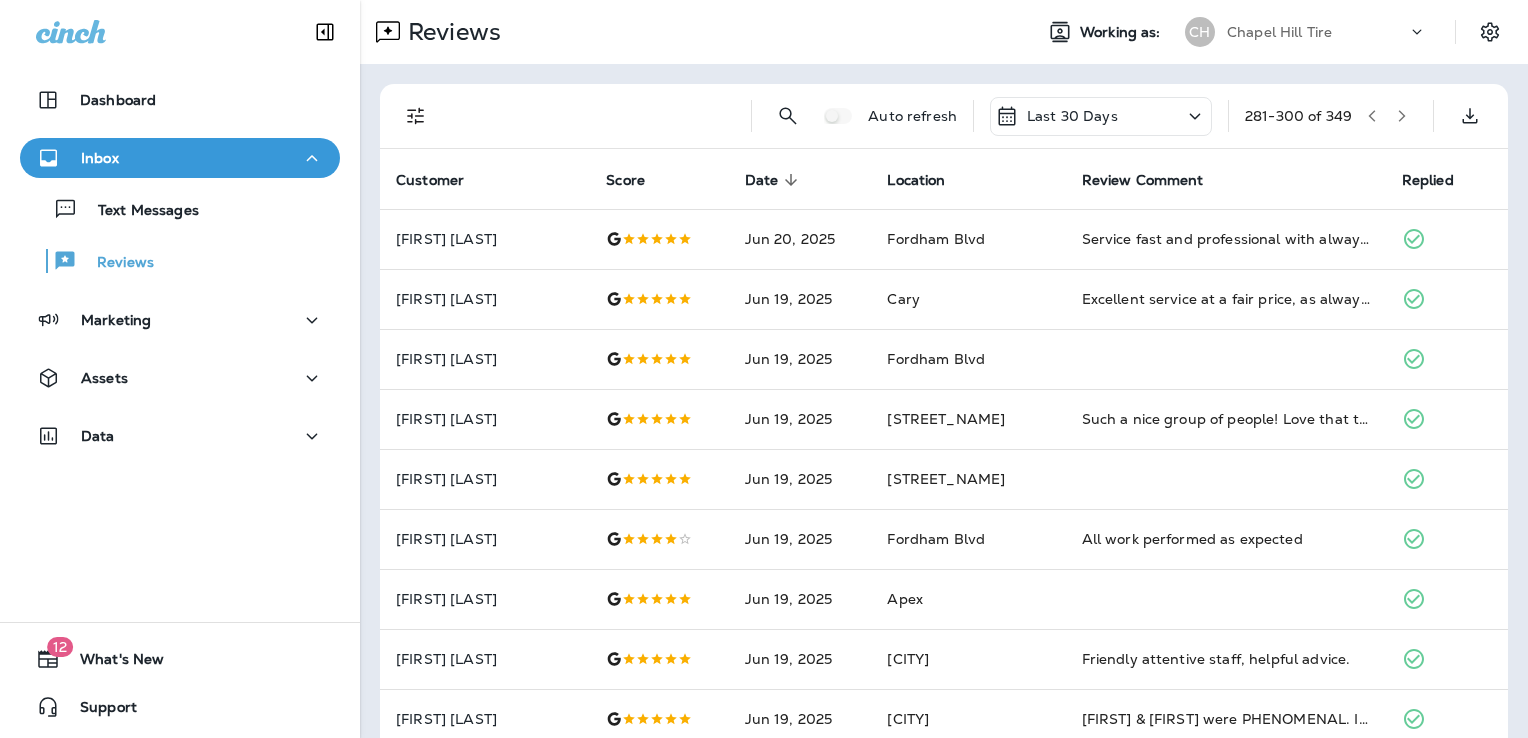 click 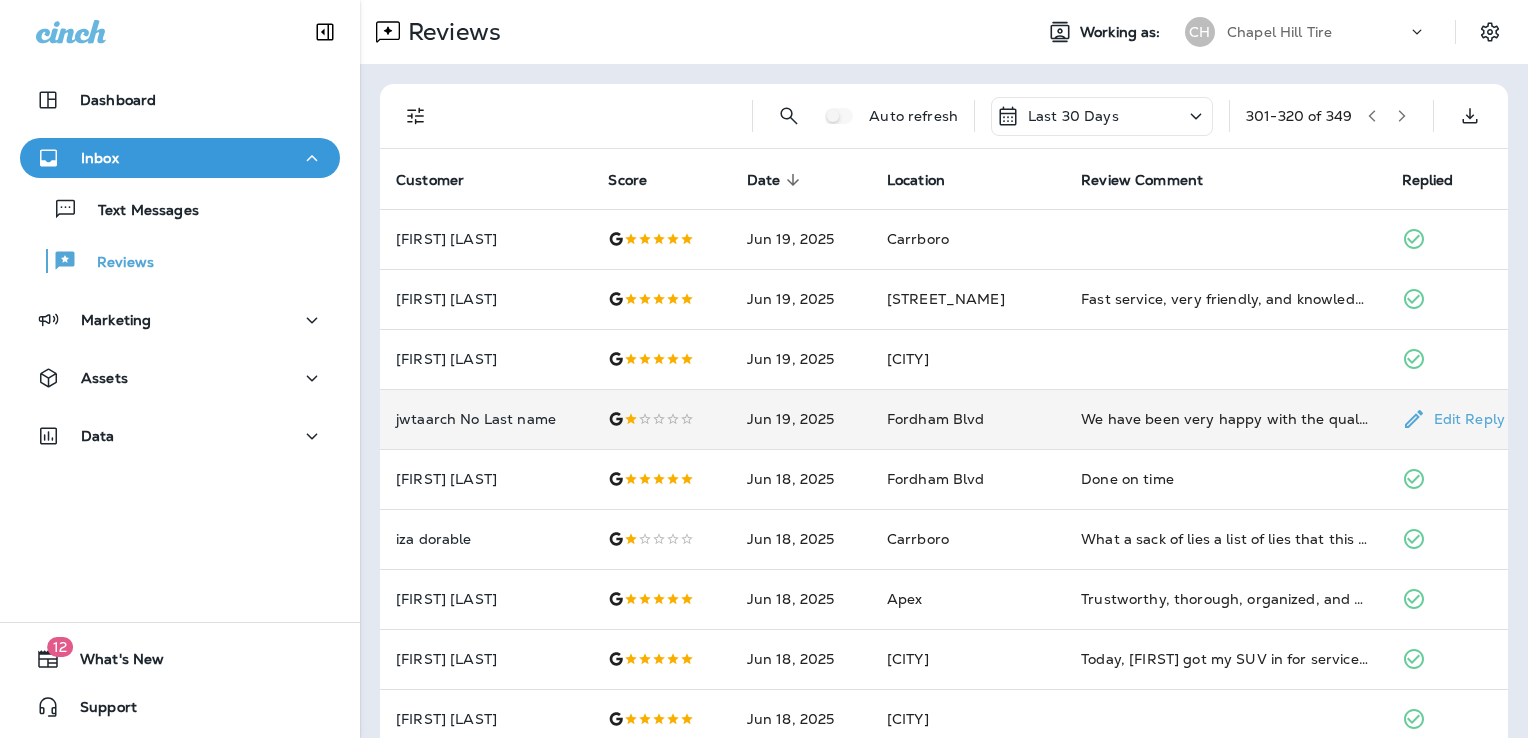 click on "We have been very happy with the quality of the mechanical work done on both of our cars for the last 14 years,  Well Done! 4 or 5 stars.
BUT, The pick-up and delivery service has devolved dramatically into a major problem.  In the past your PU&D was excellent and a credit to your company.  Now it is a sad shadow of your former service.
There is no longer a website link for appointments, there is no way to confirm appointments, the pick up was 2.5 hours late and we missed our appointment at your shop, one of your employees had to drive out to our house to pick the car up himself.
The next day the pick up service issued multiple texts indicating they were going to your shop to pick up my car at 11:30, at 12:30 and at 1:30.  In turn, there were five different Uber drivers show up at our house wanting to know where your driver was.  I would give you zero stars for this part of the work, but your comments page has no way to issue no stars, one star is over rated.
Please correct these issues." at bounding box center (1225, 419) 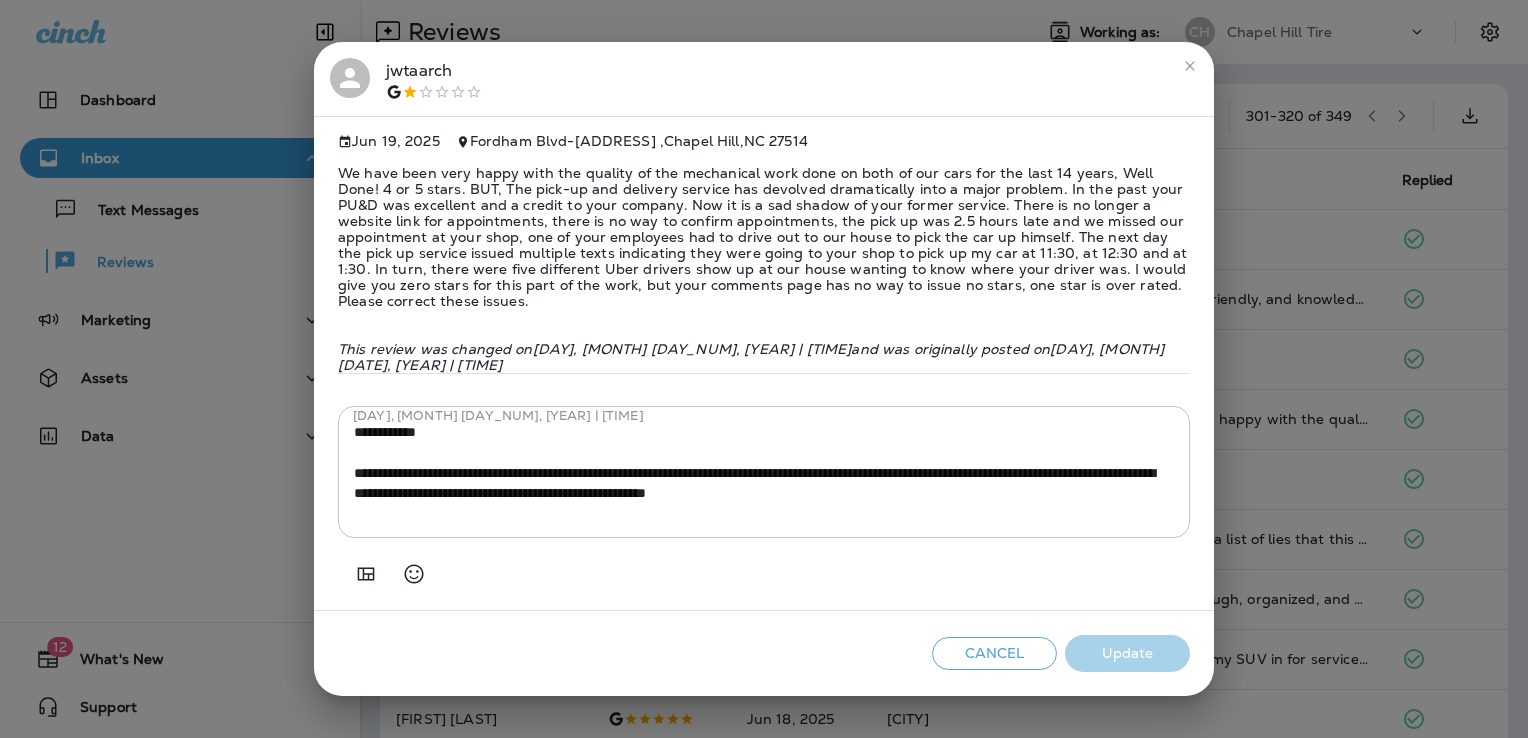 click 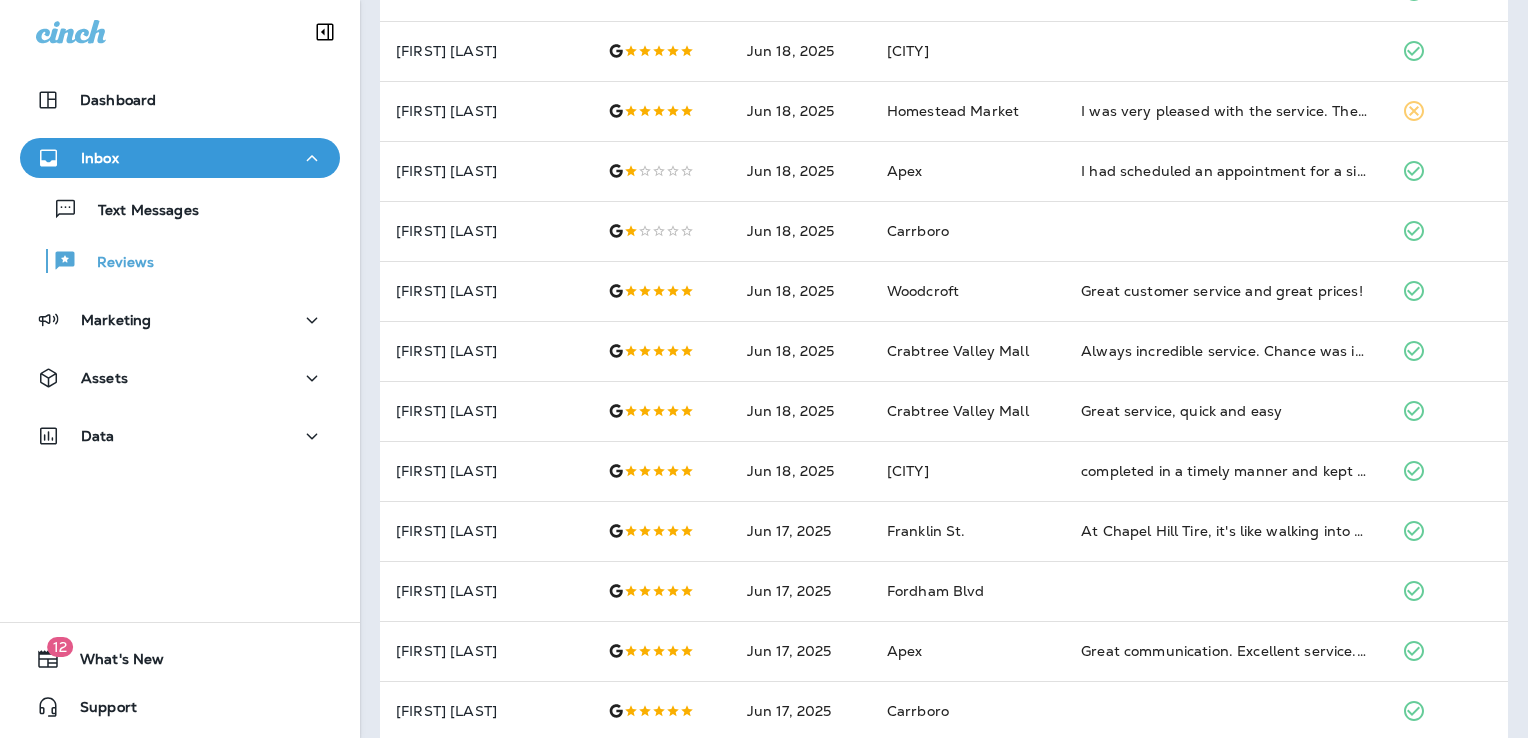 scroll, scrollTop: 691, scrollLeft: 0, axis: vertical 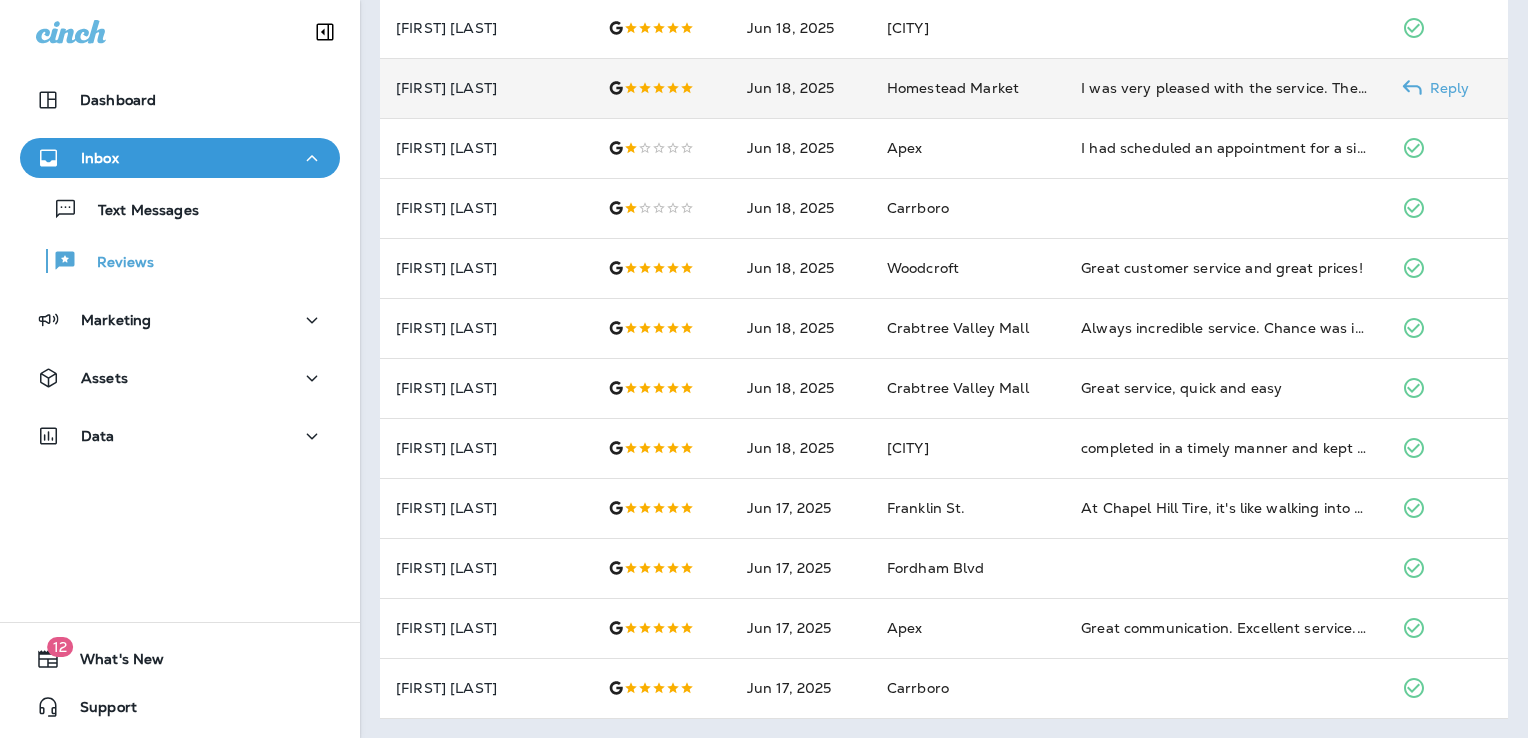click on "I was very pleased with the service. The technician and the associates were very informative and friendly and kept me updated every step along the way." at bounding box center [1225, 88] 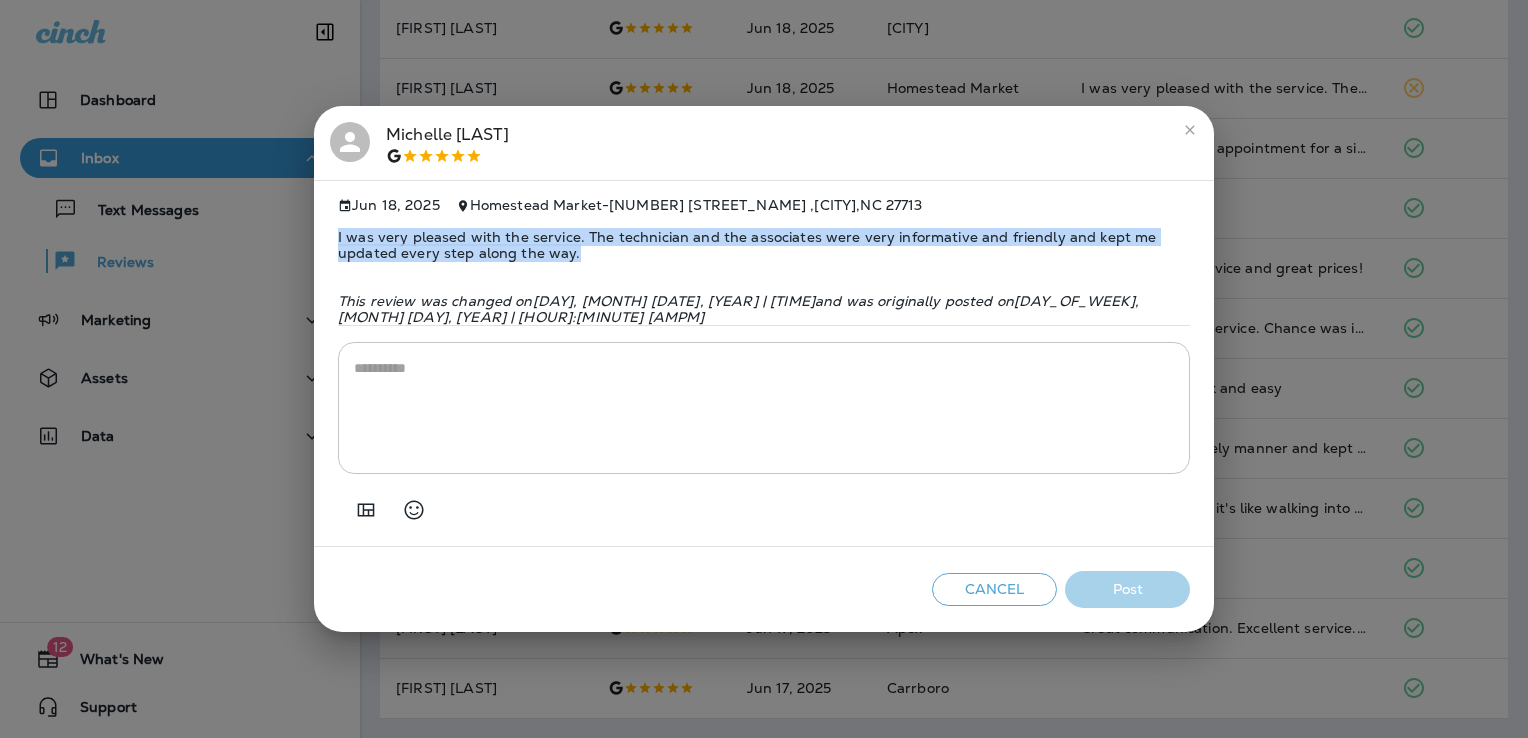 drag, startPoint x: 582, startPoint y: 261, endPoint x: 333, endPoint y: 238, distance: 250.06 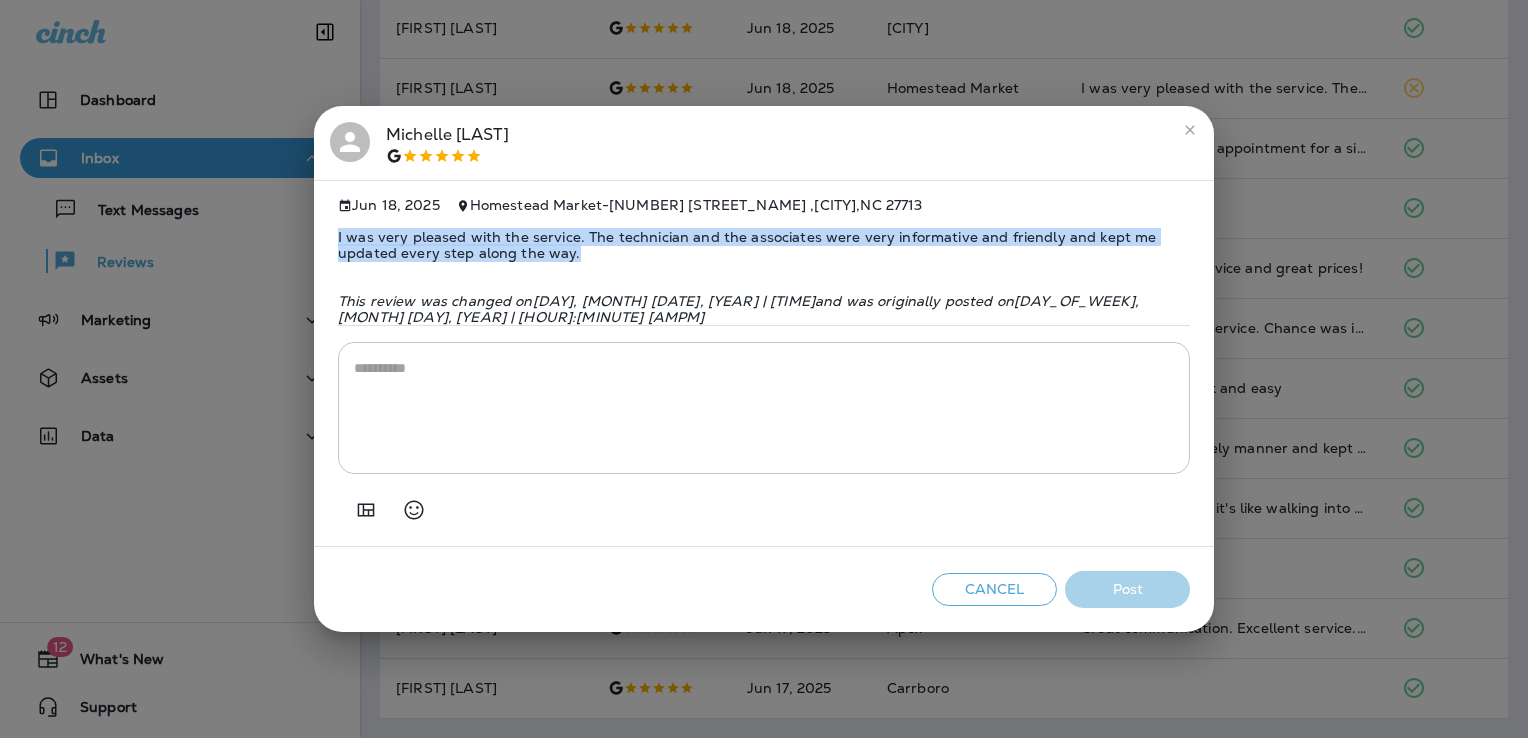 click on "[MONTH] [DAY_NUM], [YEAR] [LOCATION] - [NUMBER] [STREET] , [CITY] , [STATE] [POSTAL_CODE] I was very pleased with the service. The technician and the associates were very informative and friendly and kept me updated every step along the way. This review was changed on [DAY], [MONTH] [DAY_NUM], [YEAR] | [TIME] and was originally posted on [DAY], [MONTH] [DAY_NUM], [YEAR] | [TIME] * ​" at bounding box center (764, 364) 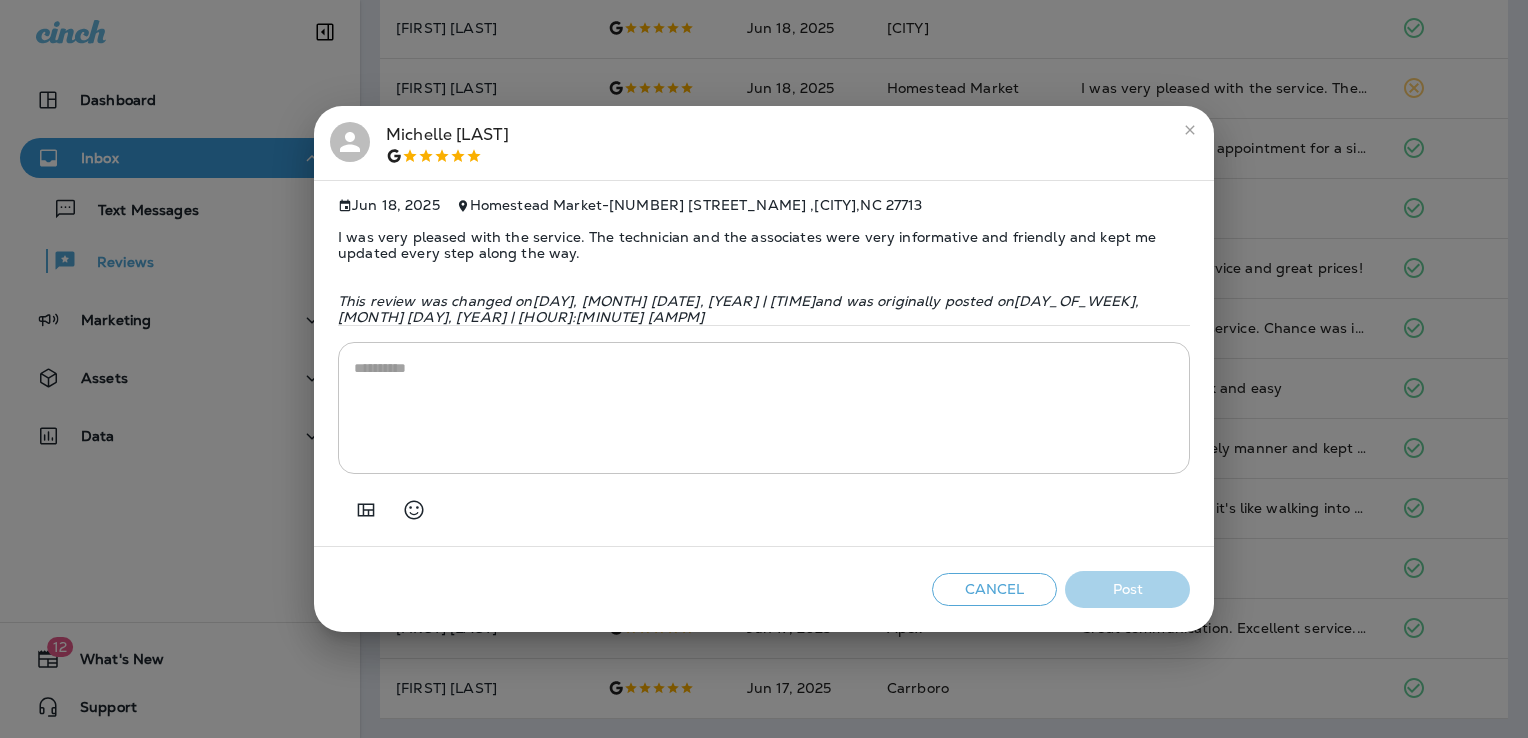 click at bounding box center (764, 408) 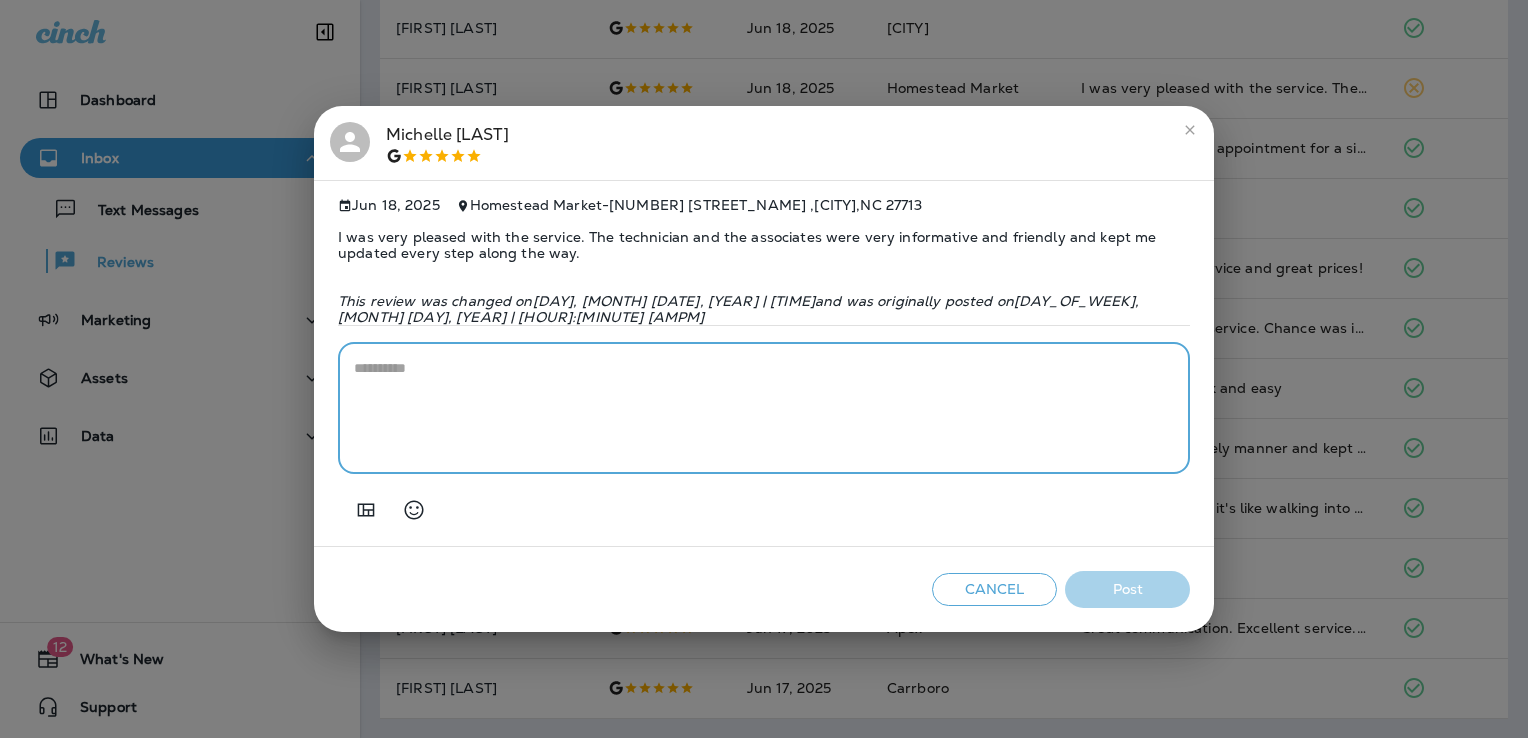 paste on "**********" 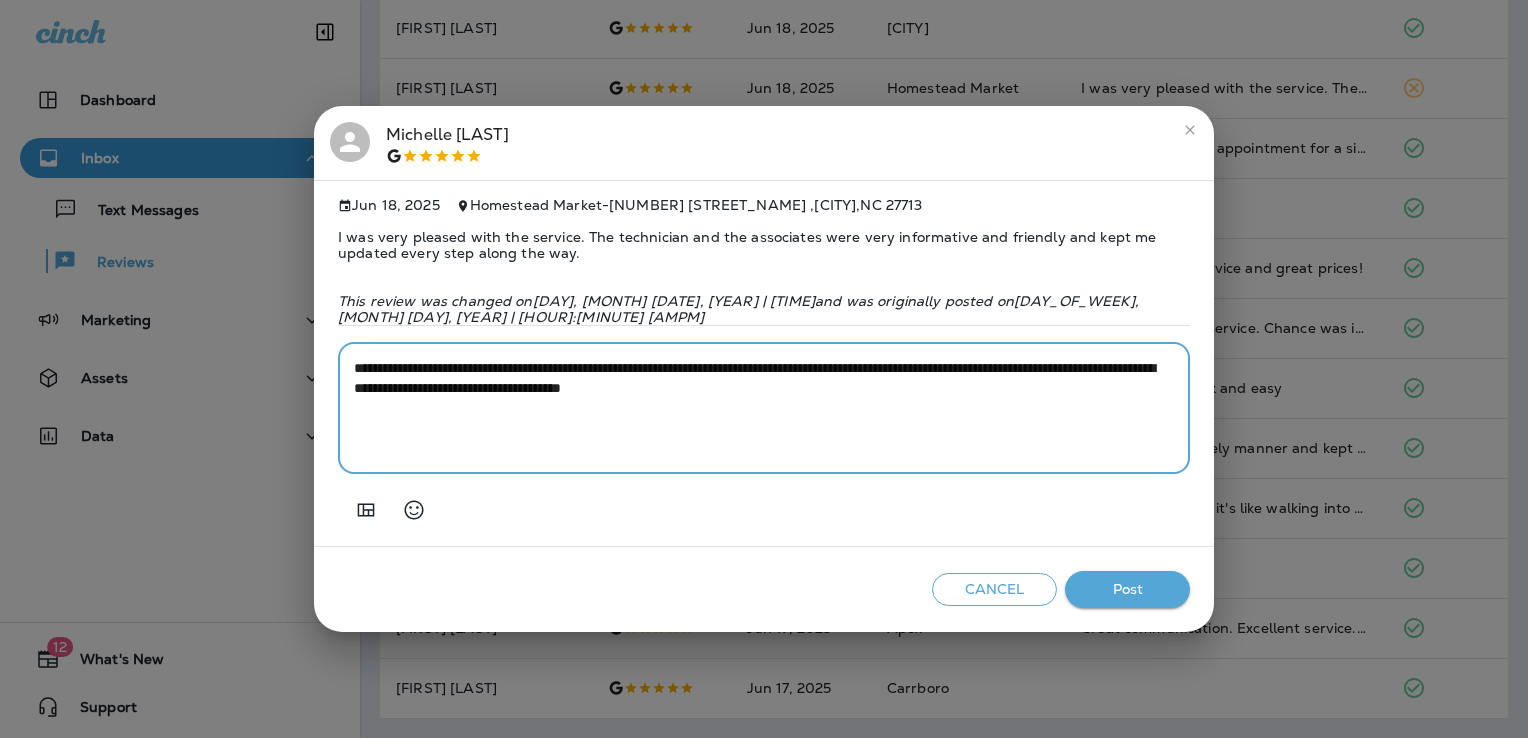 click on "**********" at bounding box center [764, 408] 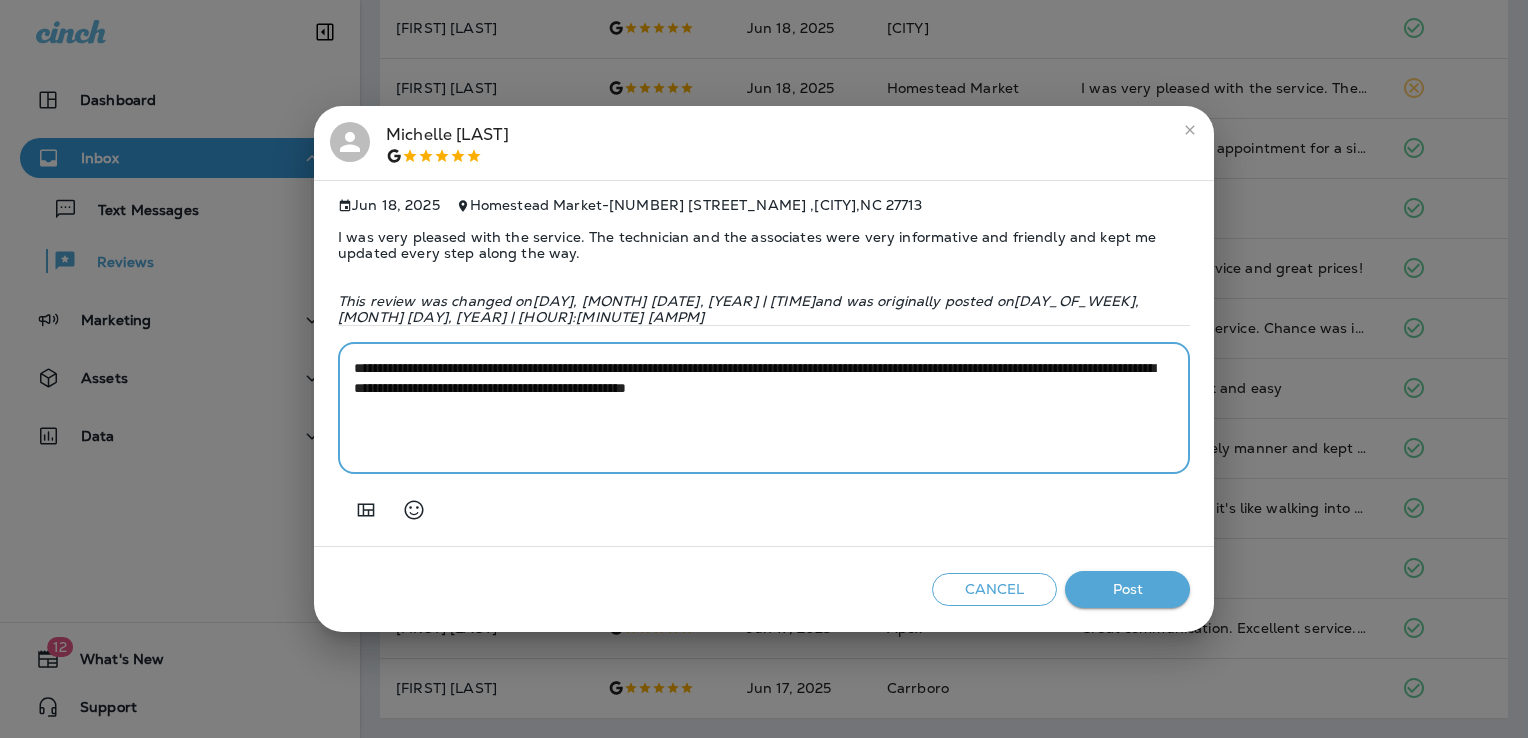 click on "**********" at bounding box center [764, 408] 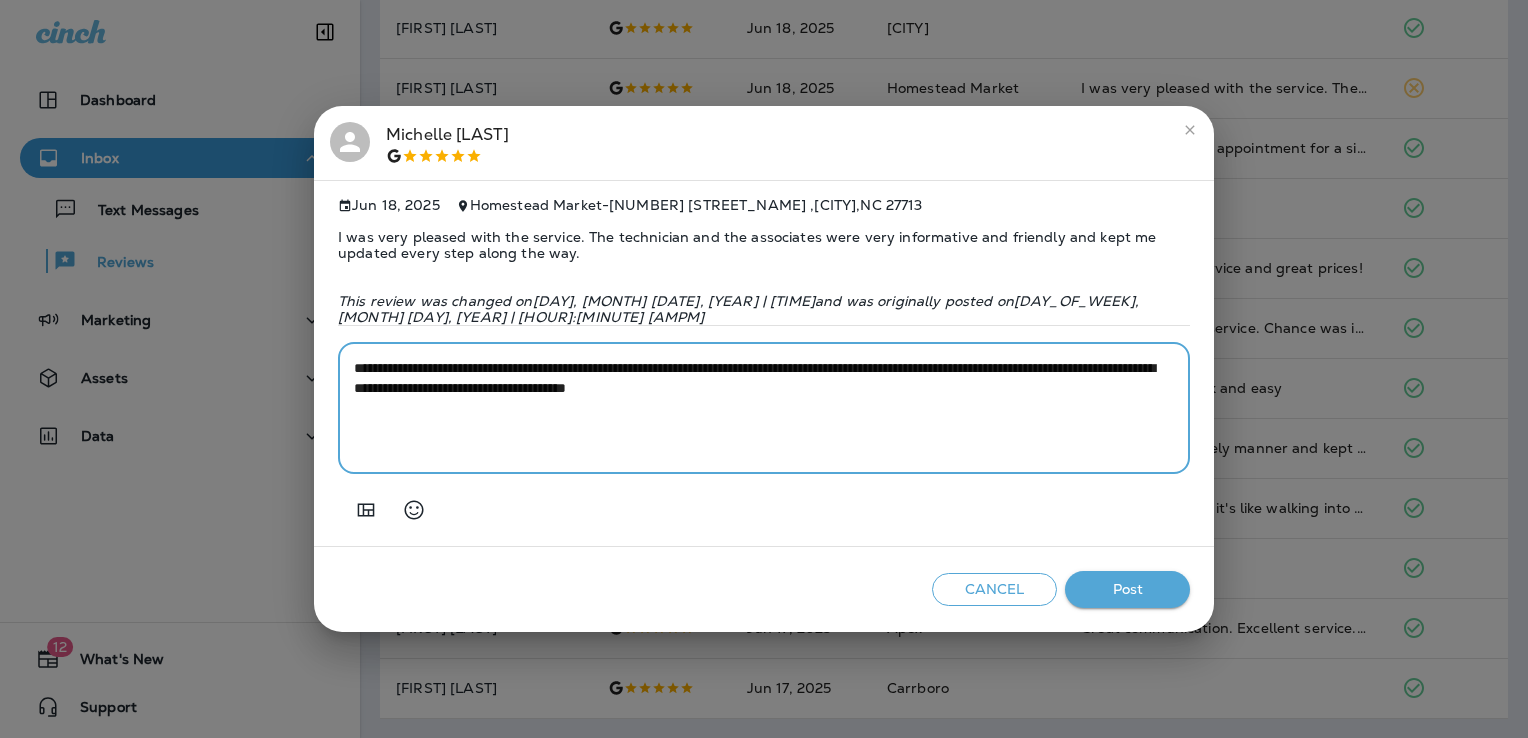 click on "**********" at bounding box center (764, 408) 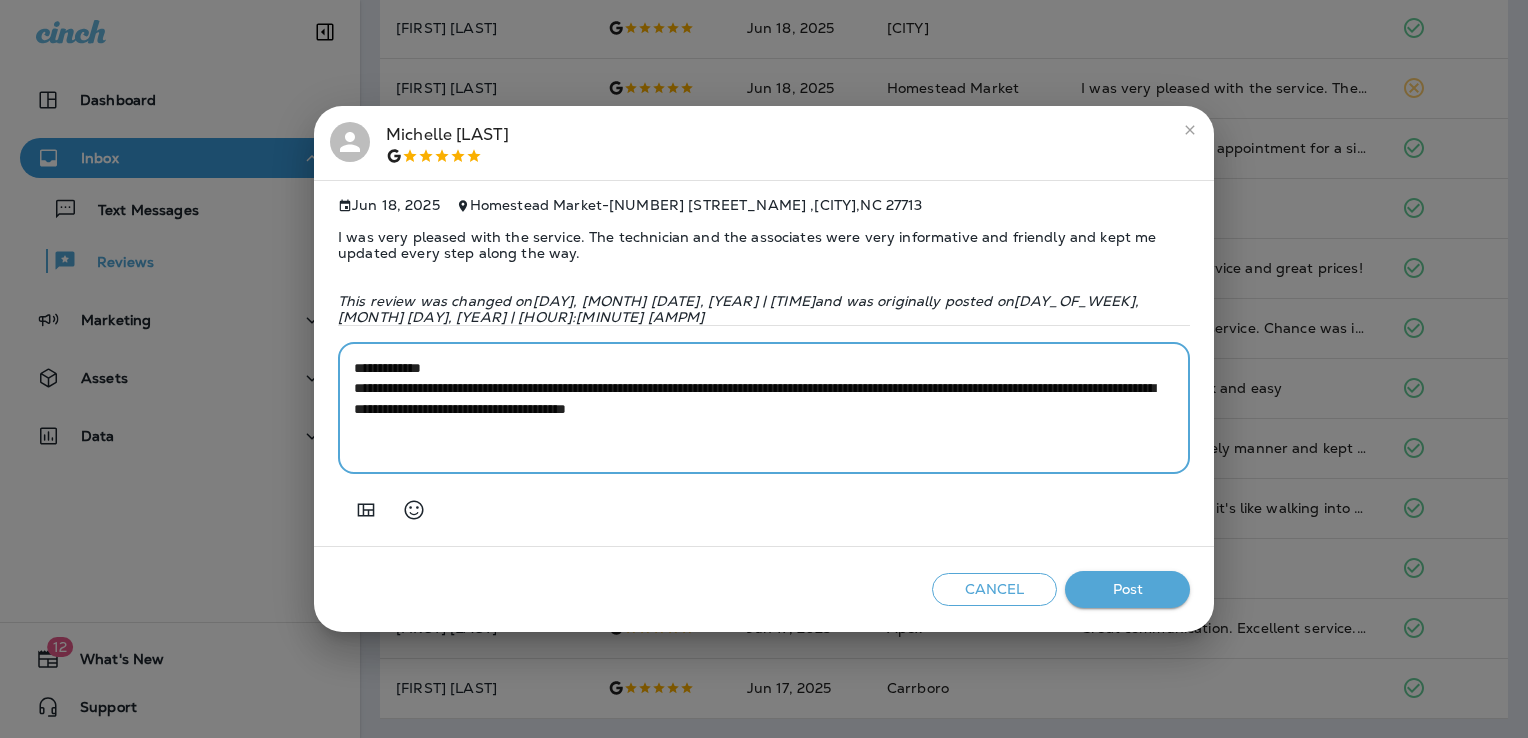 type on "**********" 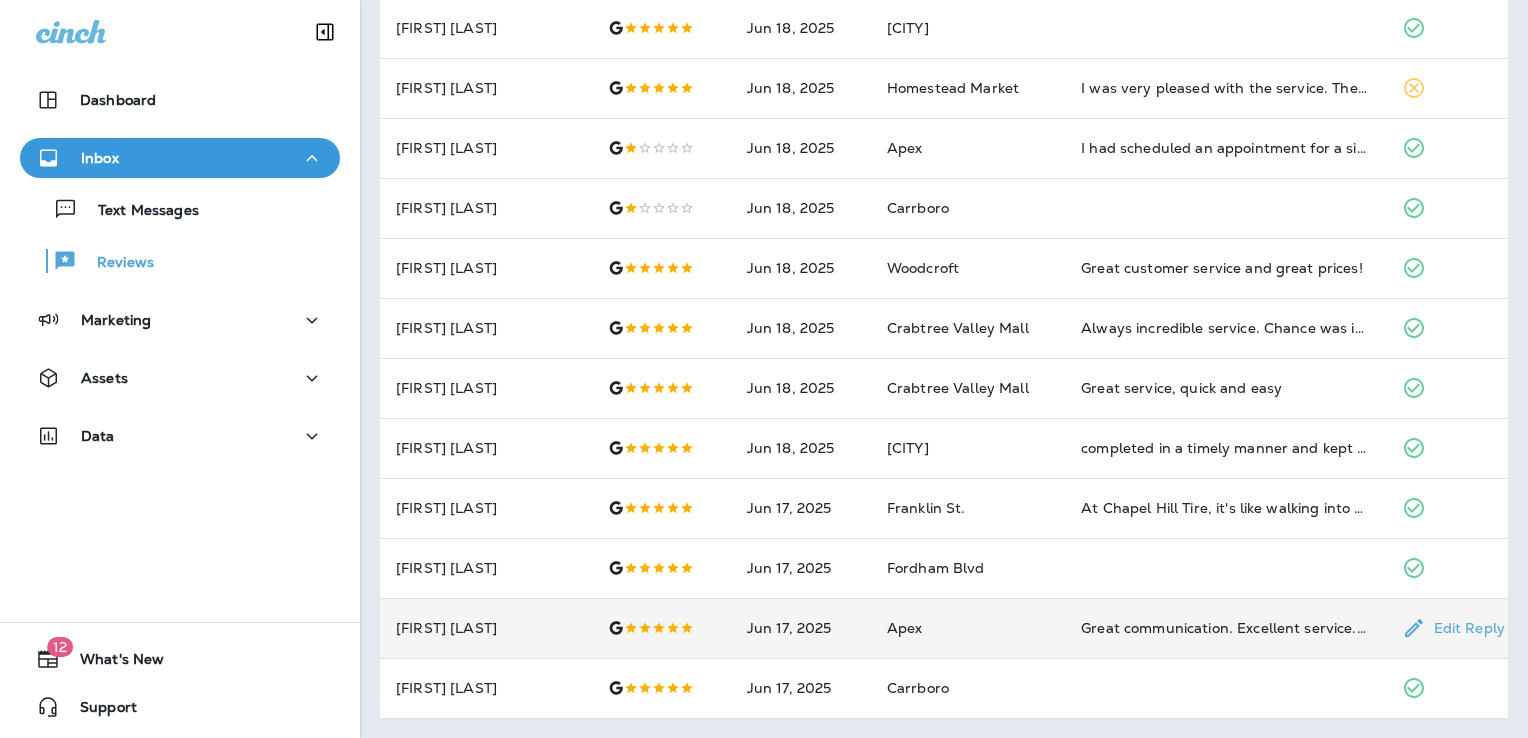 scroll, scrollTop: 0, scrollLeft: 0, axis: both 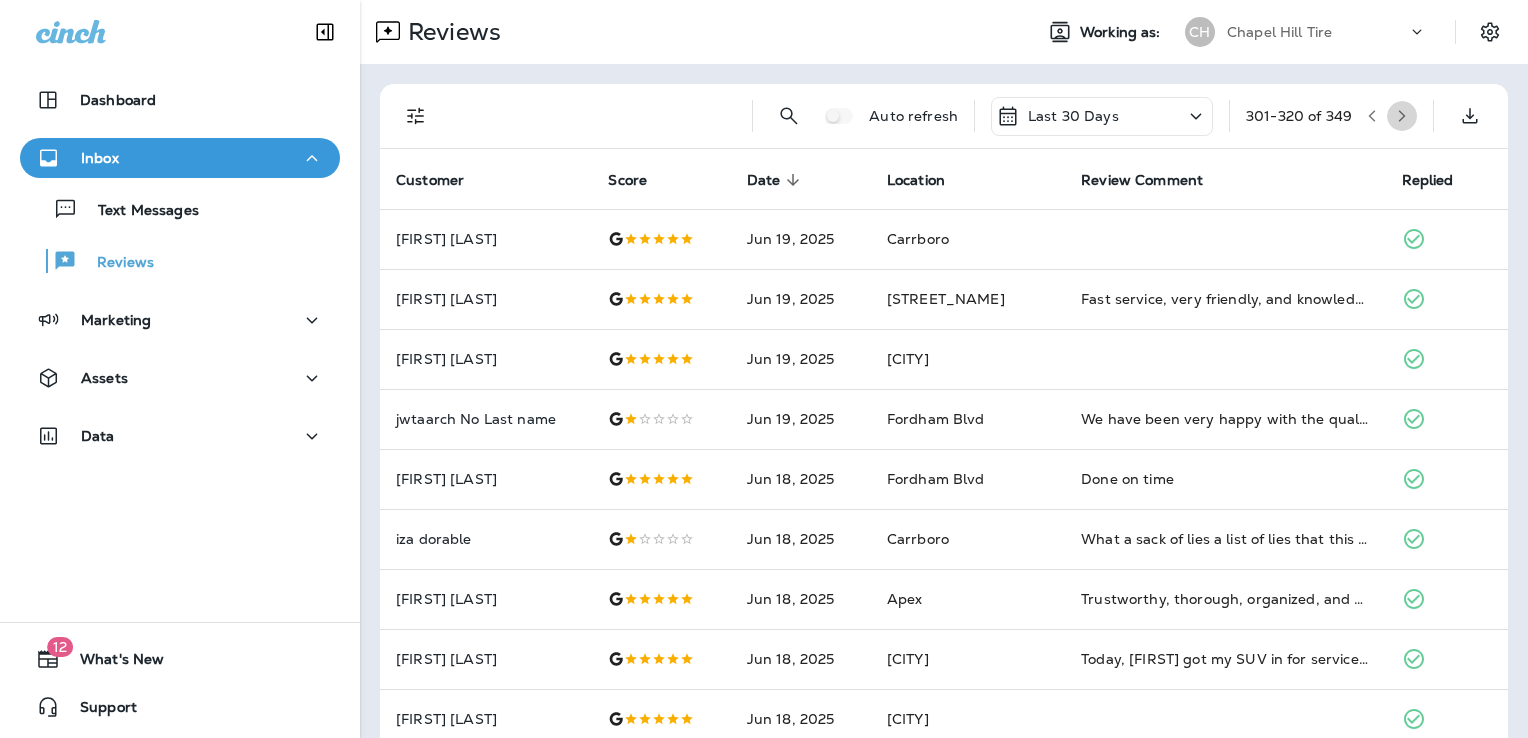 click 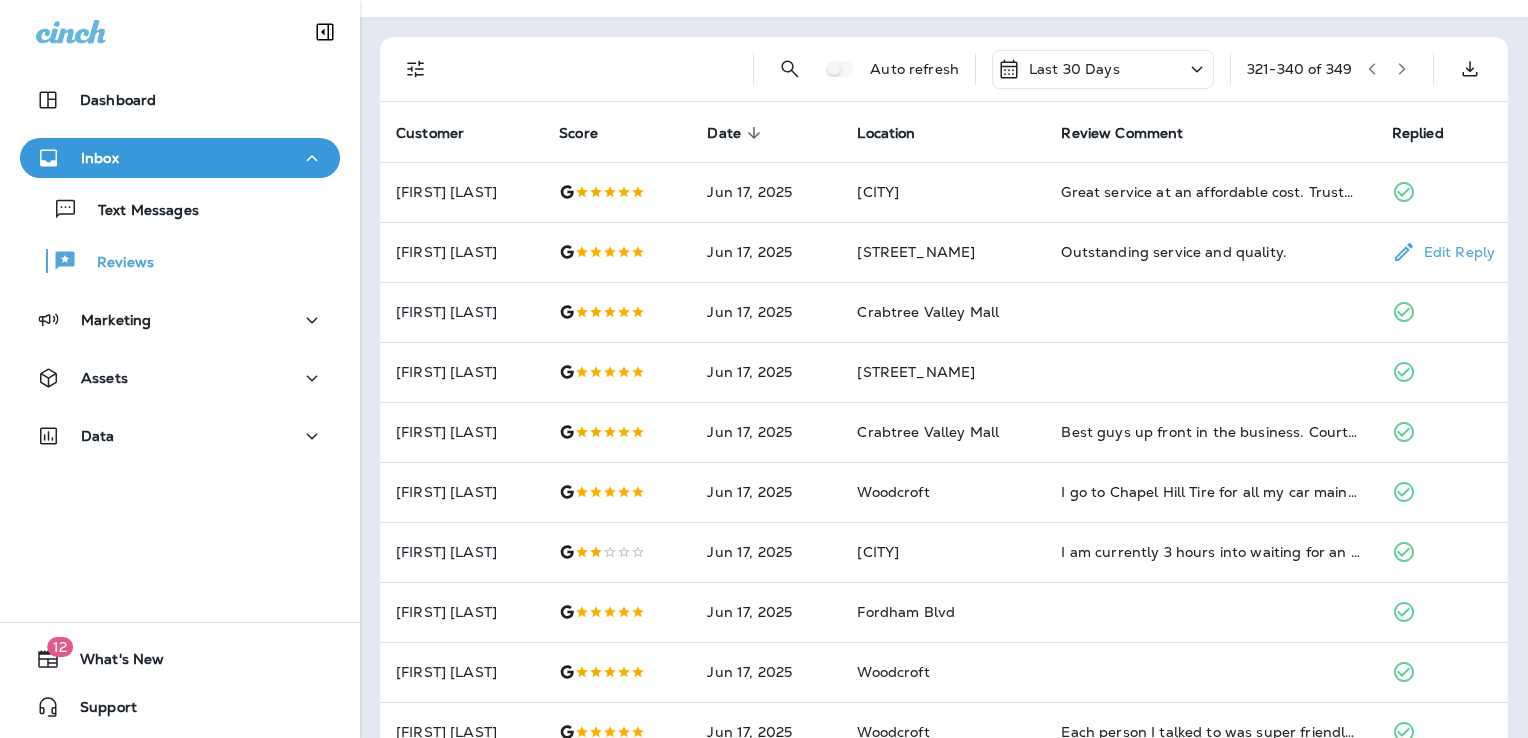 scroll, scrollTop: 0, scrollLeft: 0, axis: both 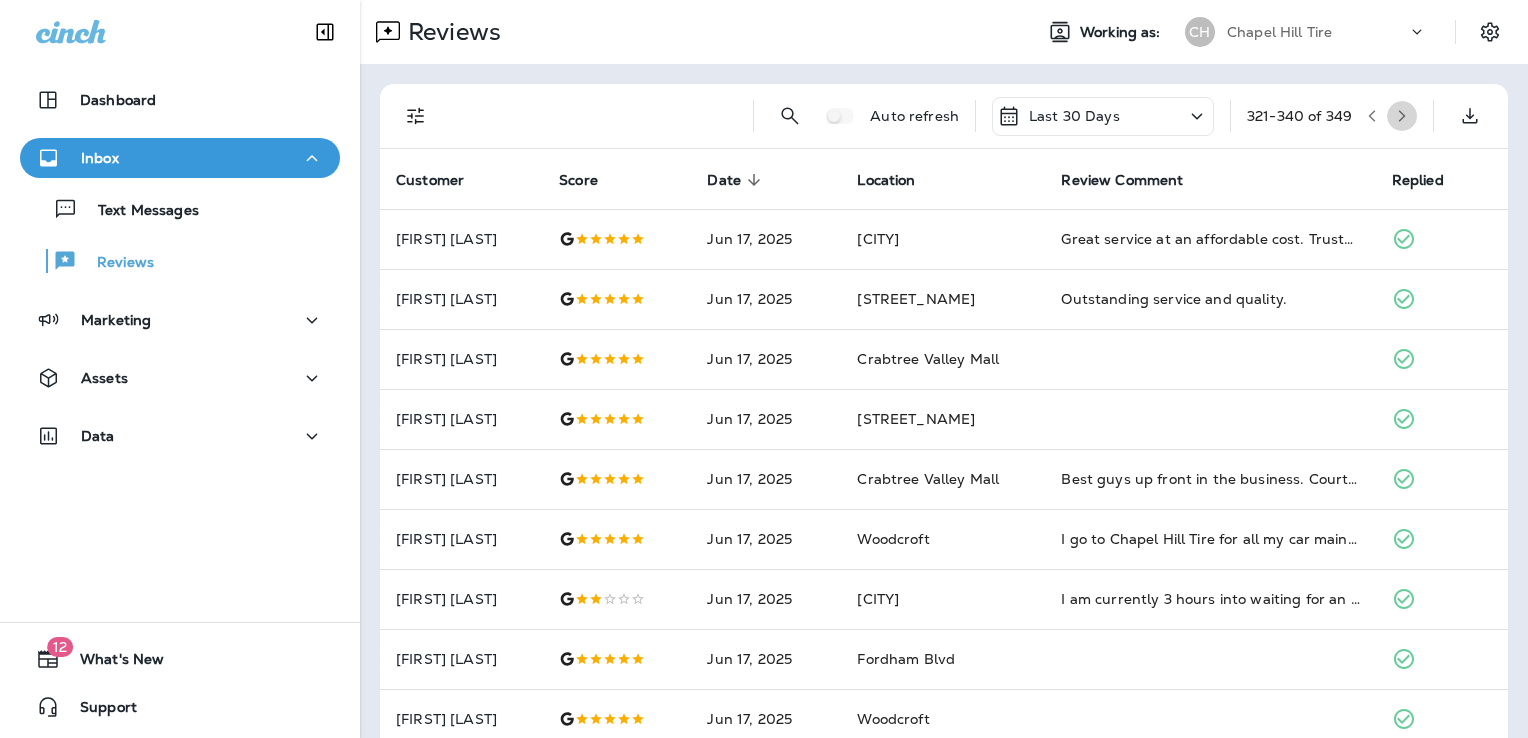 click 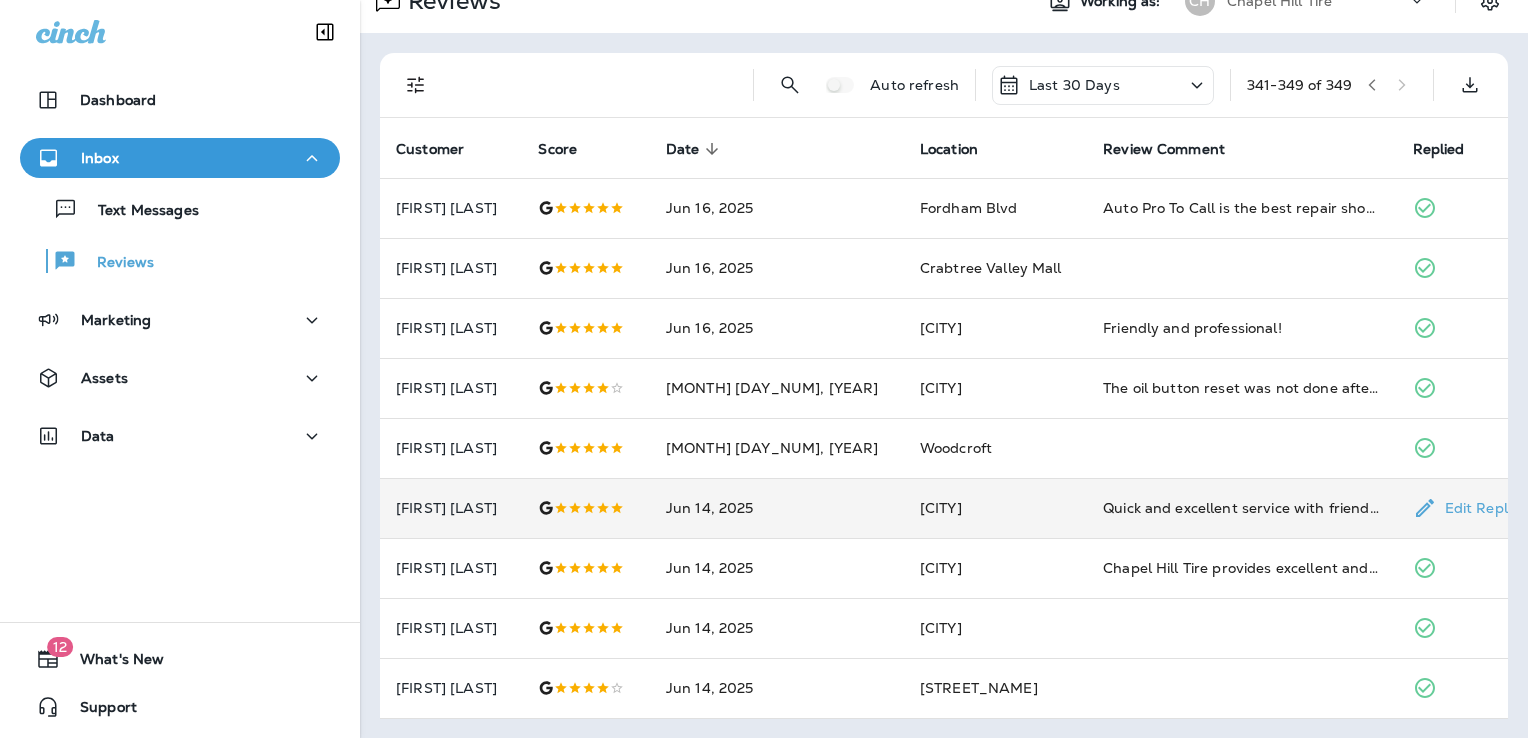 scroll, scrollTop: 0, scrollLeft: 0, axis: both 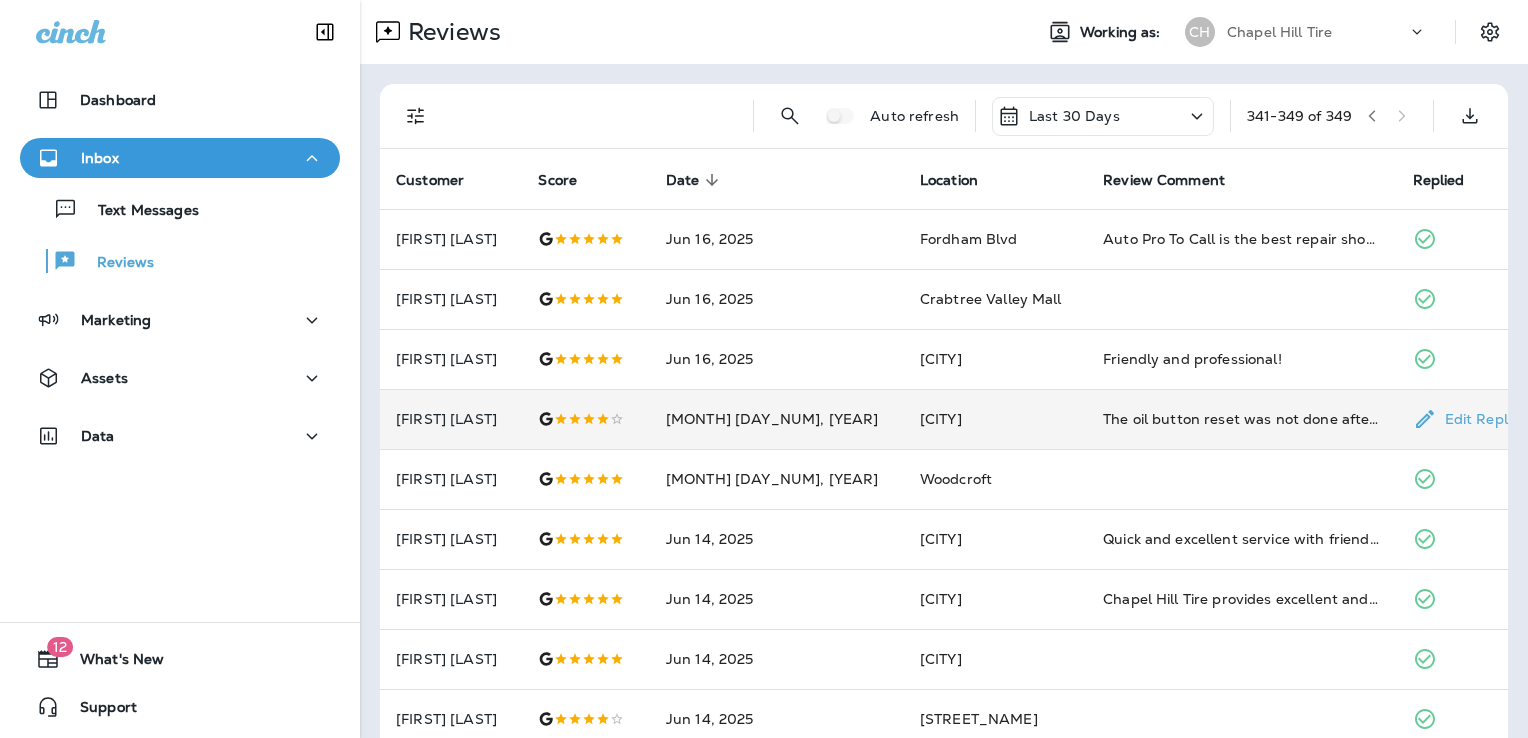 click on "[MONTH] [DAY_NUM], [YEAR]" at bounding box center [777, 419] 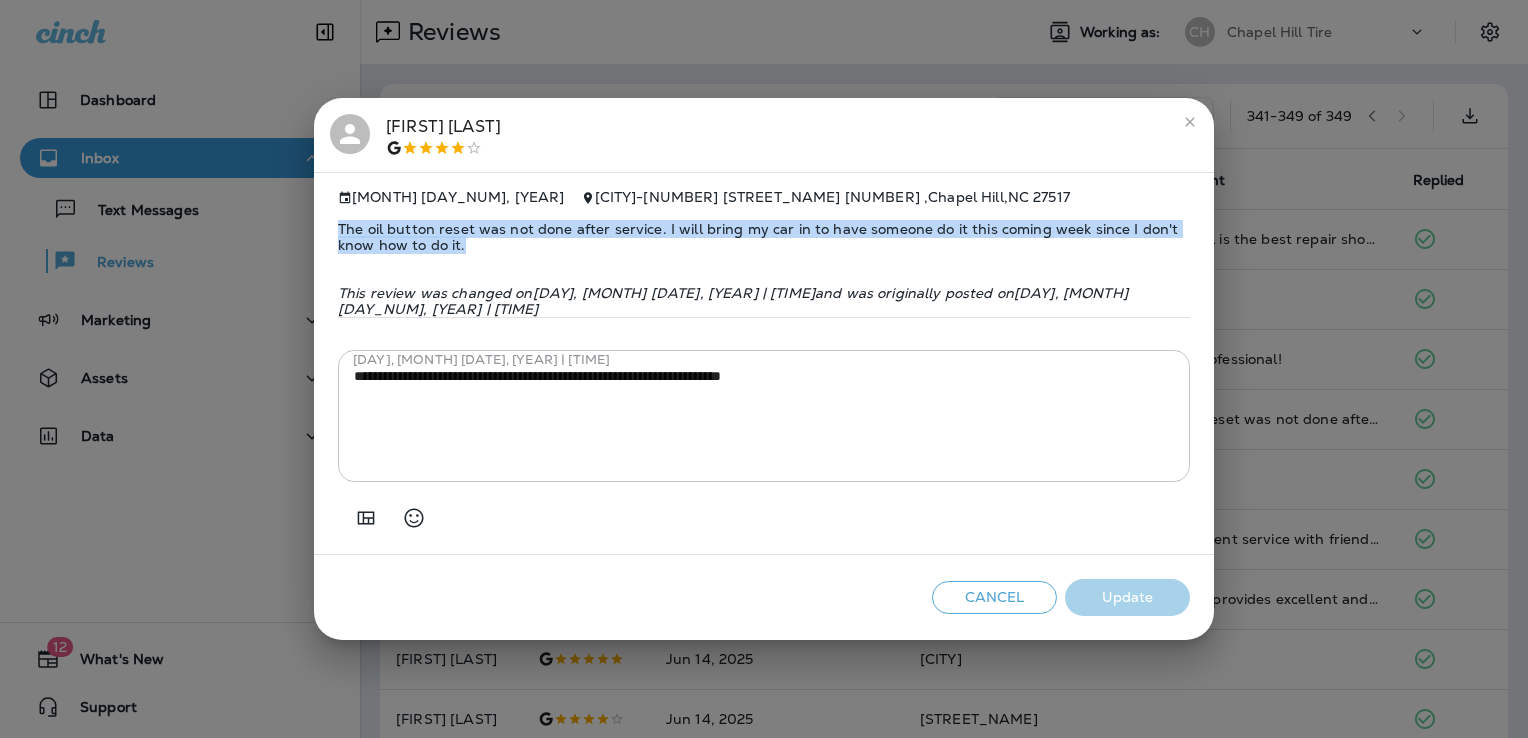 drag, startPoint x: 466, startPoint y: 256, endPoint x: 260, endPoint y: 240, distance: 206.62042 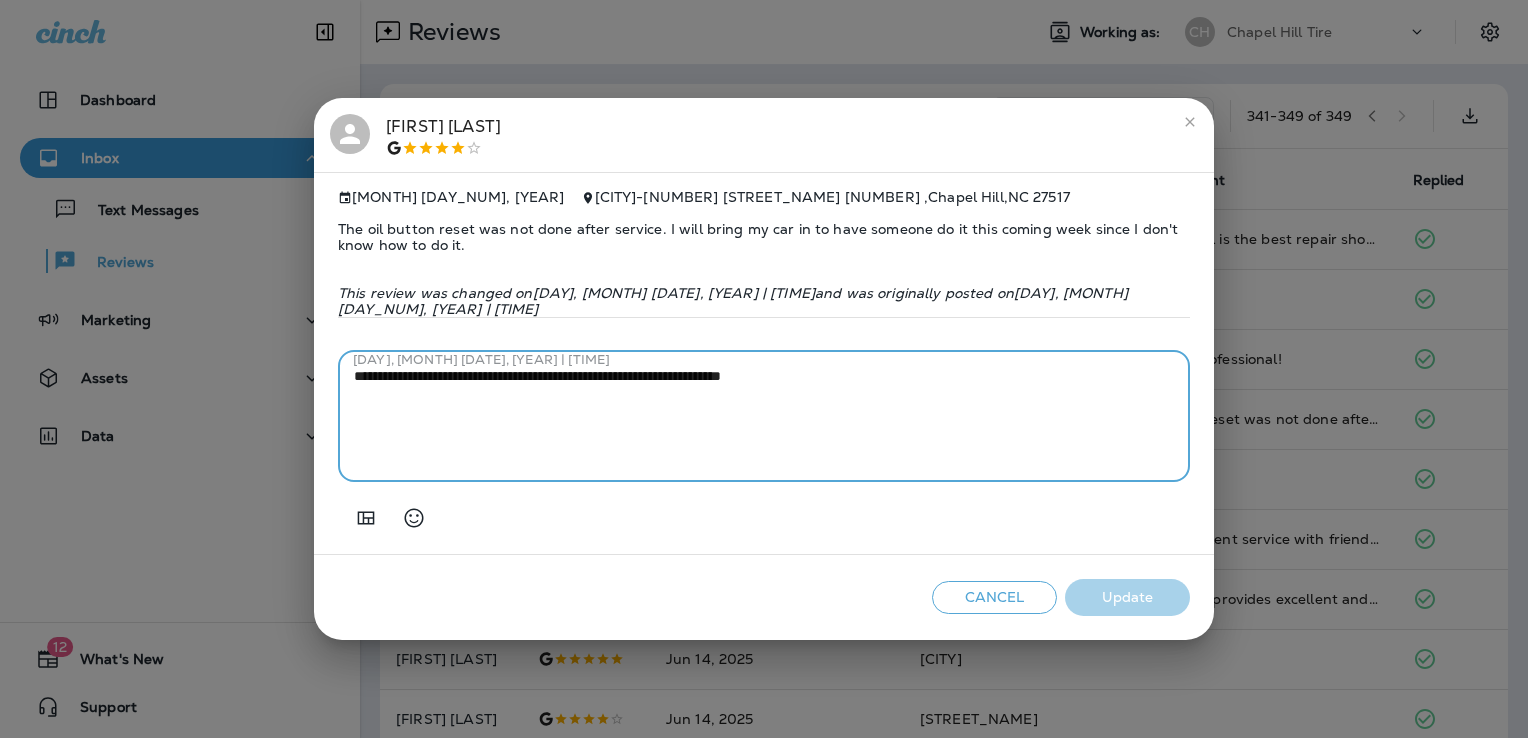 drag, startPoint x: 852, startPoint y: 369, endPoint x: 38, endPoint y: 458, distance: 818.851 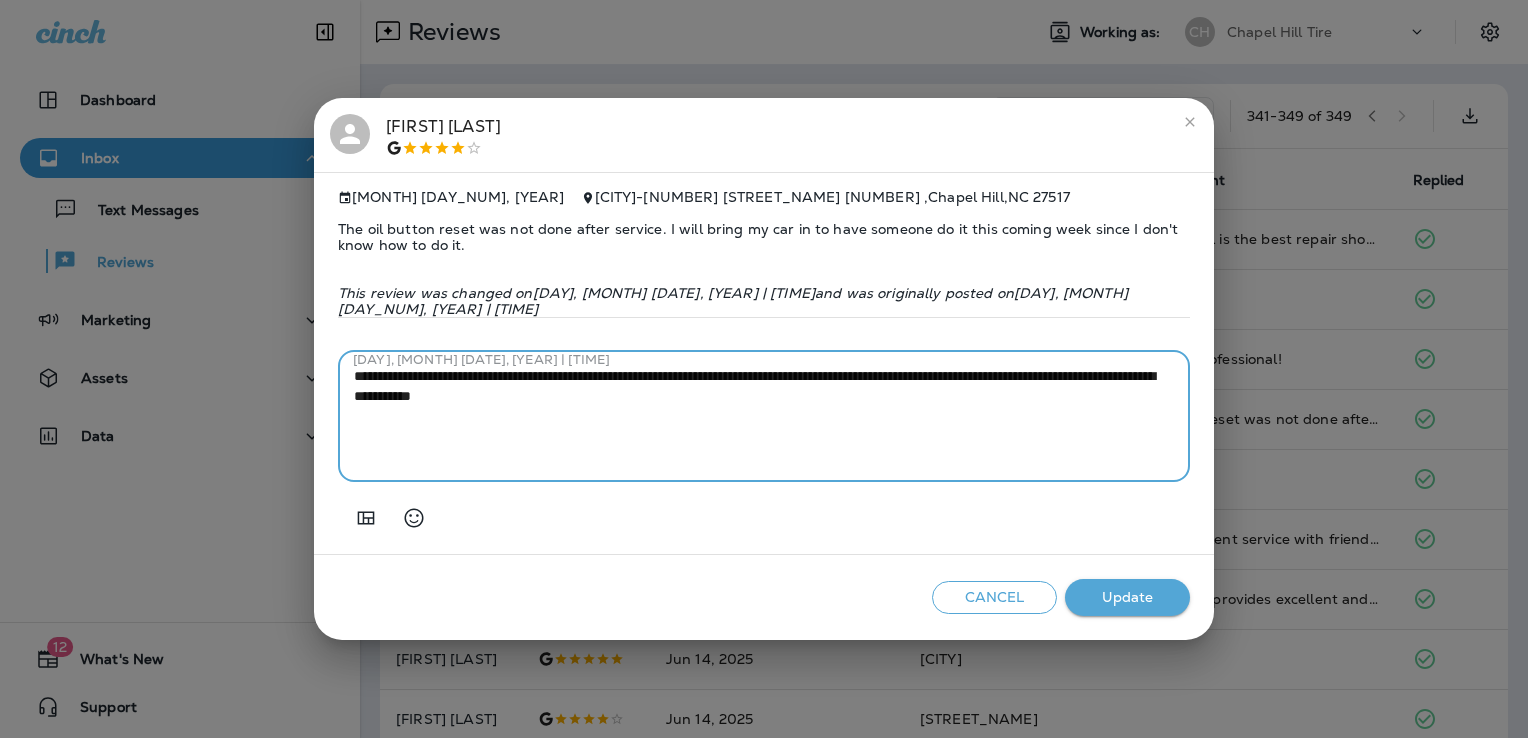type on "**********" 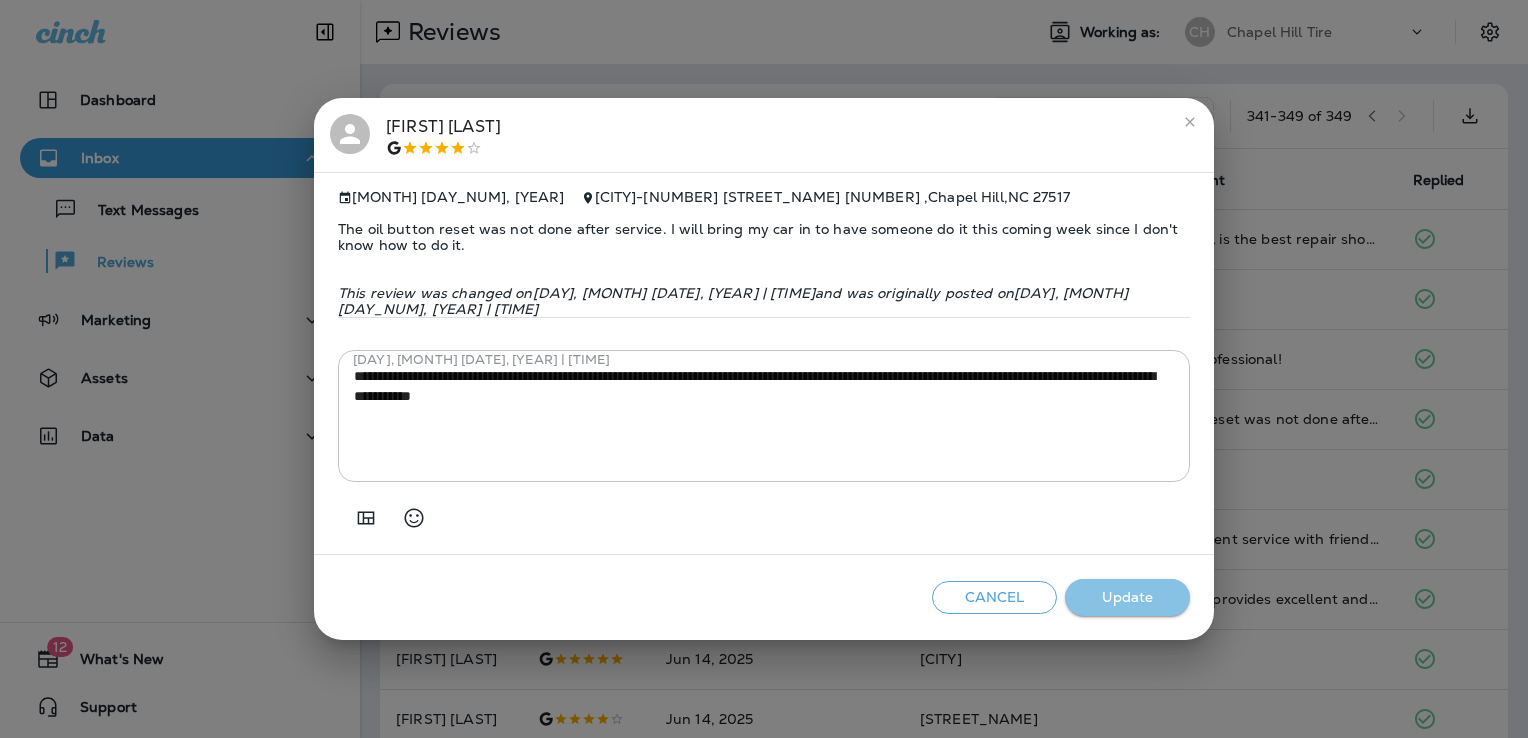 click on "Update" at bounding box center (1127, 597) 